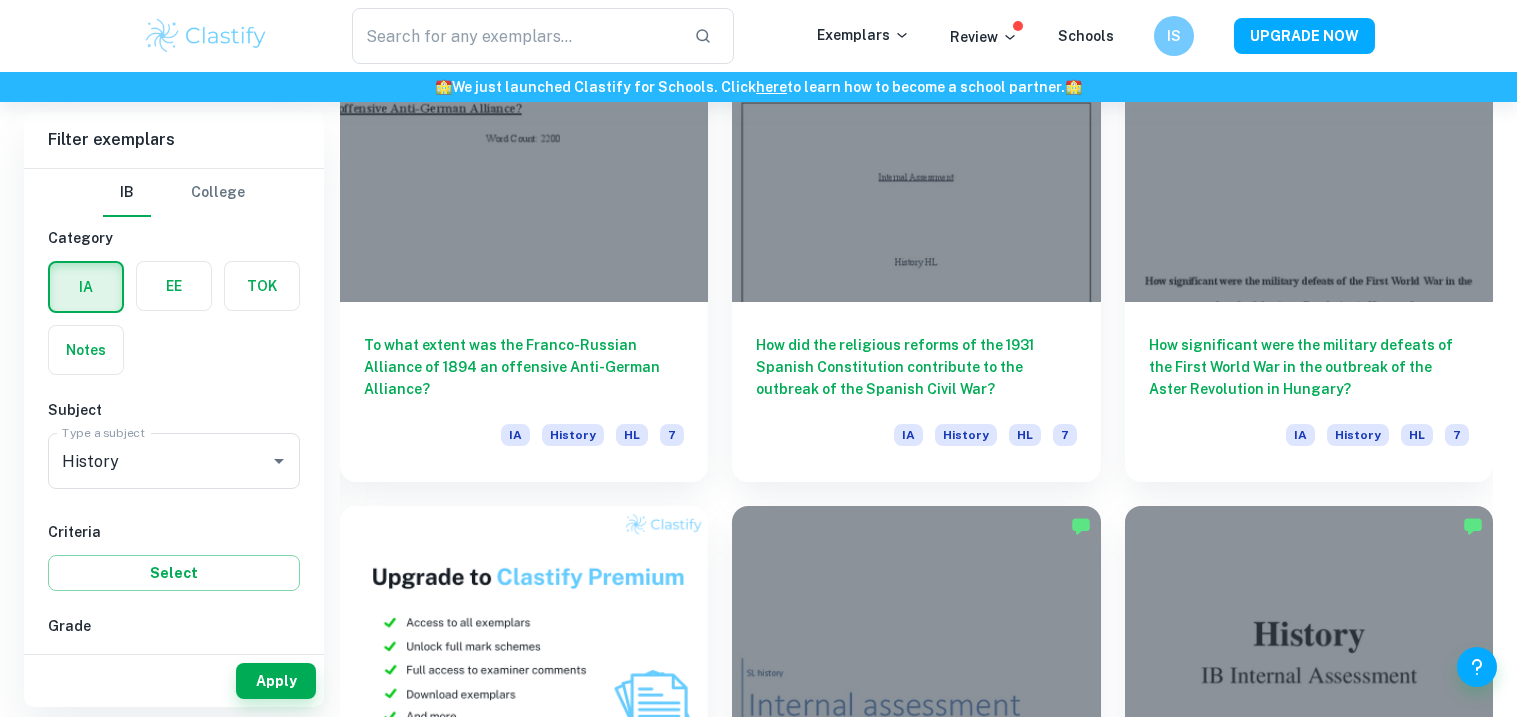 scroll, scrollTop: 1128, scrollLeft: 0, axis: vertical 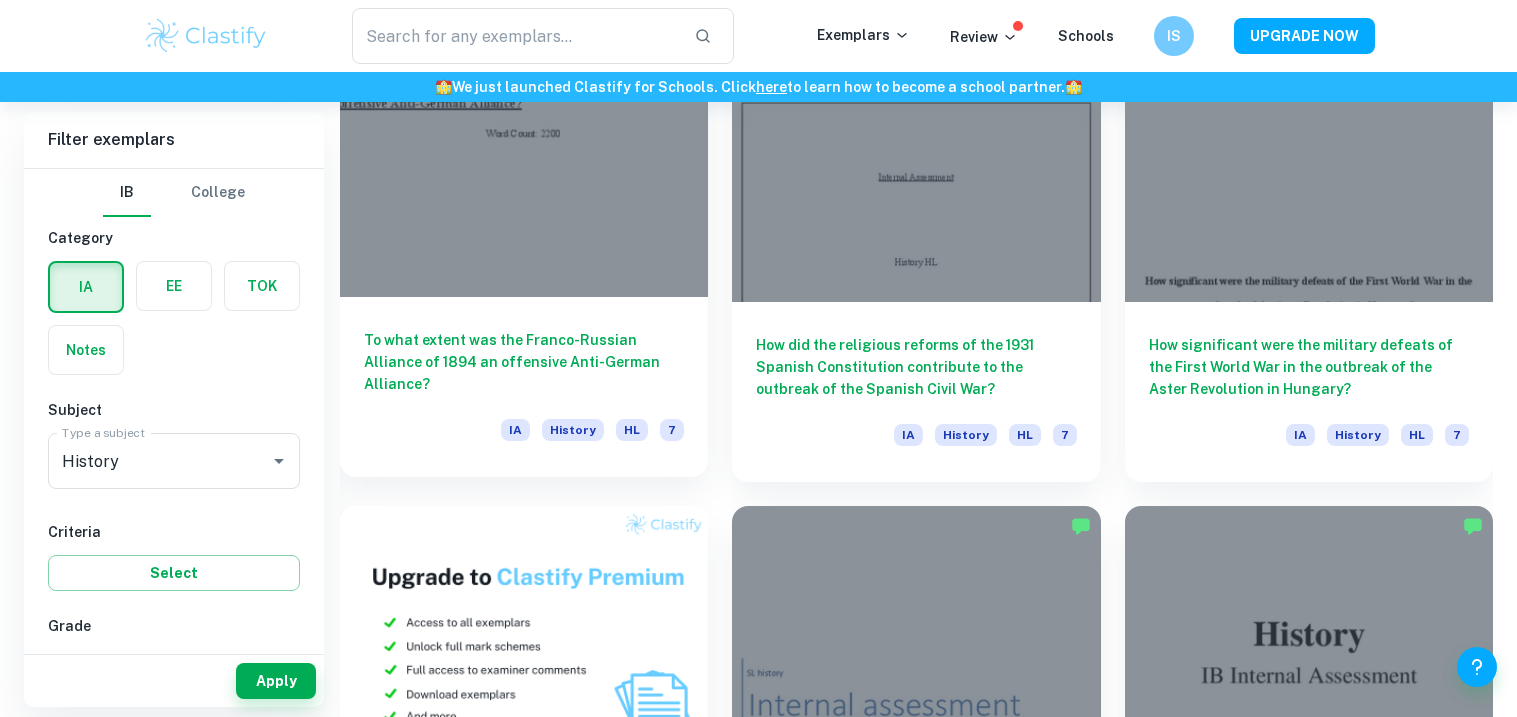 click on "To what extent was the Franco-Russian Alliance of 1894 an offensive Anti-German Alliance?" at bounding box center (524, 362) 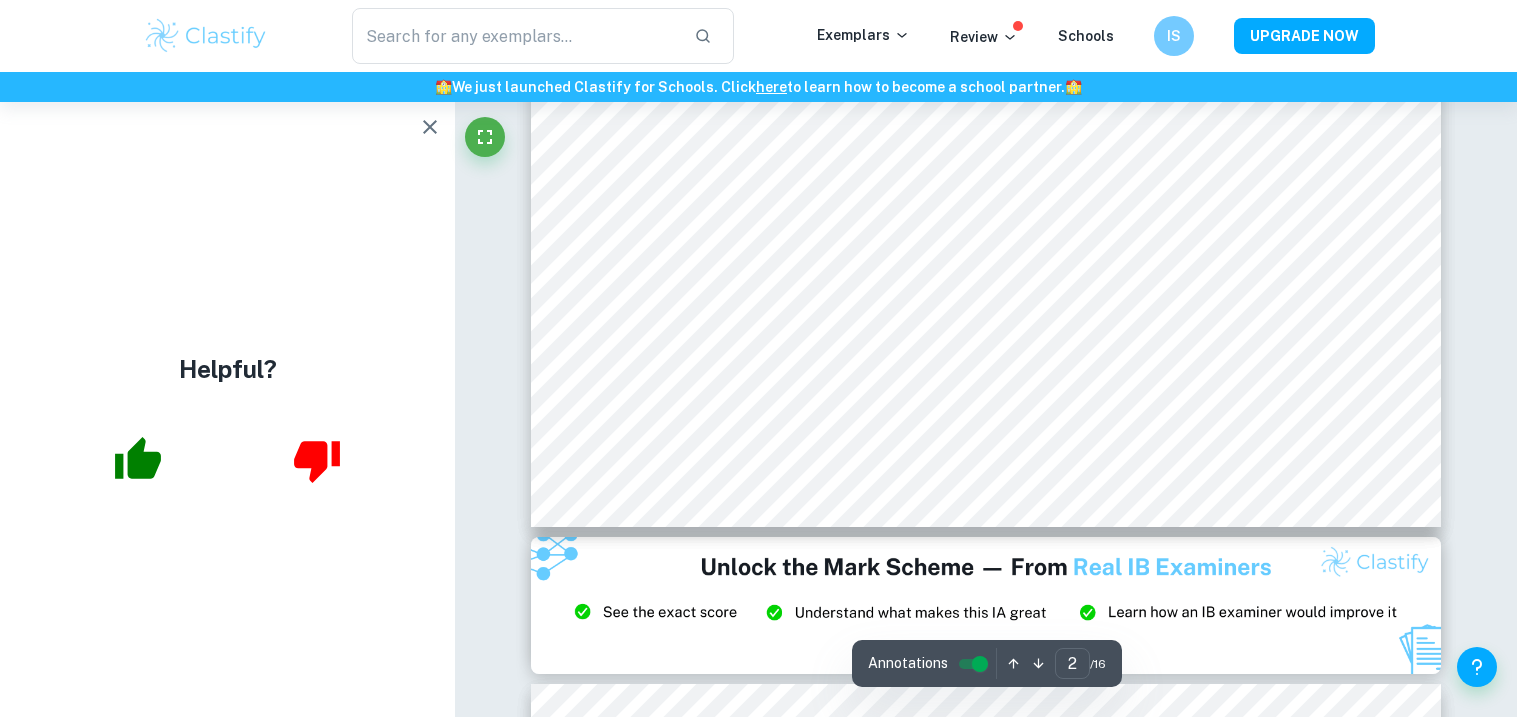 scroll, scrollTop: 872, scrollLeft: 0, axis: vertical 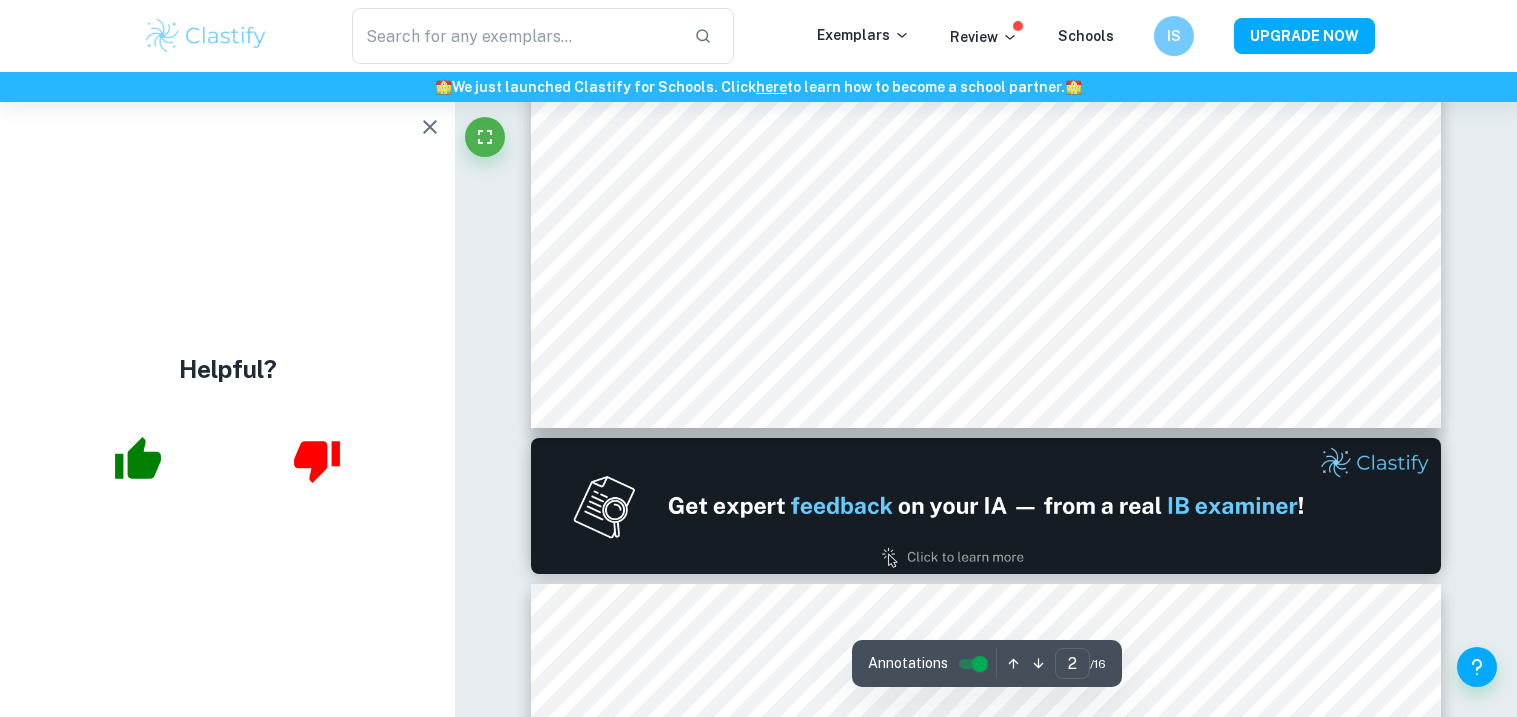 type on "1" 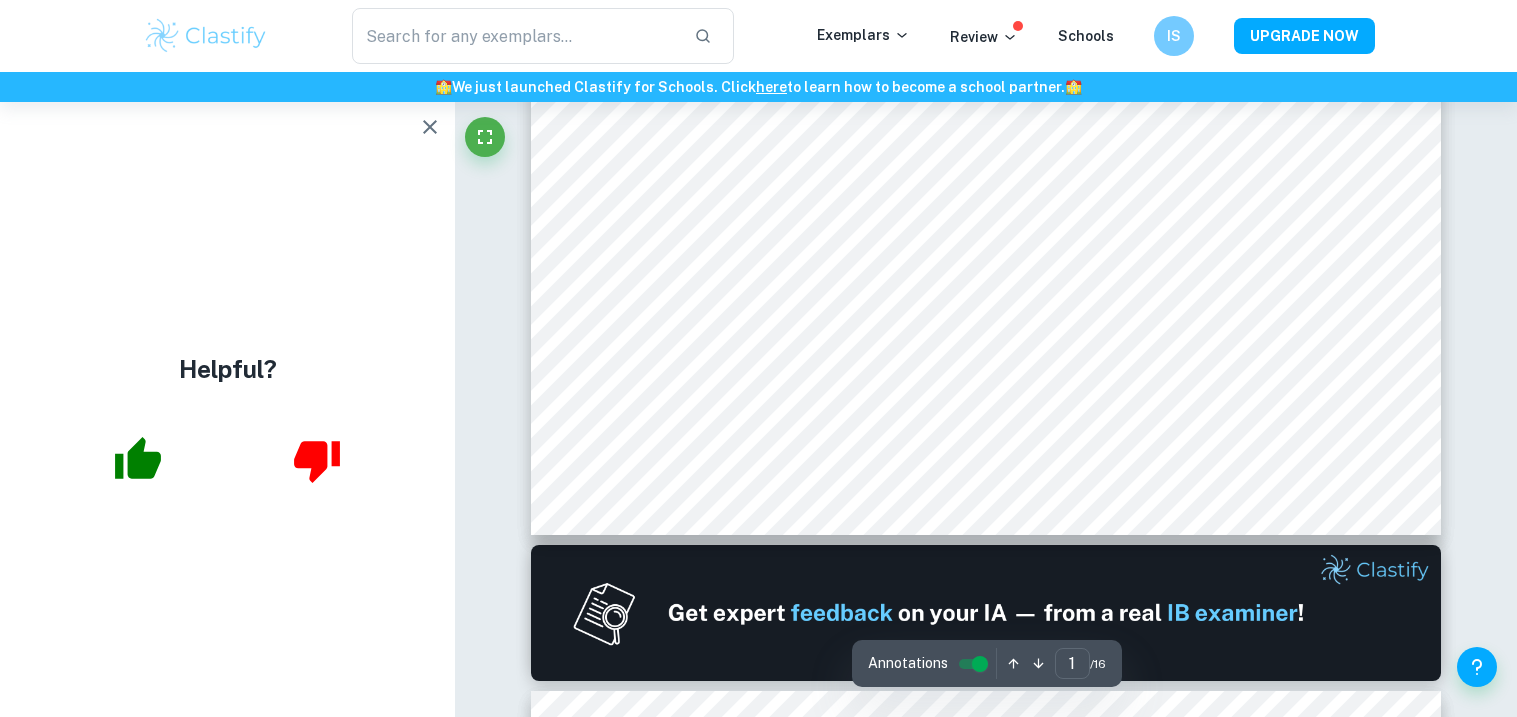scroll, scrollTop: 0, scrollLeft: 0, axis: both 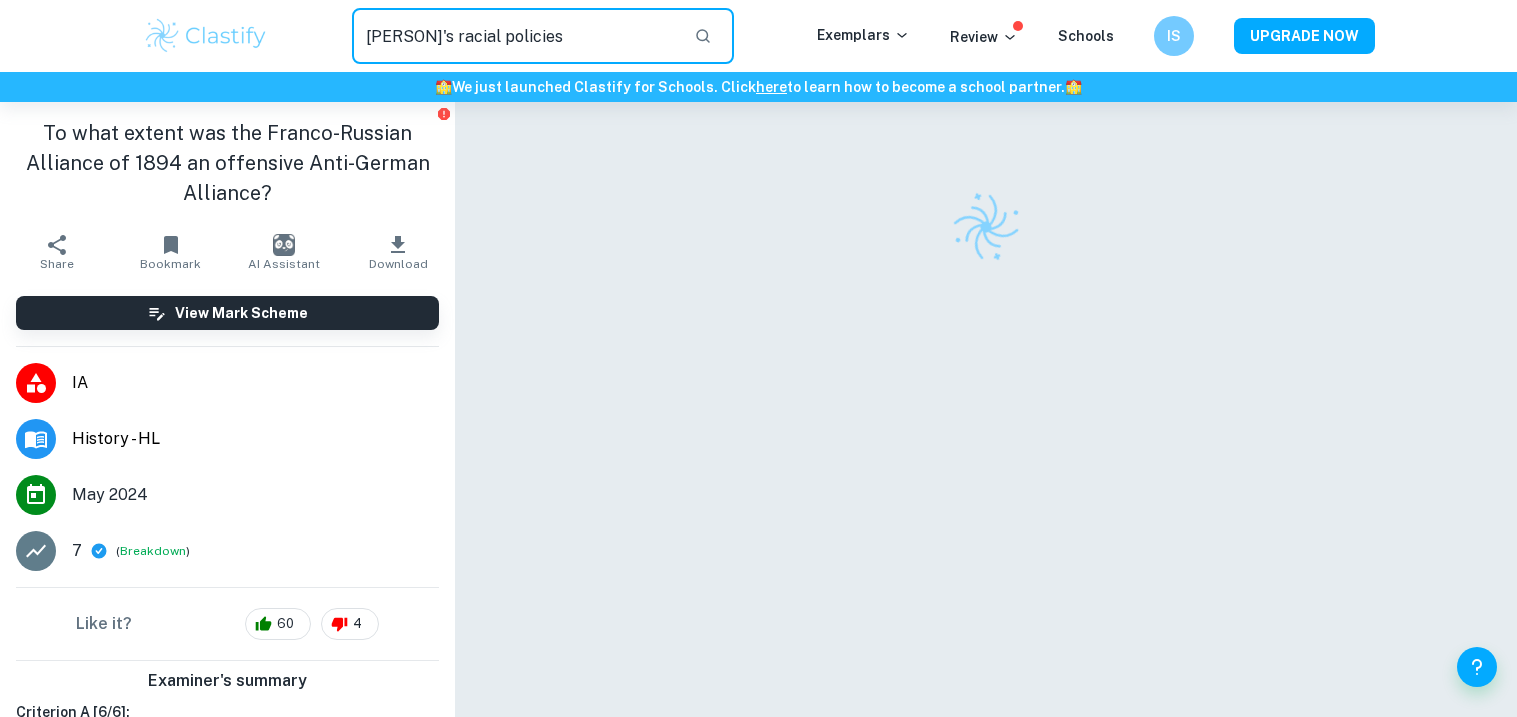 type on "Hitler's racial policies" 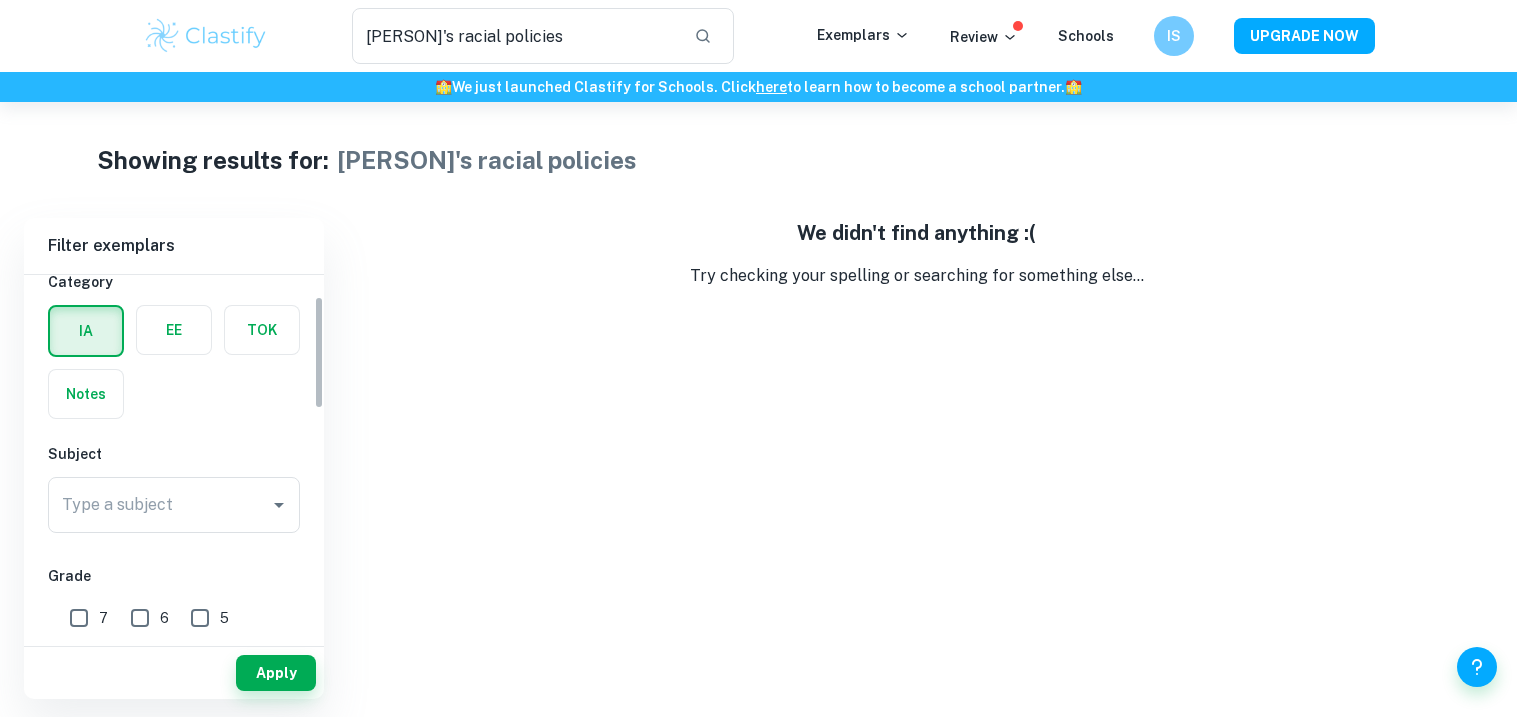 scroll, scrollTop: 88, scrollLeft: 0, axis: vertical 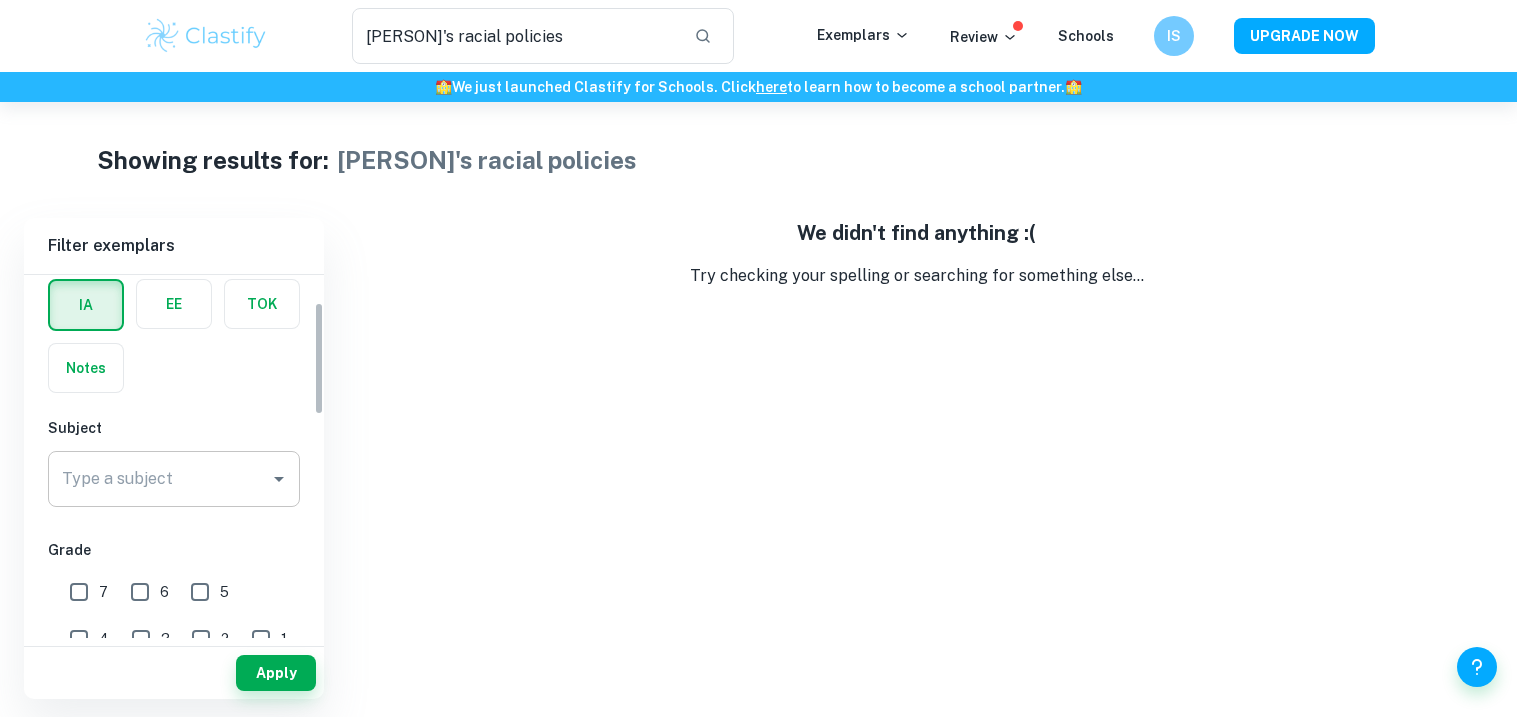 click on "Type a subject Type a subject" at bounding box center [174, 479] 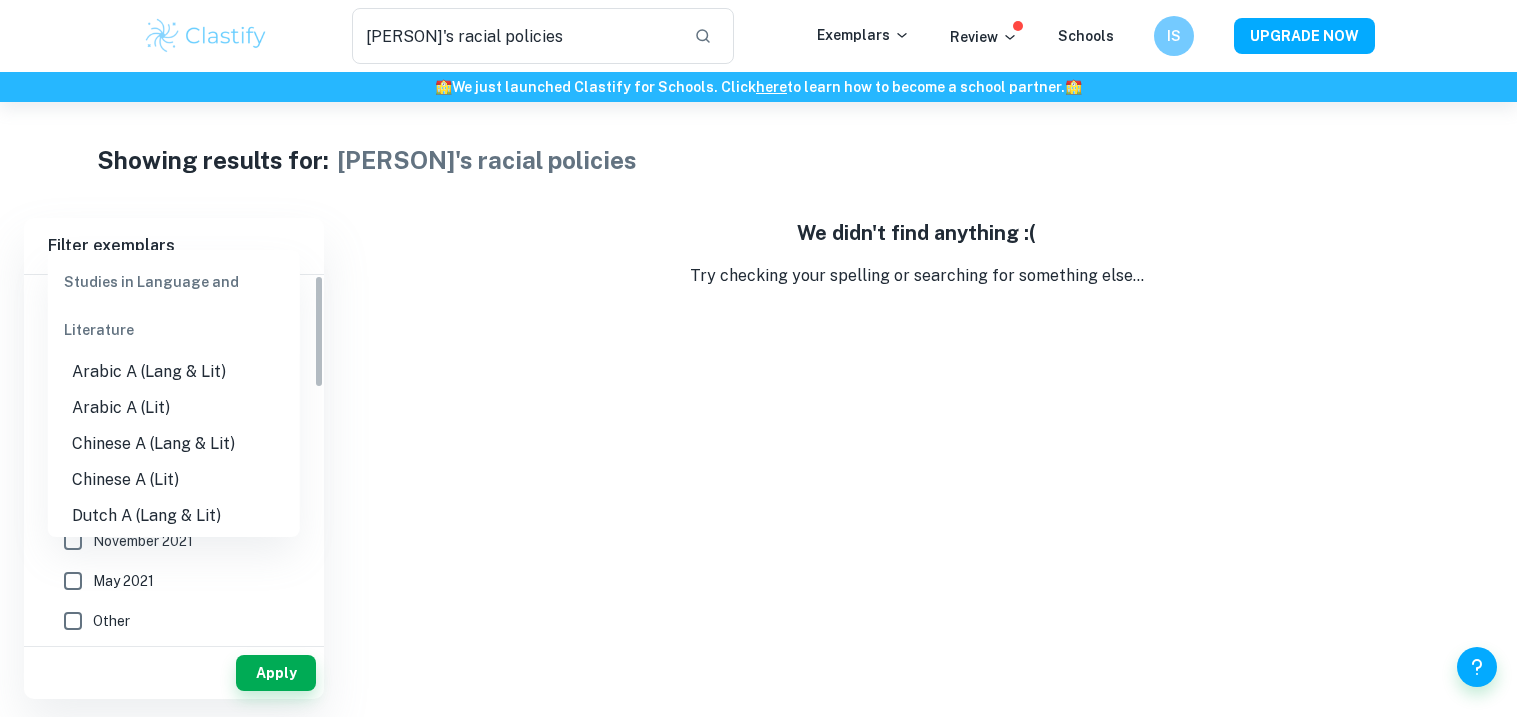 scroll, scrollTop: 0, scrollLeft: 0, axis: both 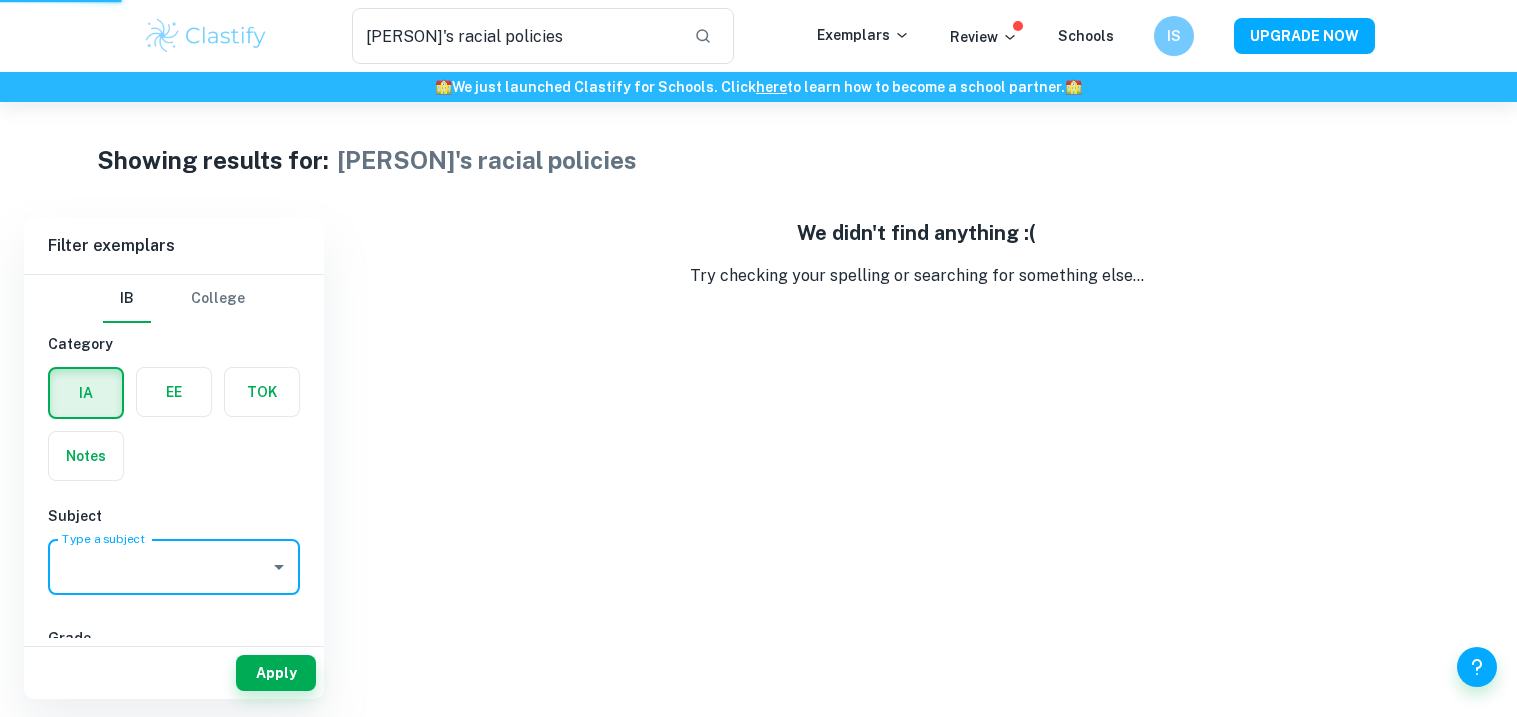 type 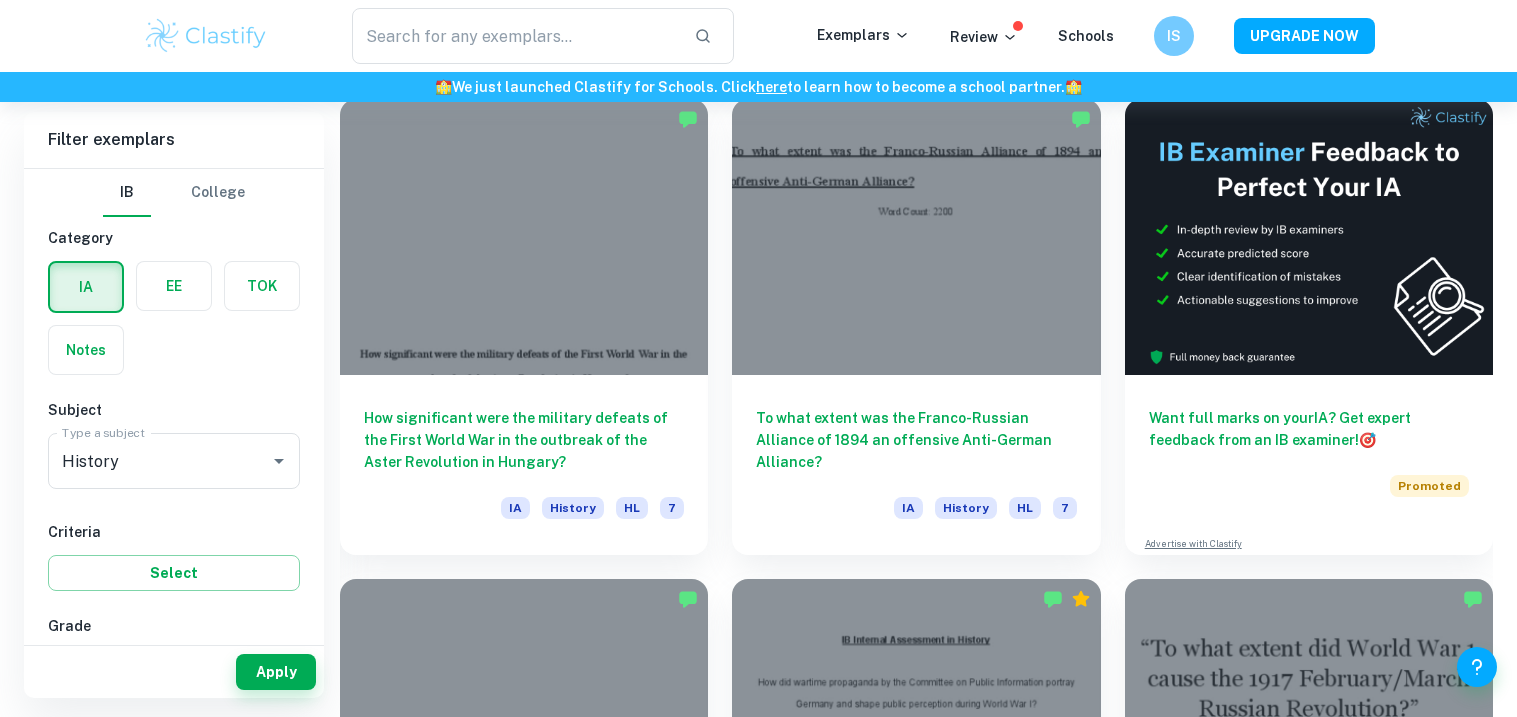 scroll, scrollTop: 553, scrollLeft: 0, axis: vertical 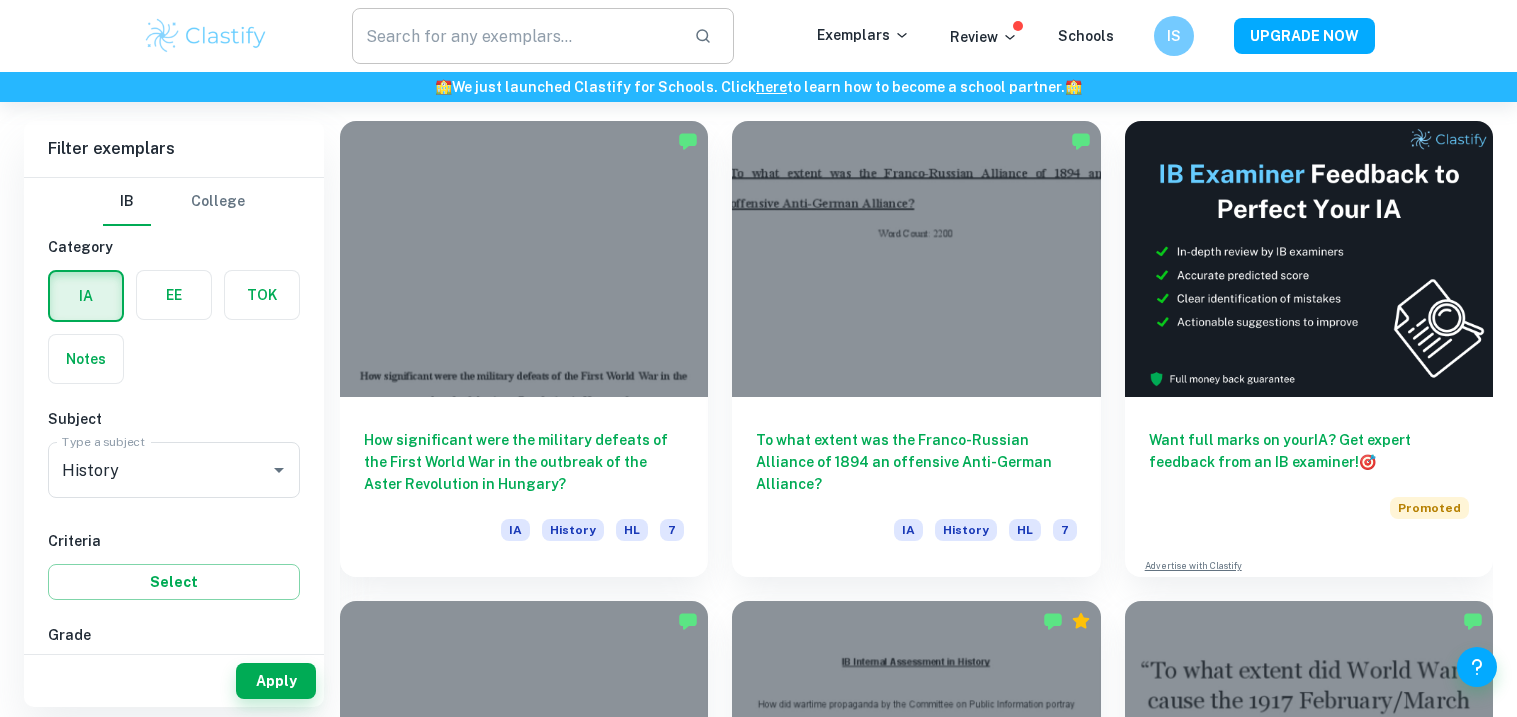 click at bounding box center (515, 36) 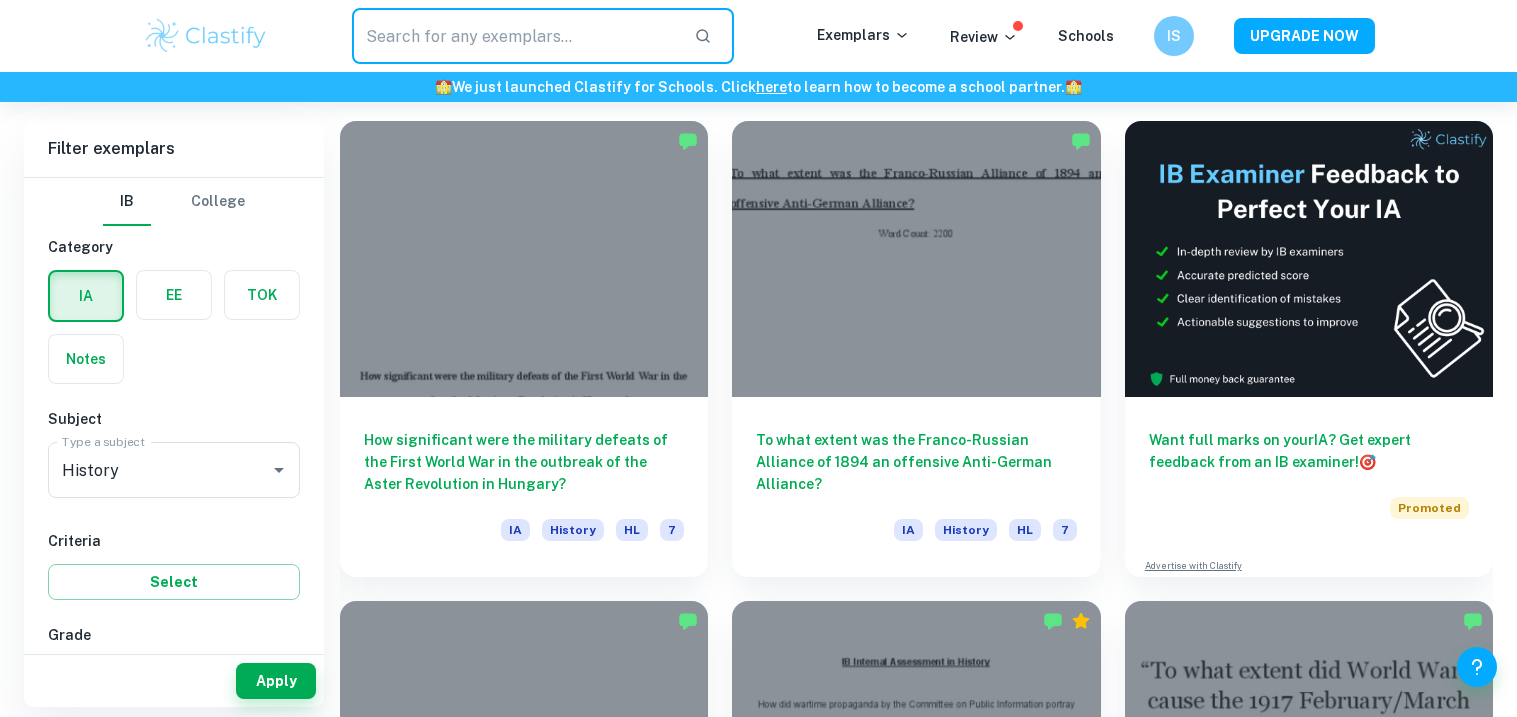 paste on "“To what extent did Hitler’s racial policies create a racial‑ethnic social hierarchy, with Jews and Slavs deemed ‘subhumans’? And what impact did this have on Jewish status and social conditions?”" 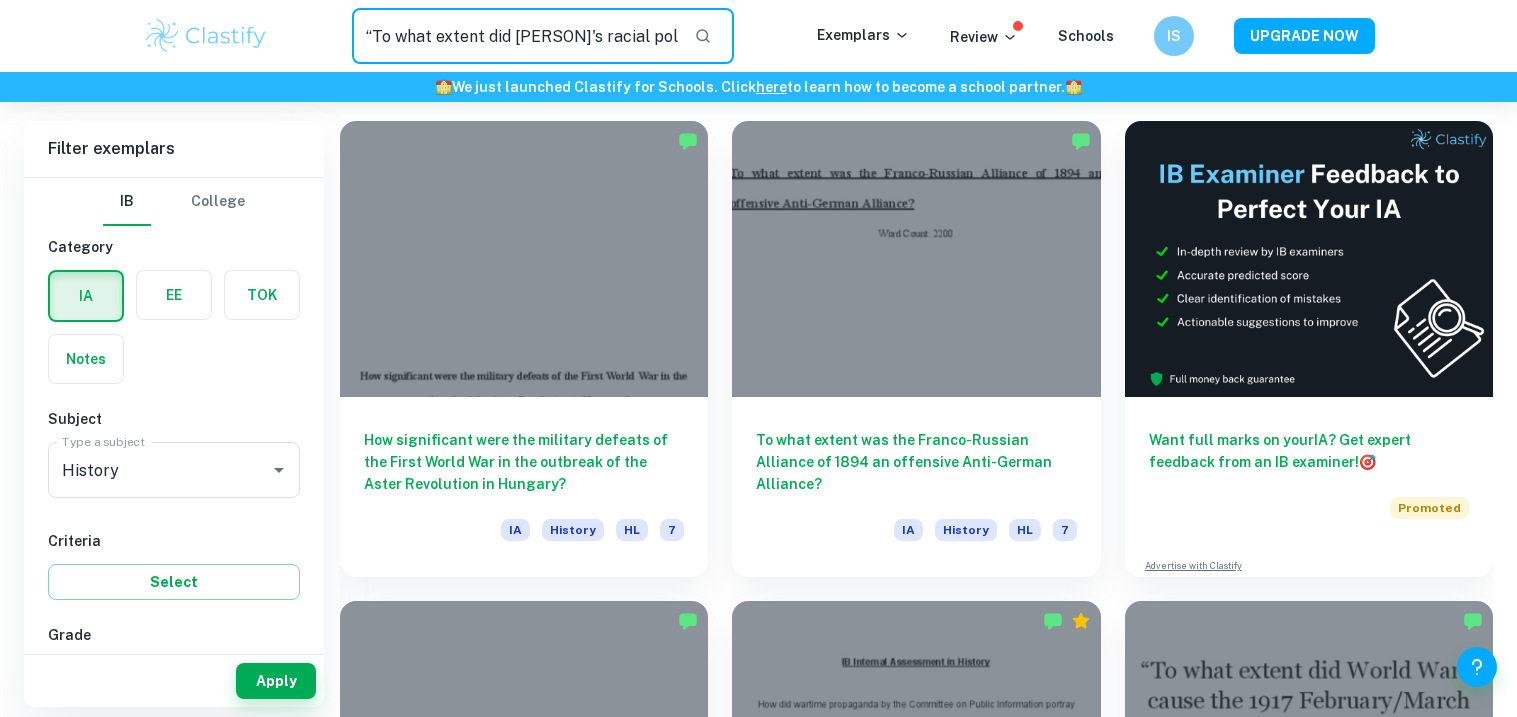 scroll, scrollTop: 0, scrollLeft: 1110, axis: horizontal 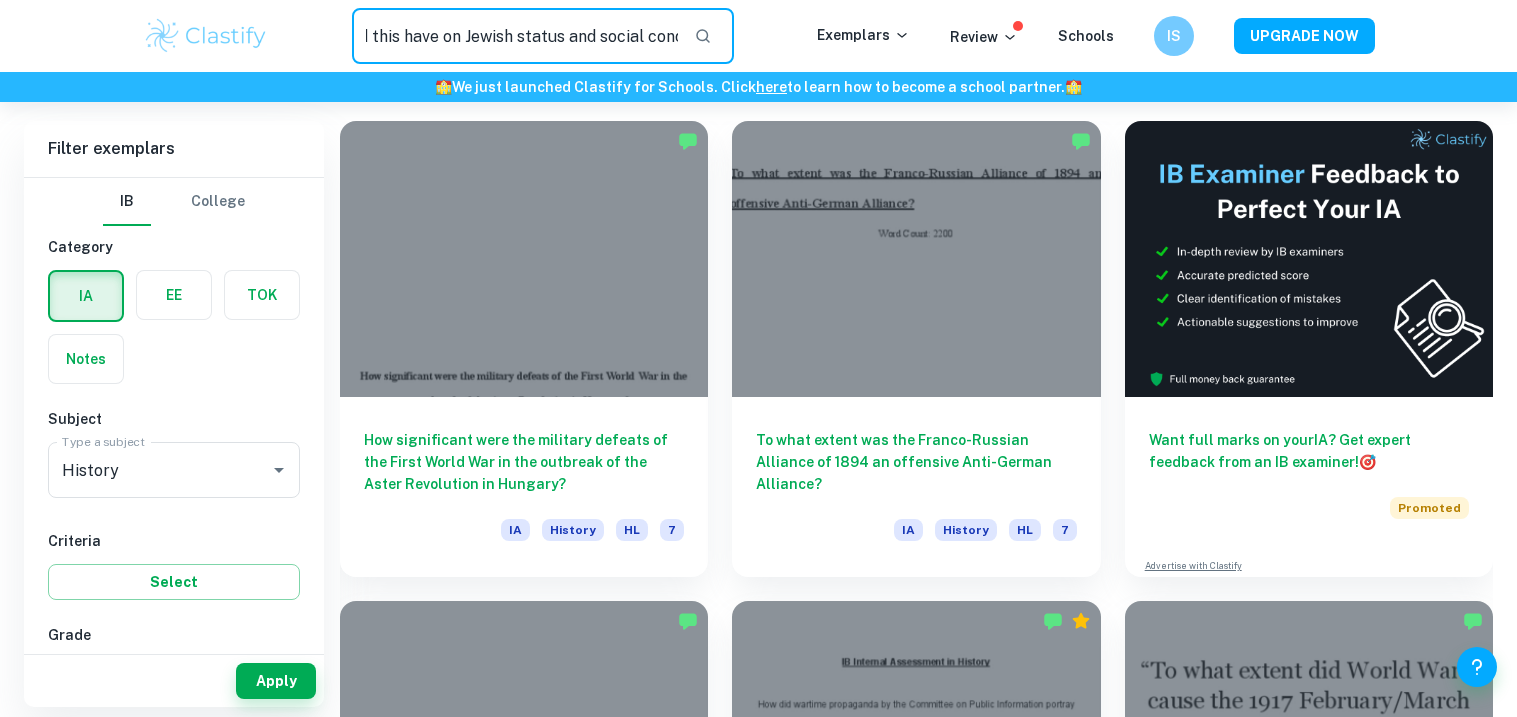 type on "“To what extent did Hitler’s racial policies create a racial‑ethnic social hierarchy, with Jews and Slavs deemed ‘subhumans’? And what impact did this have on Jewish status and social conditions?”" 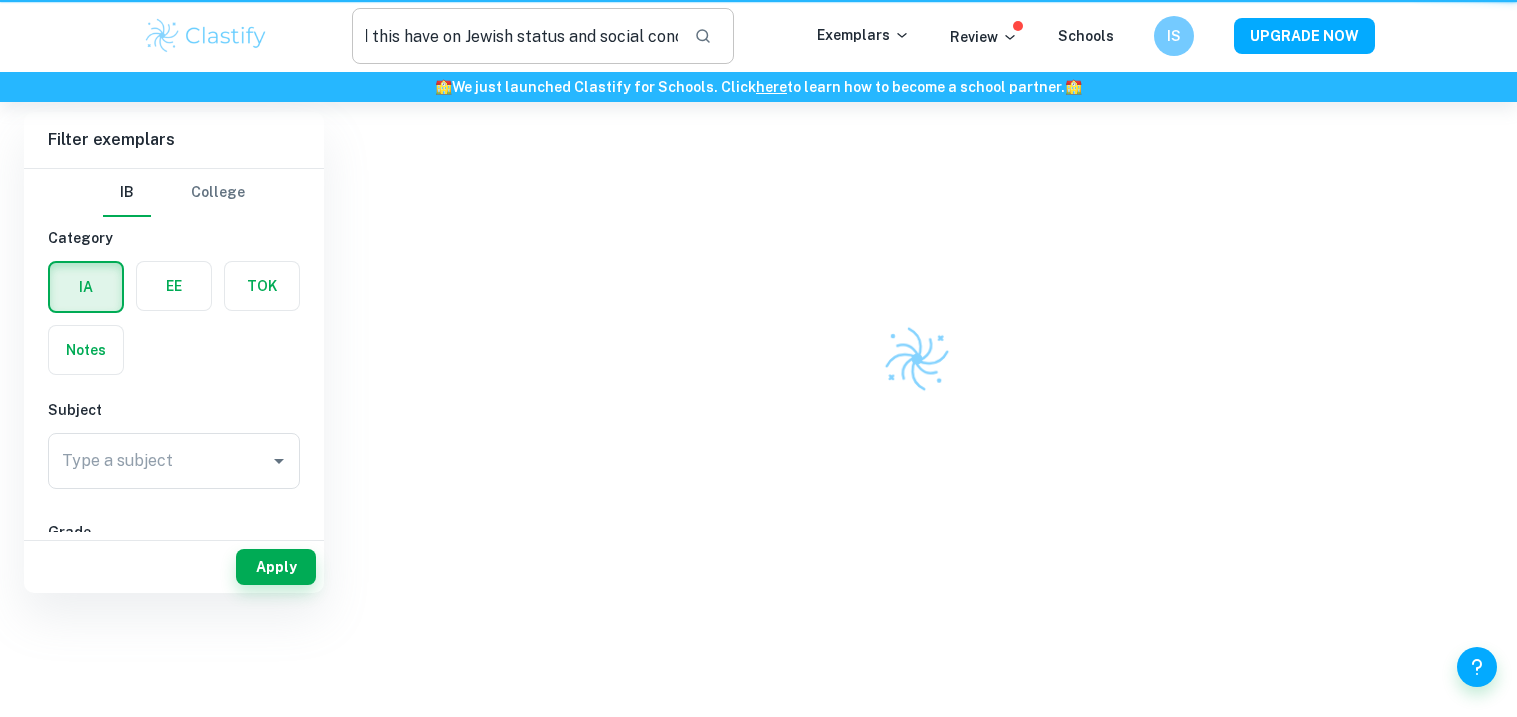 scroll, scrollTop: 0, scrollLeft: 0, axis: both 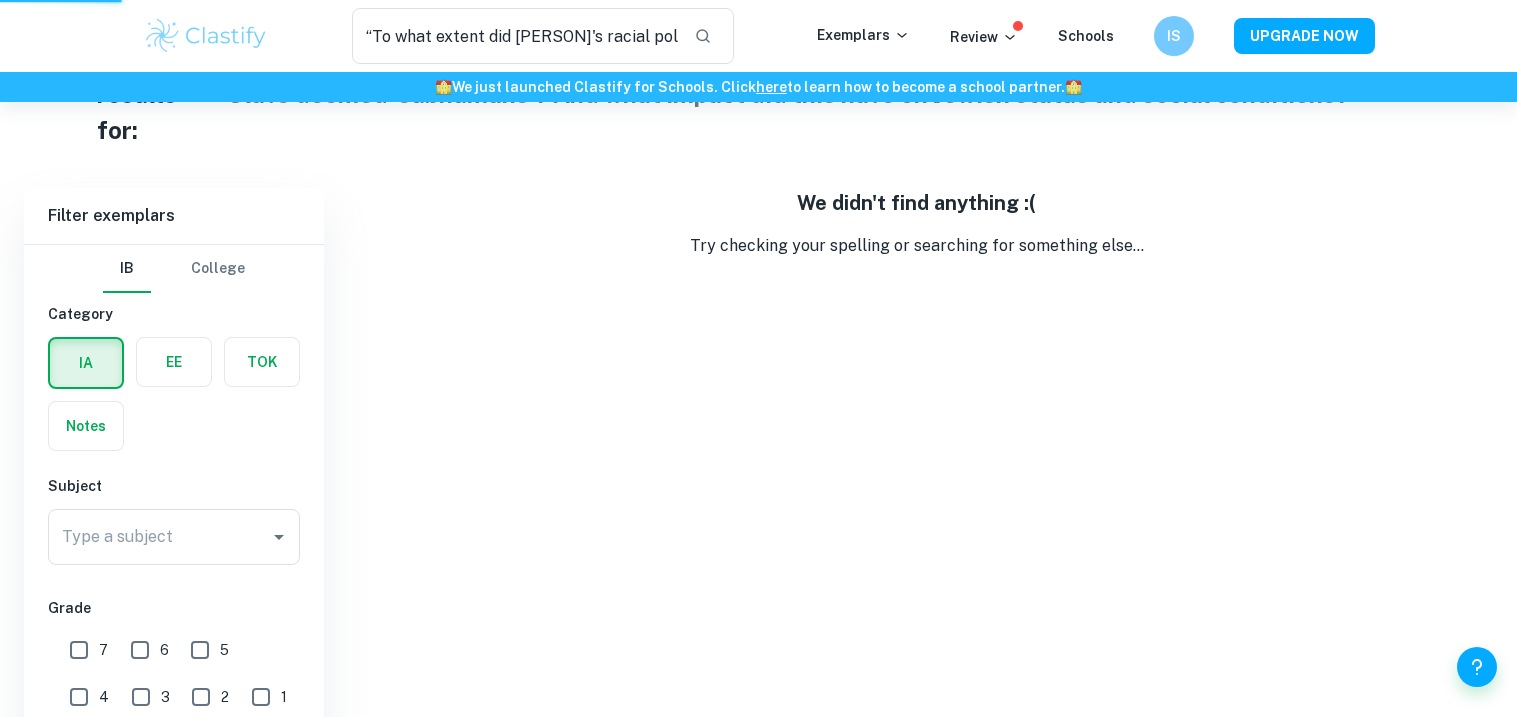 type 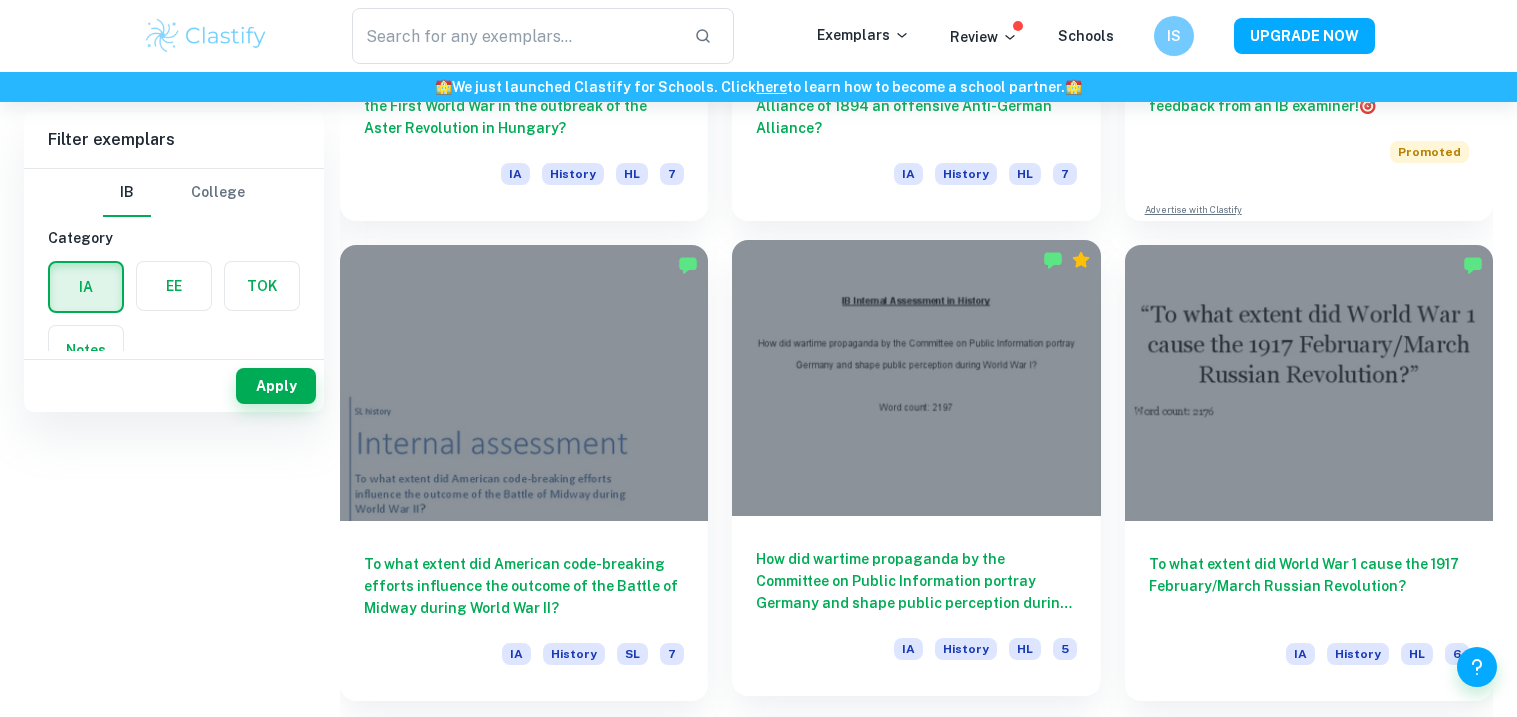 scroll, scrollTop: 0, scrollLeft: 0, axis: both 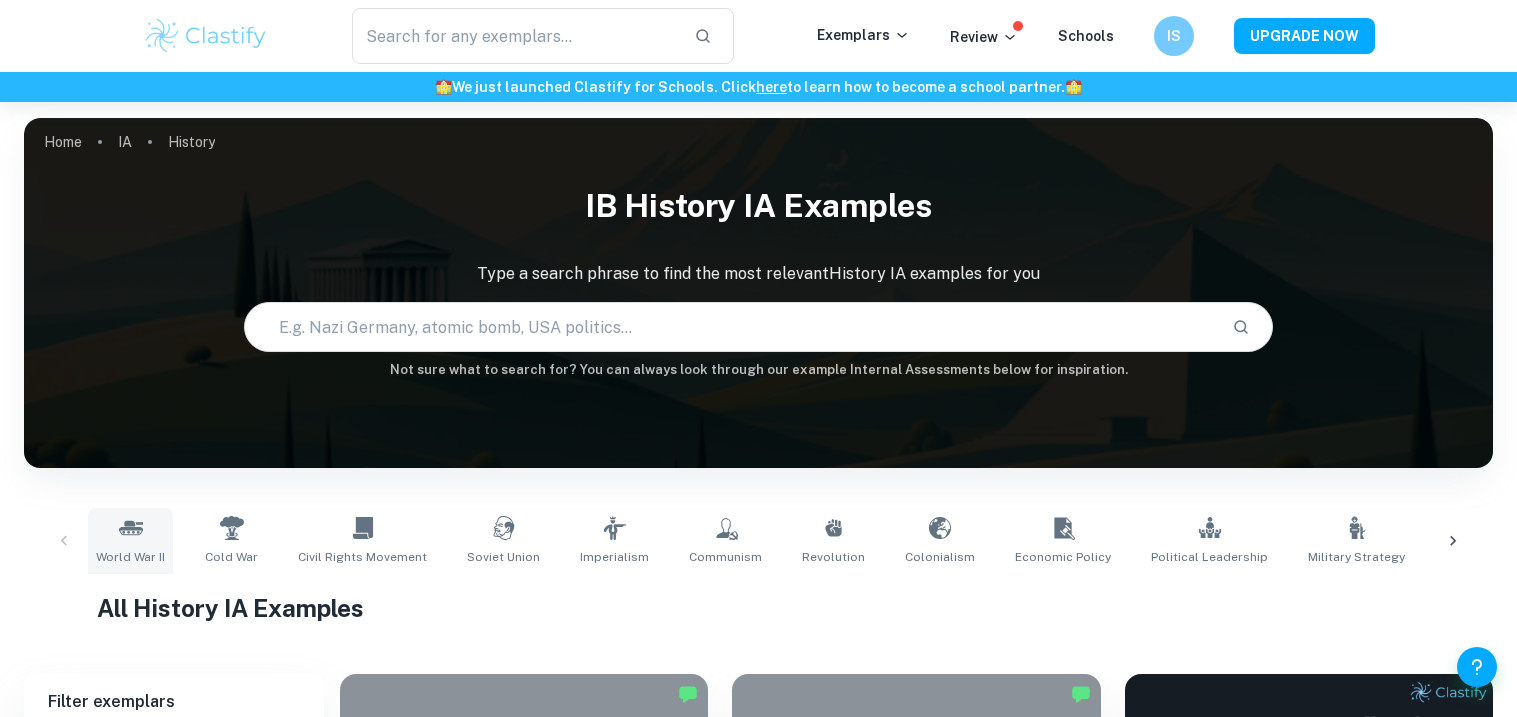 click 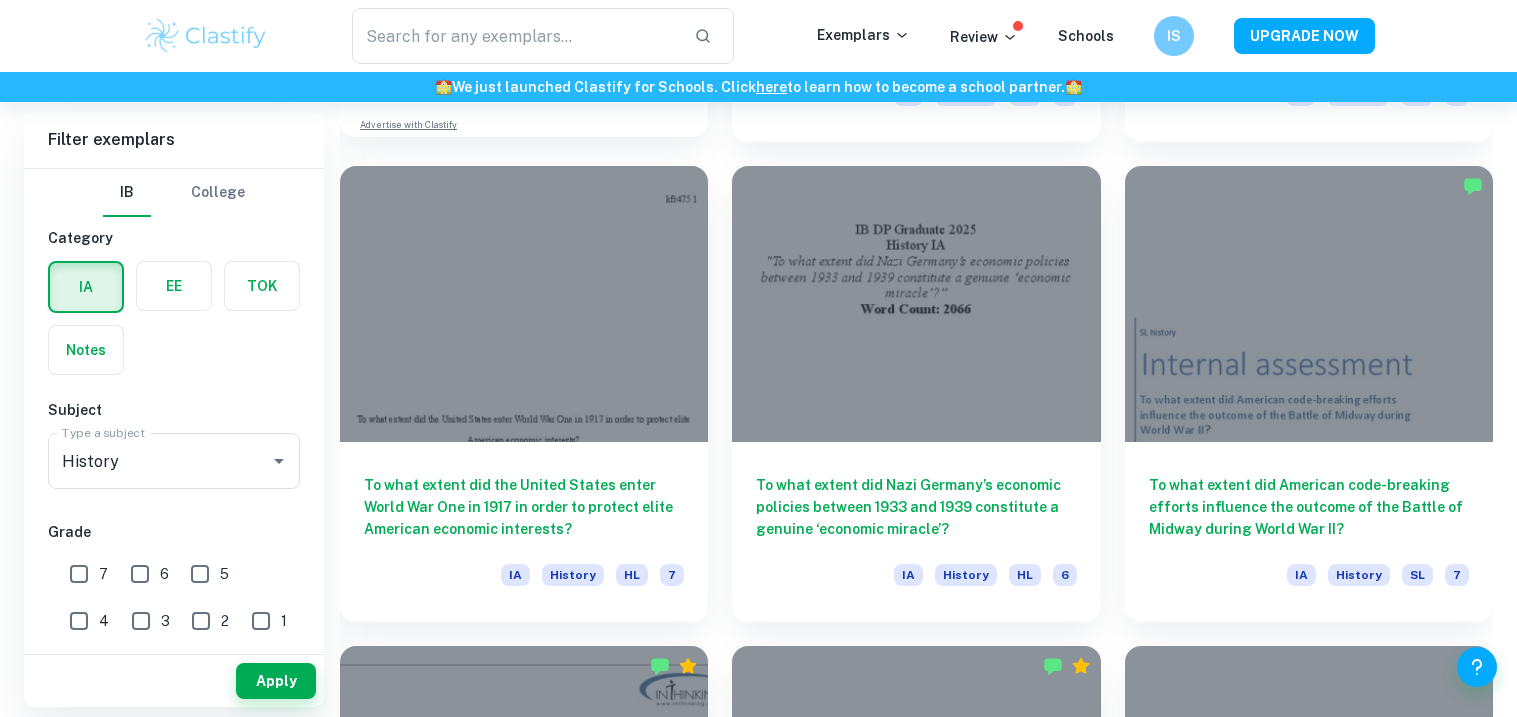 scroll, scrollTop: 1913, scrollLeft: 0, axis: vertical 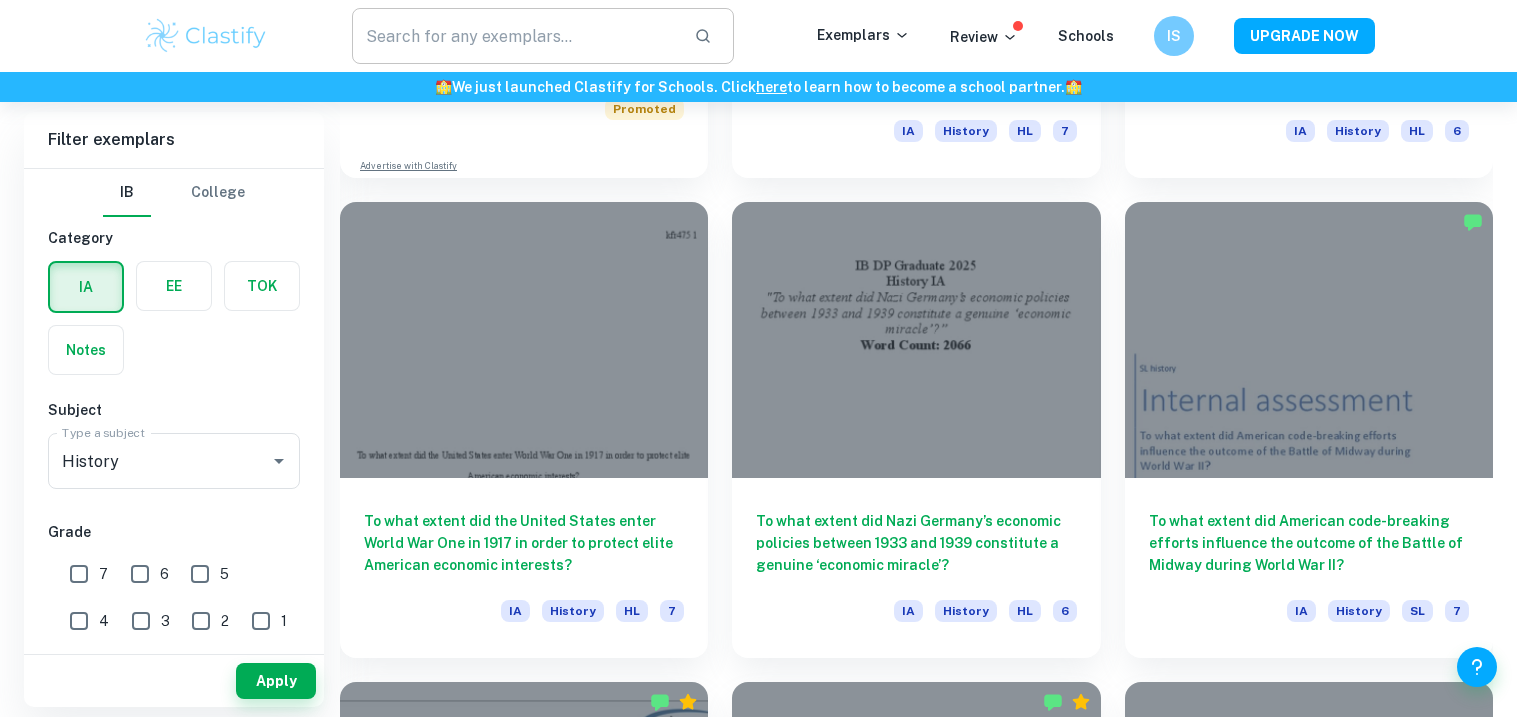 click at bounding box center [515, 36] 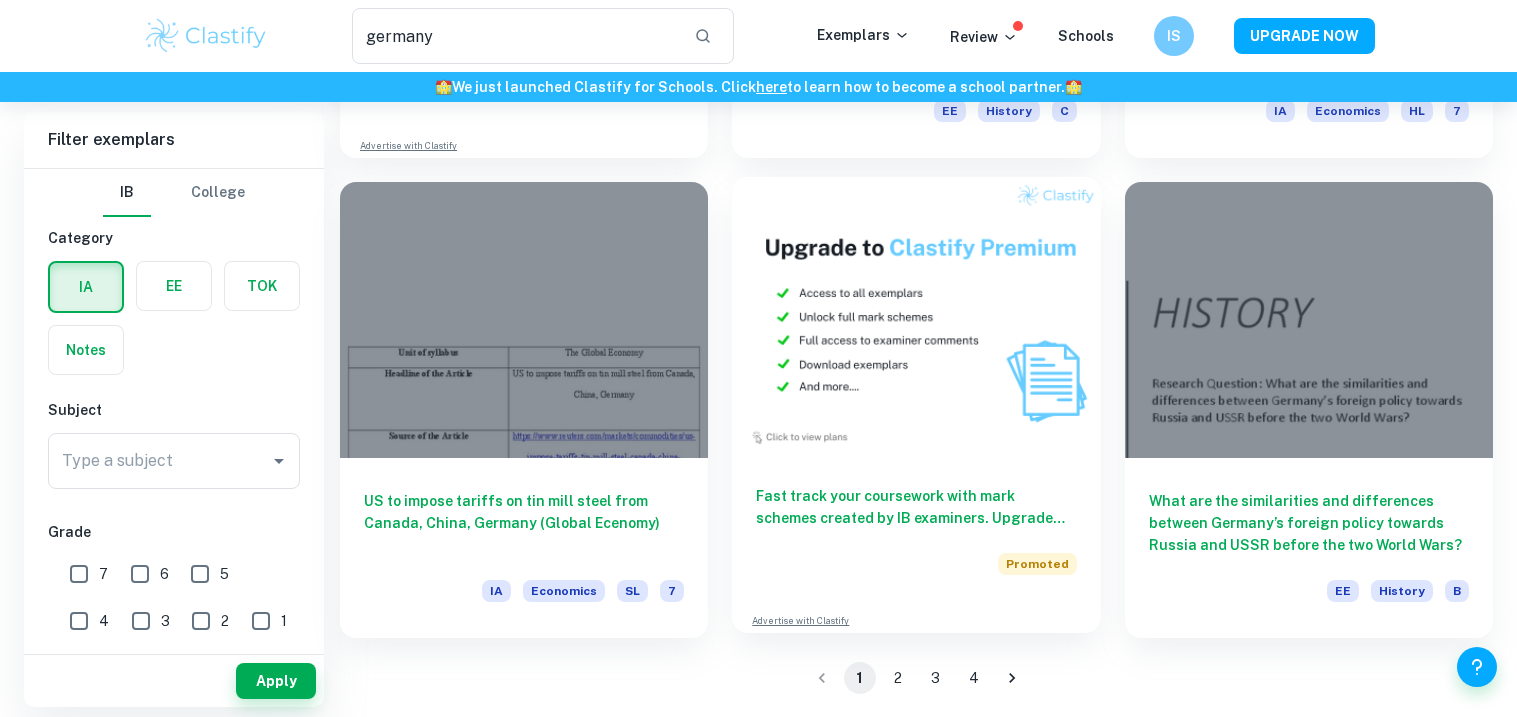 scroll, scrollTop: 0, scrollLeft: 0, axis: both 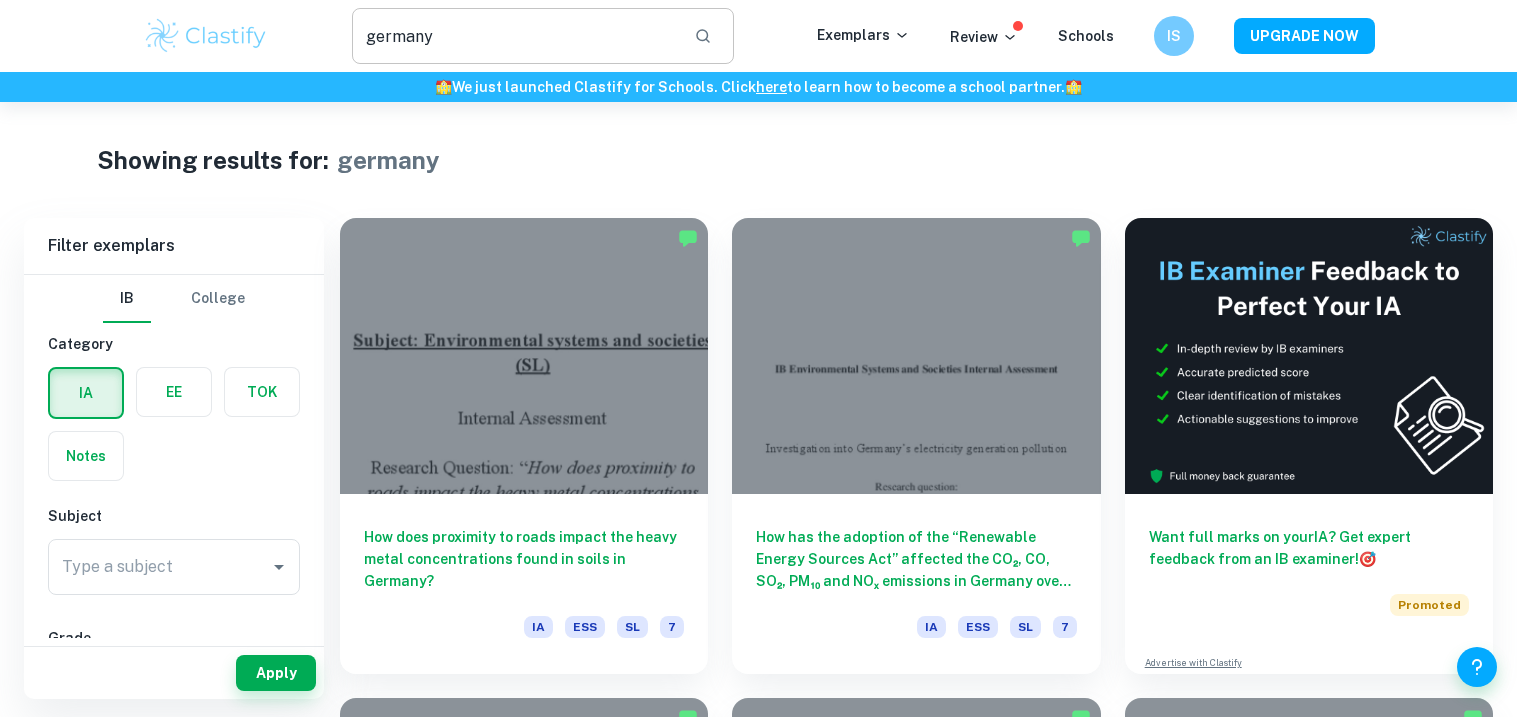 click on "germany" at bounding box center (515, 36) 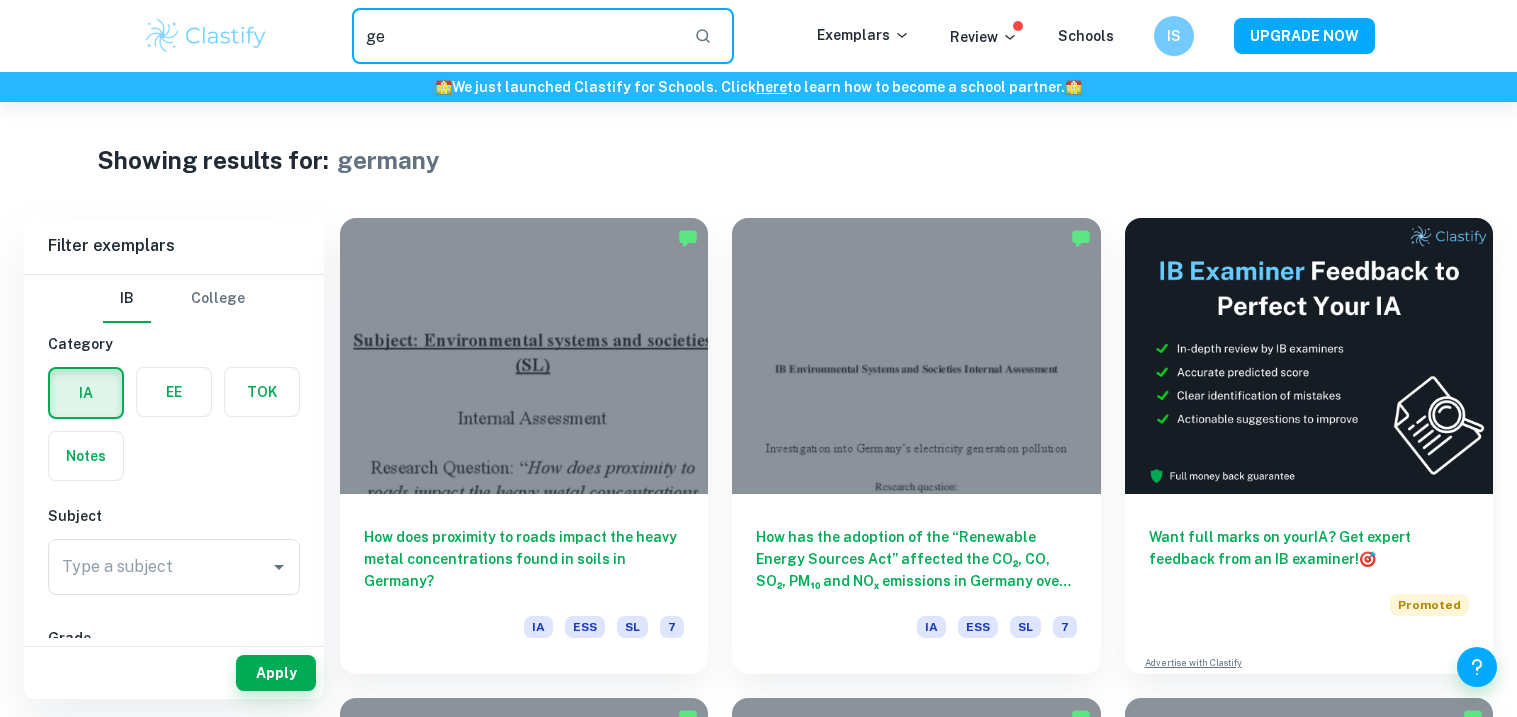 type on "g" 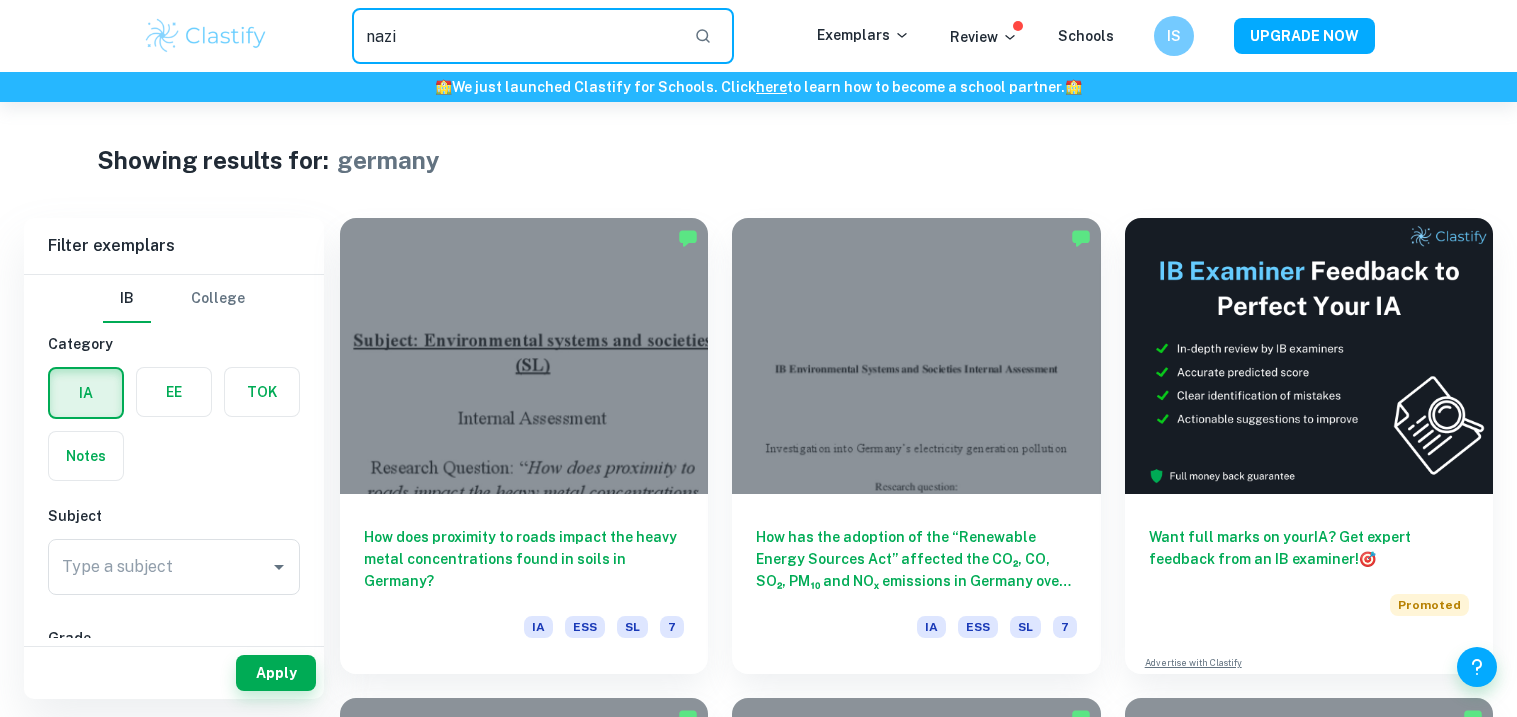 type on "nazi" 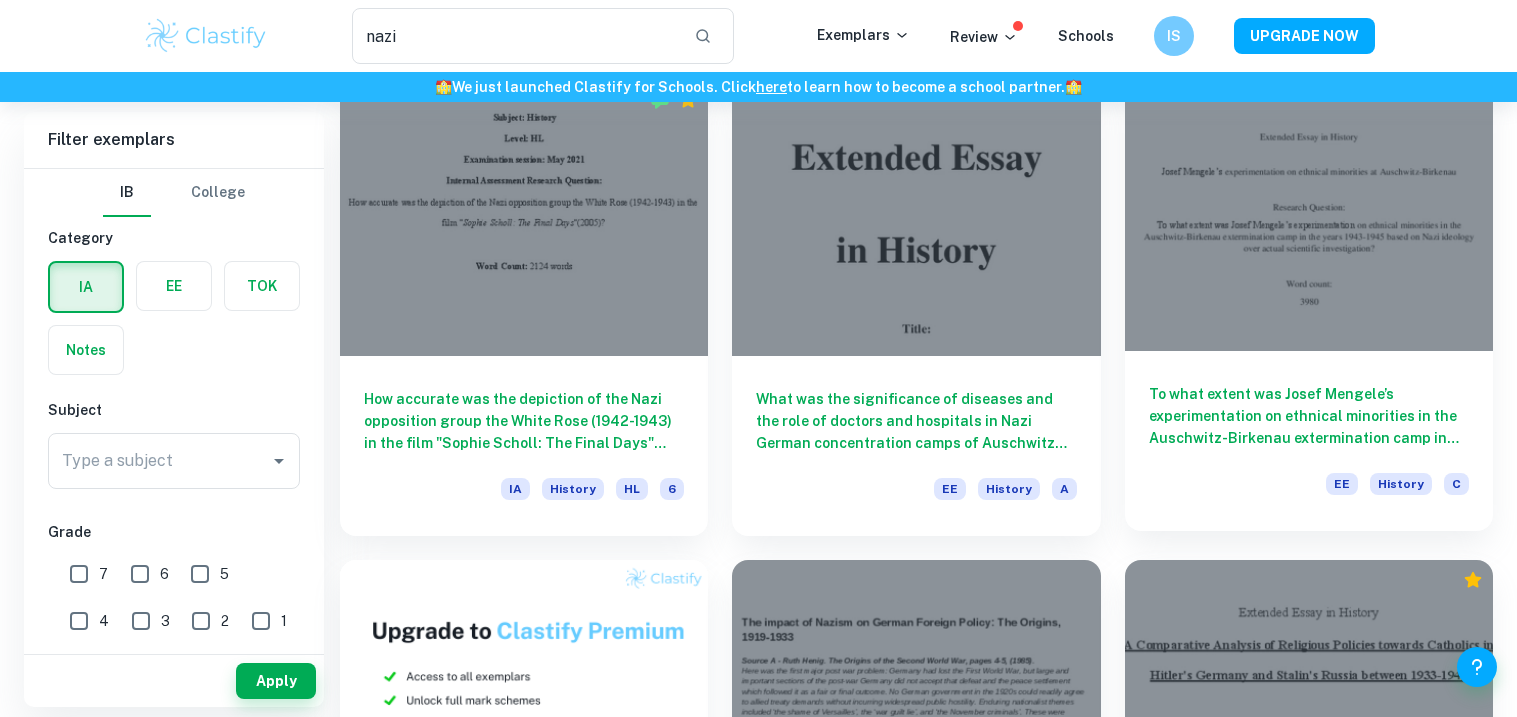 scroll, scrollTop: 613, scrollLeft: 0, axis: vertical 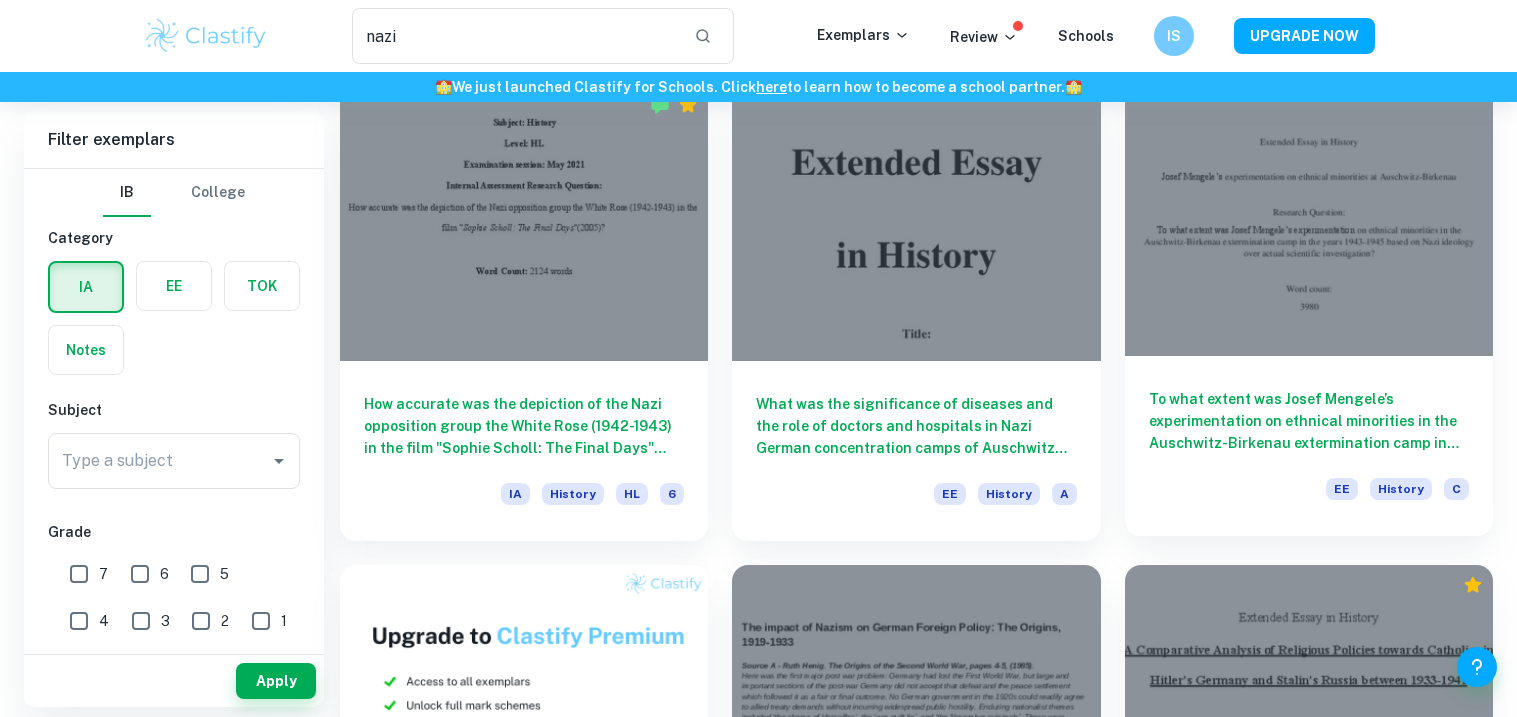 click at bounding box center [1309, 218] 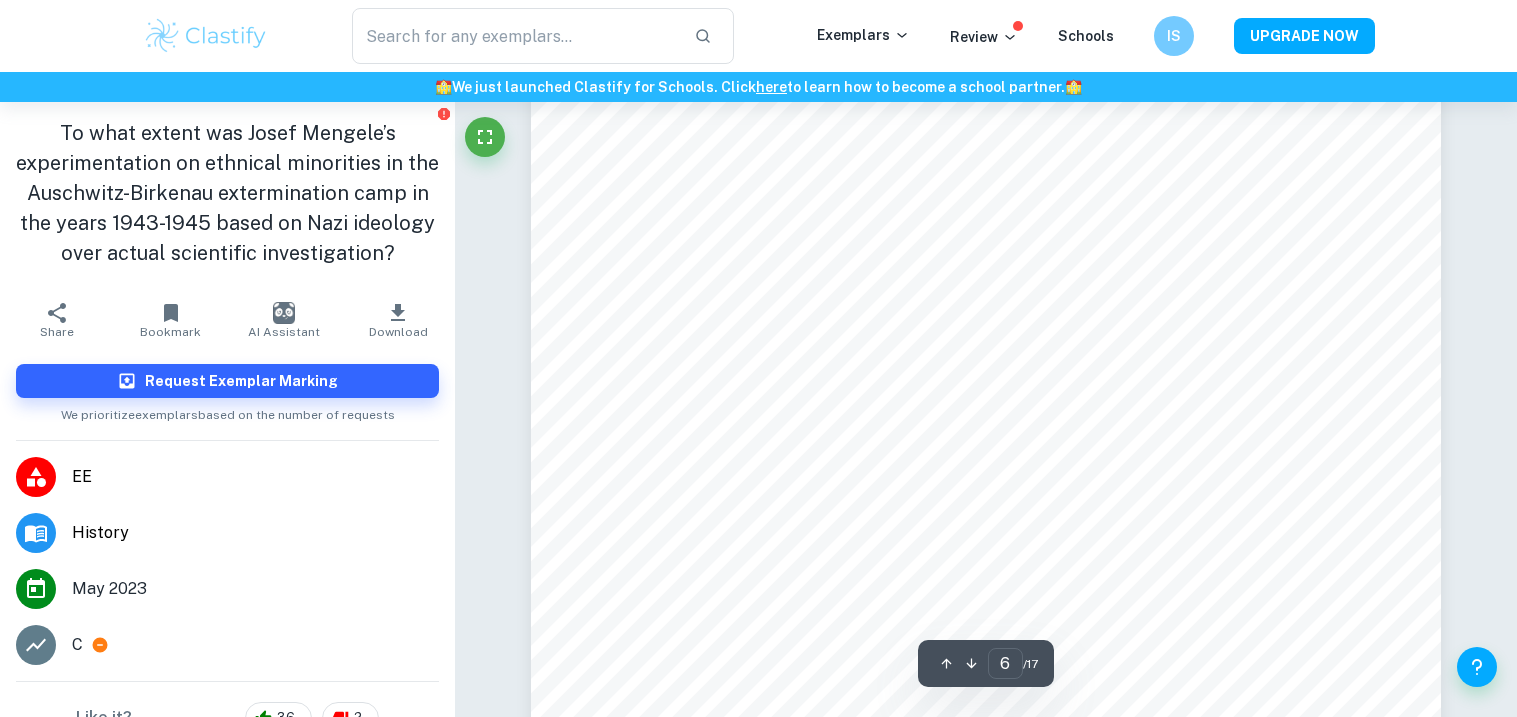 scroll, scrollTop: 7399, scrollLeft: 0, axis: vertical 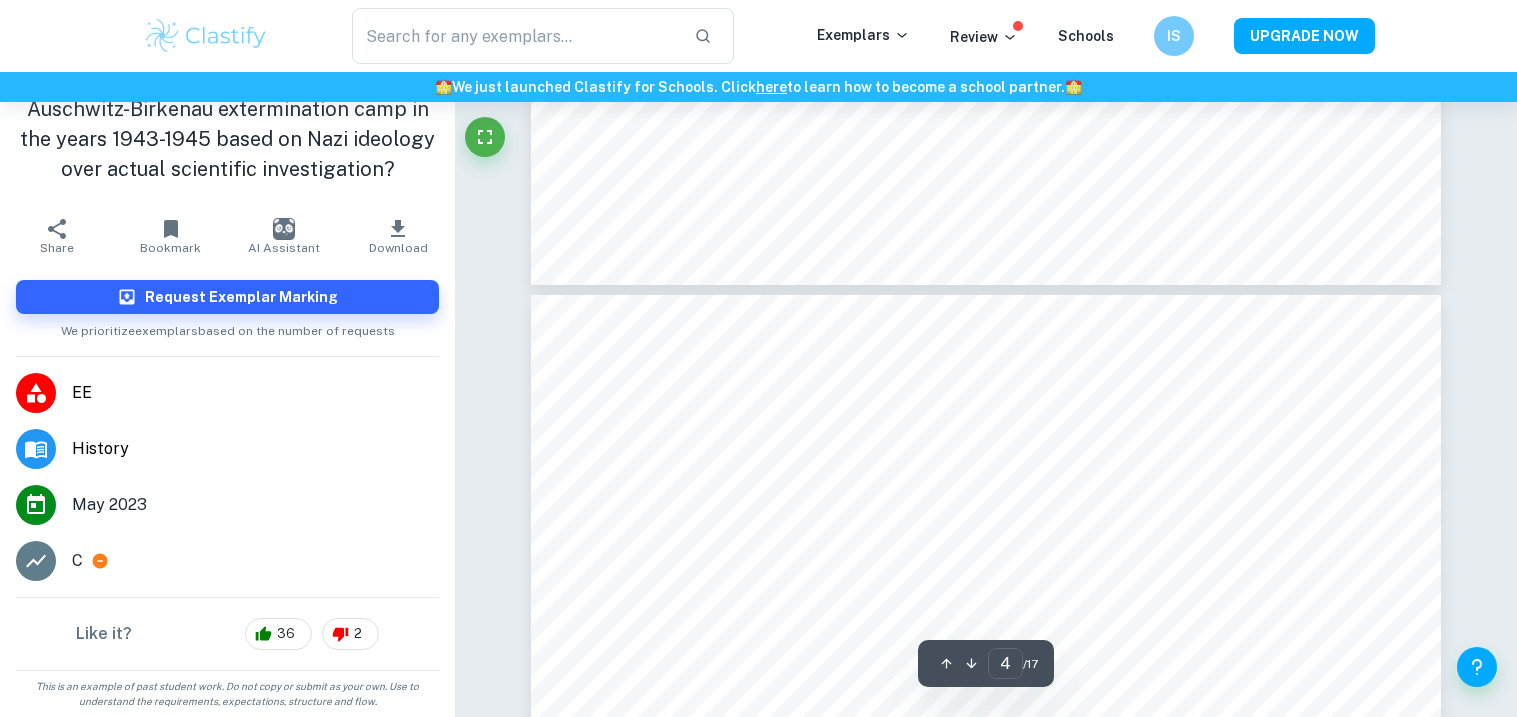 type on "3" 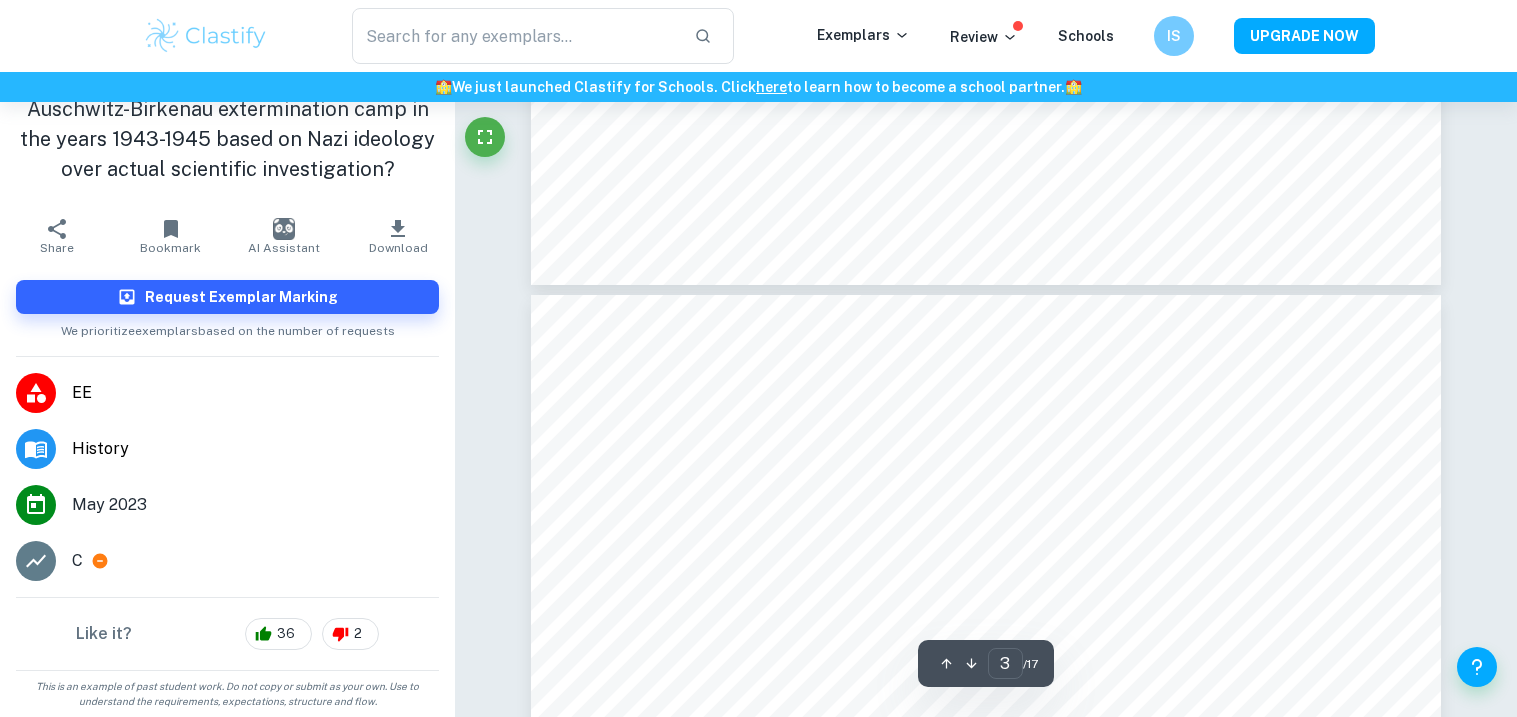 scroll, scrollTop: 3752, scrollLeft: 0, axis: vertical 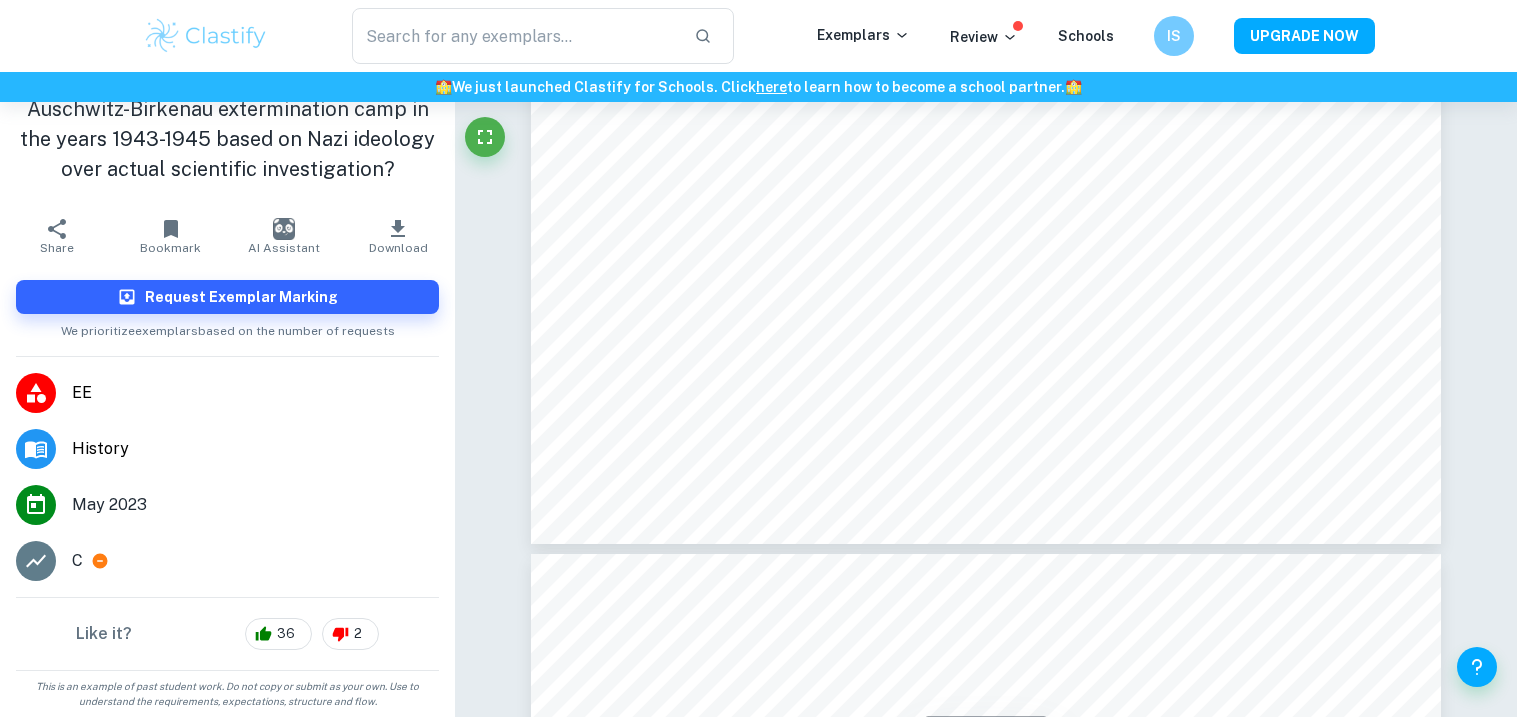 type on "nazi" 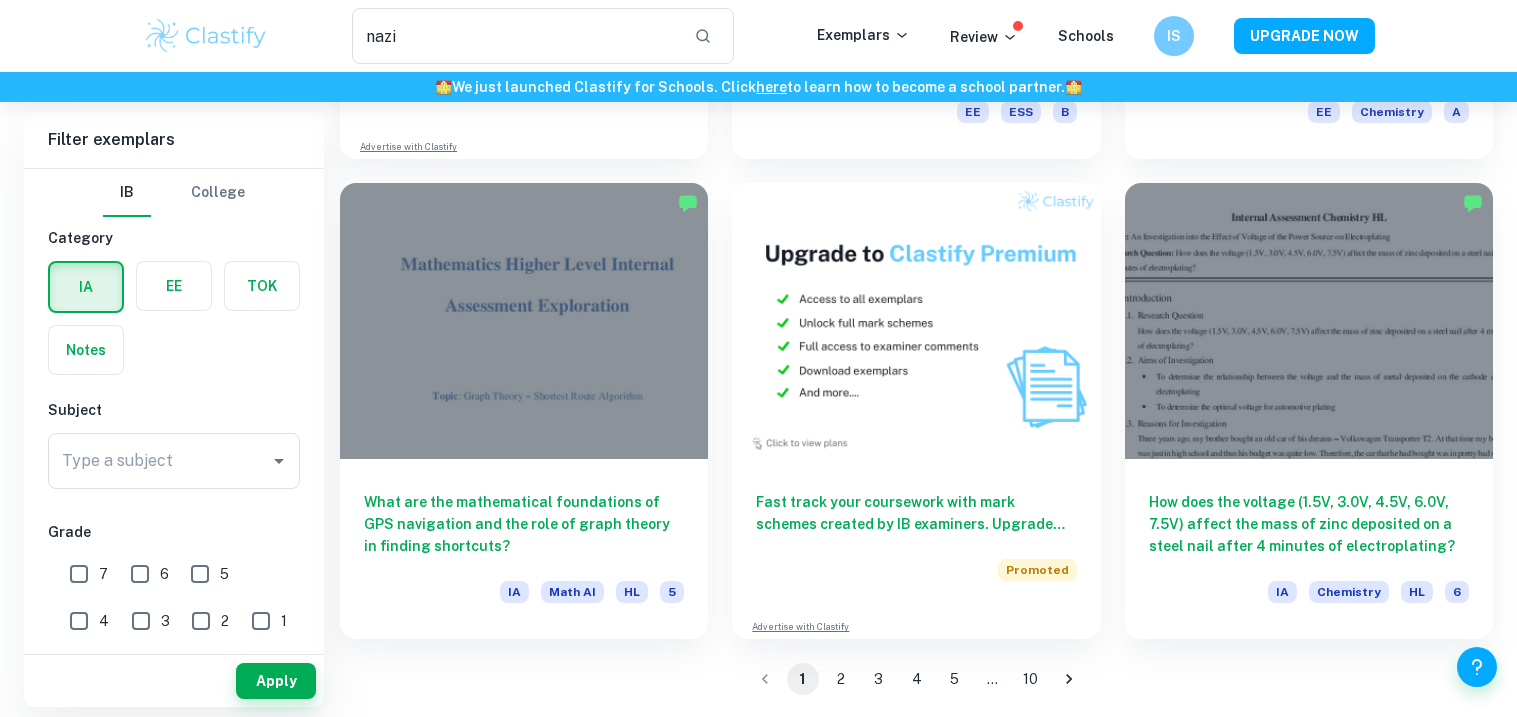scroll, scrollTop: 3398, scrollLeft: 0, axis: vertical 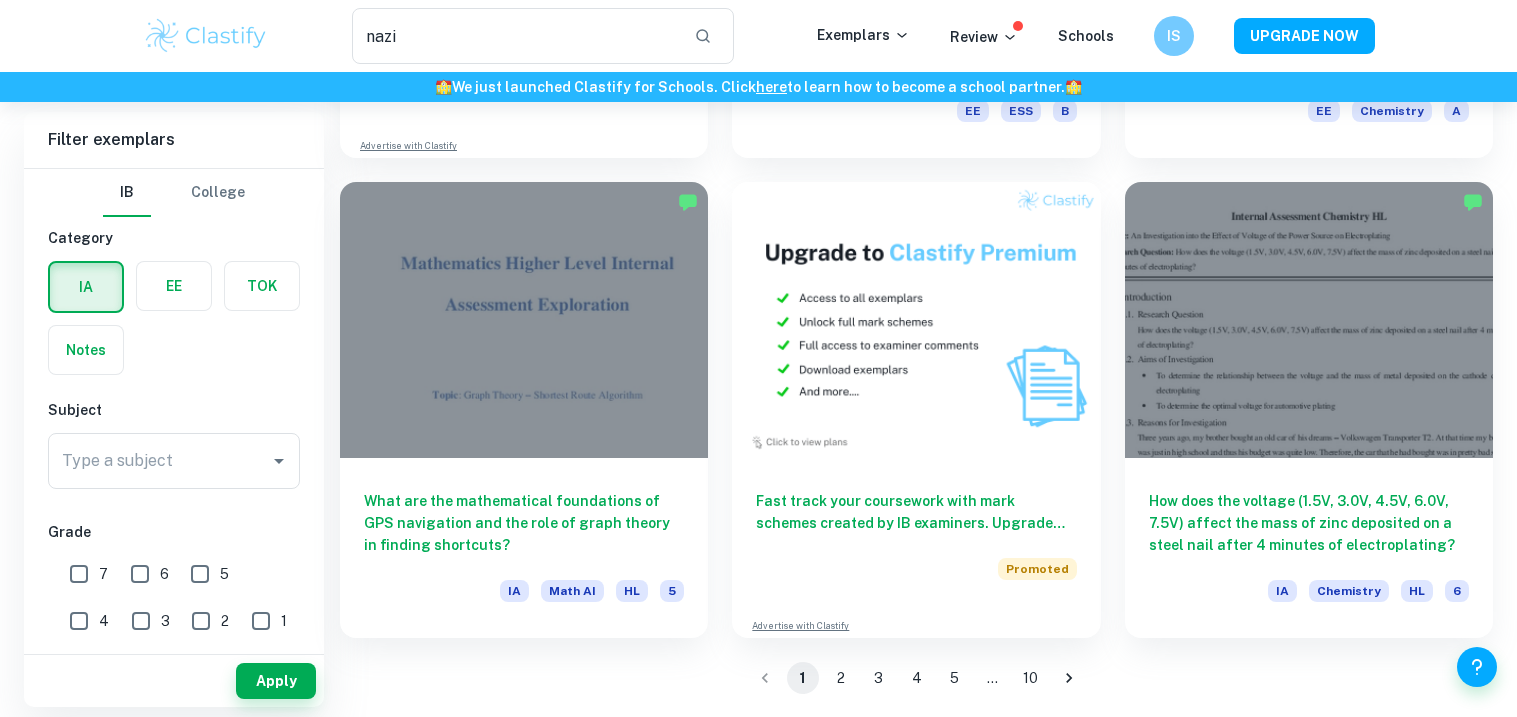 click on "2" at bounding box center (841, 678) 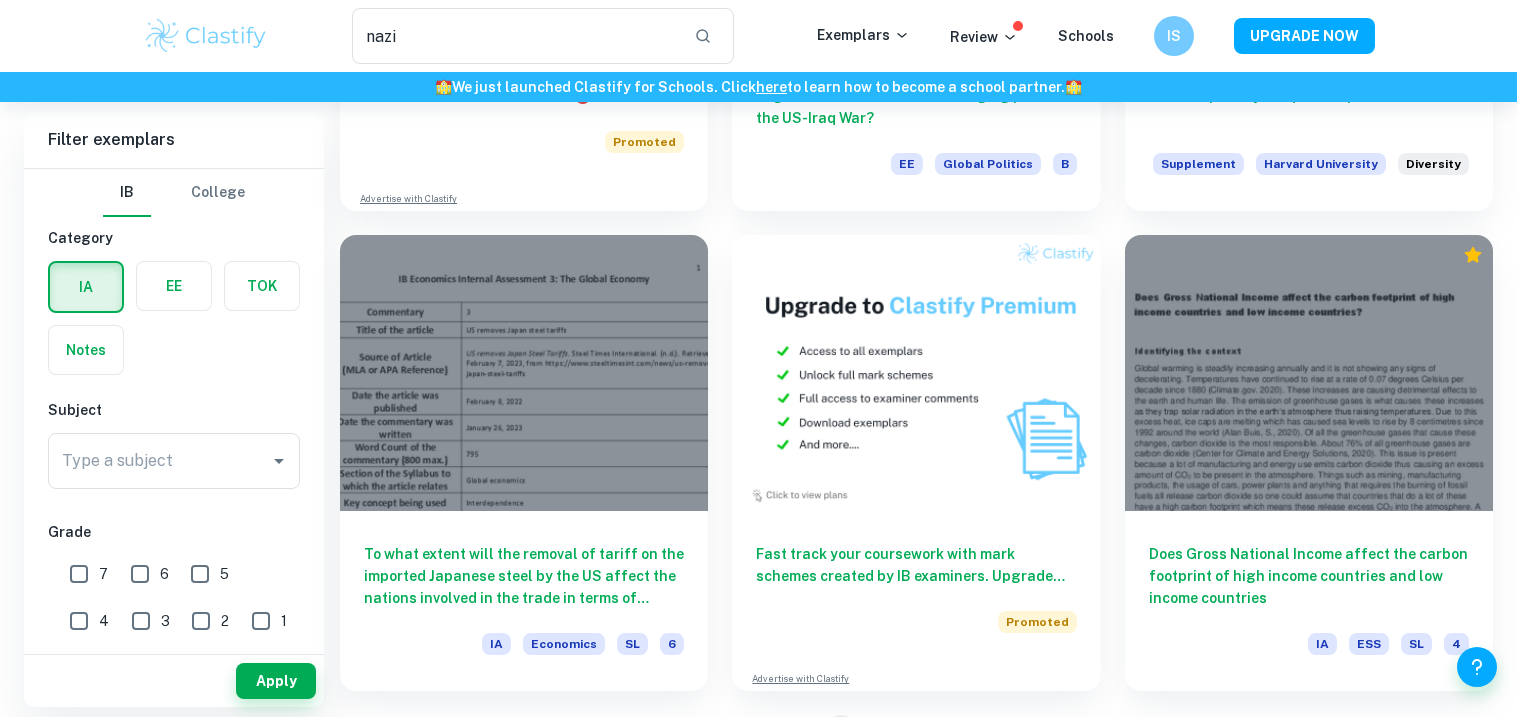 scroll, scrollTop: 3490, scrollLeft: 0, axis: vertical 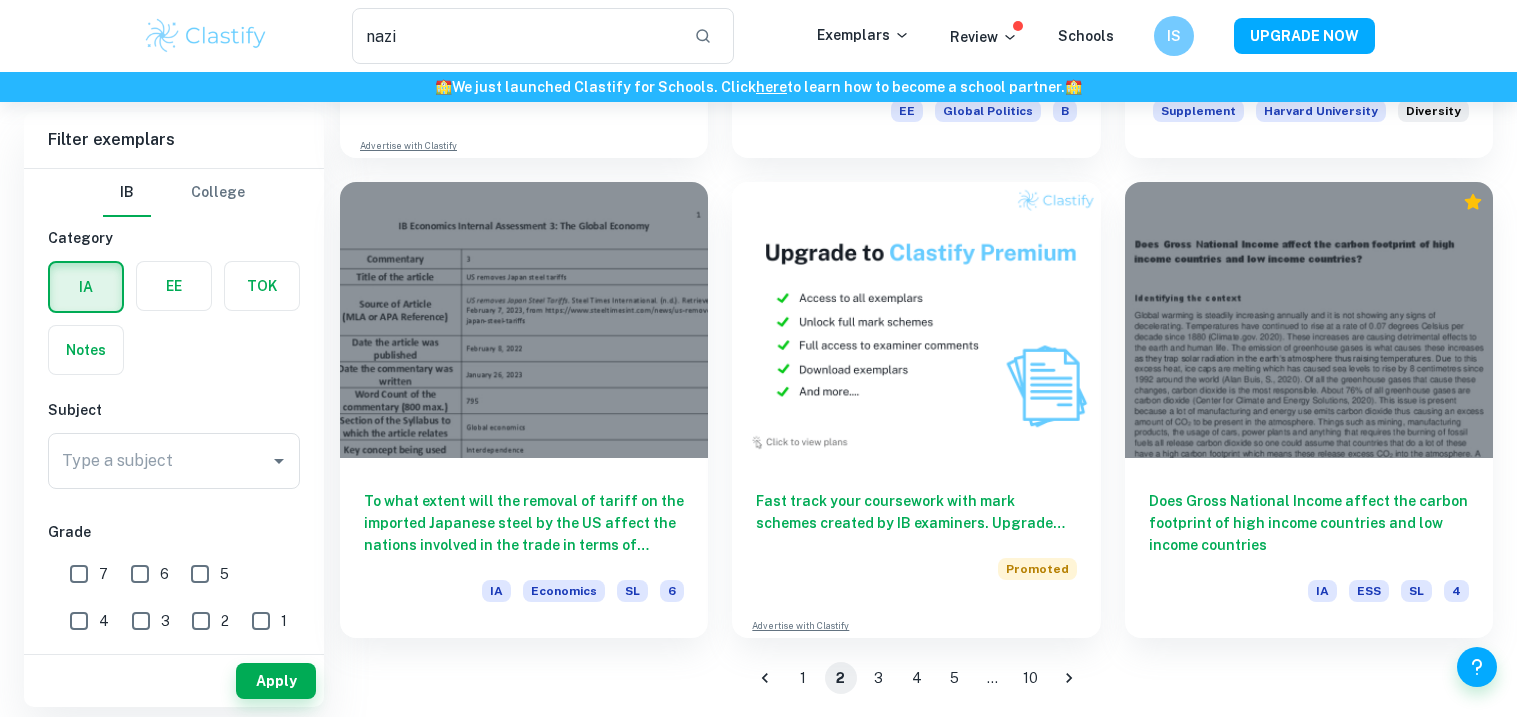 click on "1" at bounding box center (803, 678) 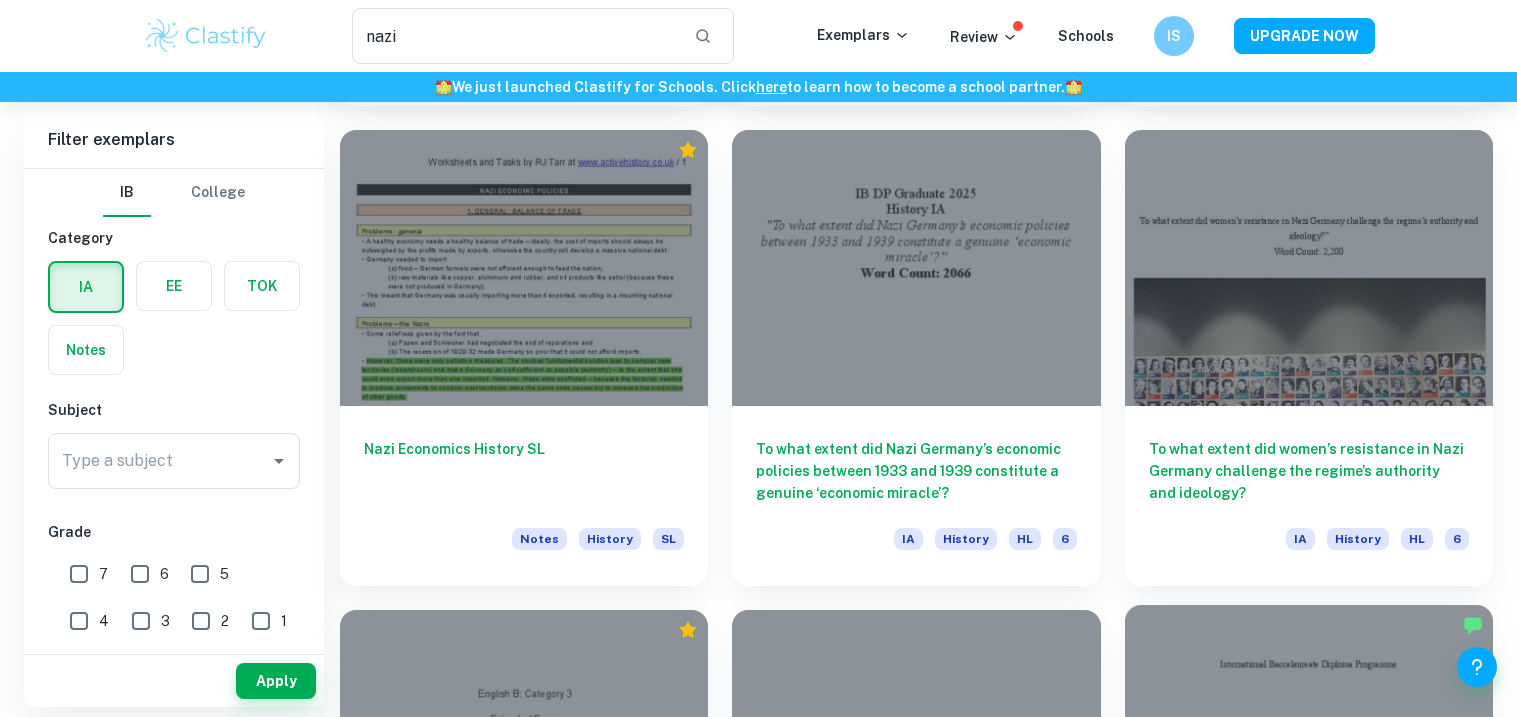 scroll, scrollTop: 1528, scrollLeft: 0, axis: vertical 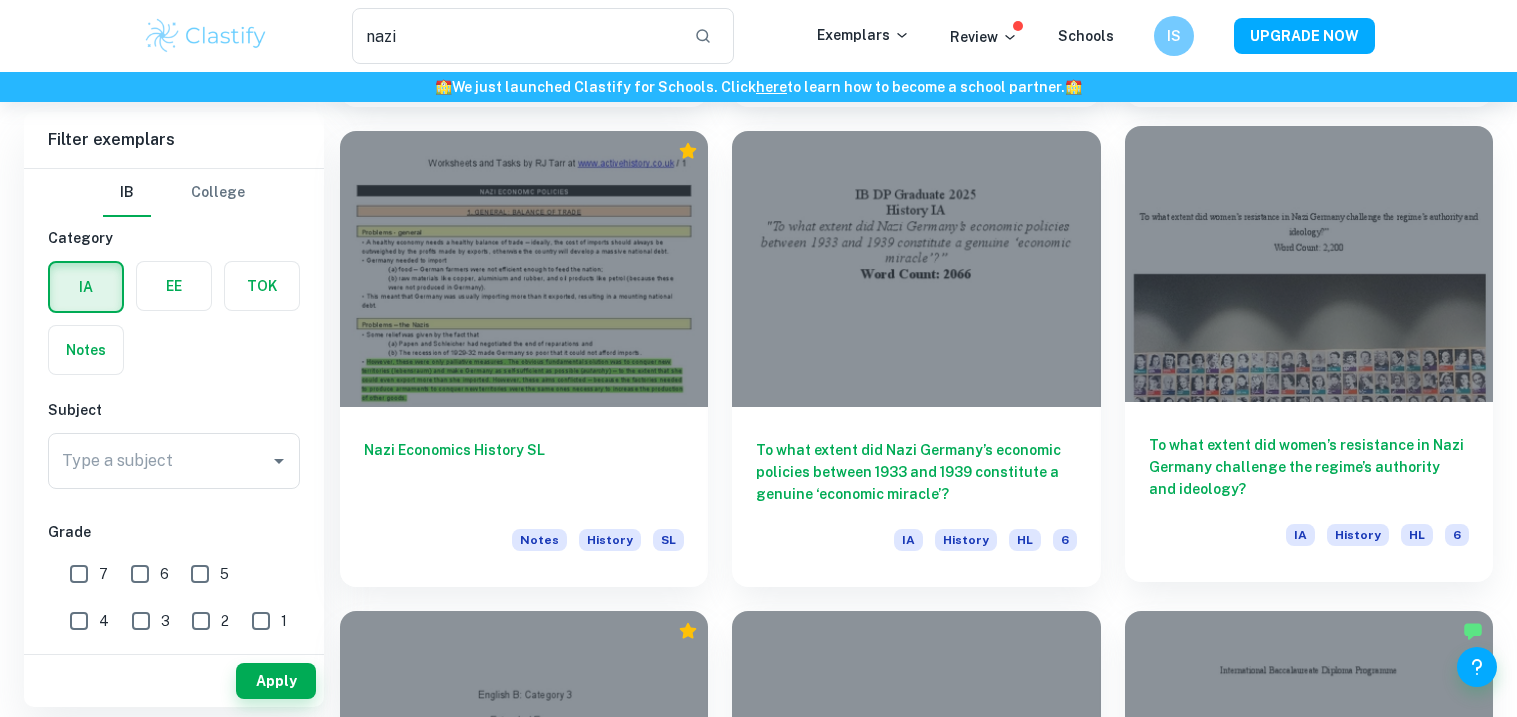 click at bounding box center [1309, 264] 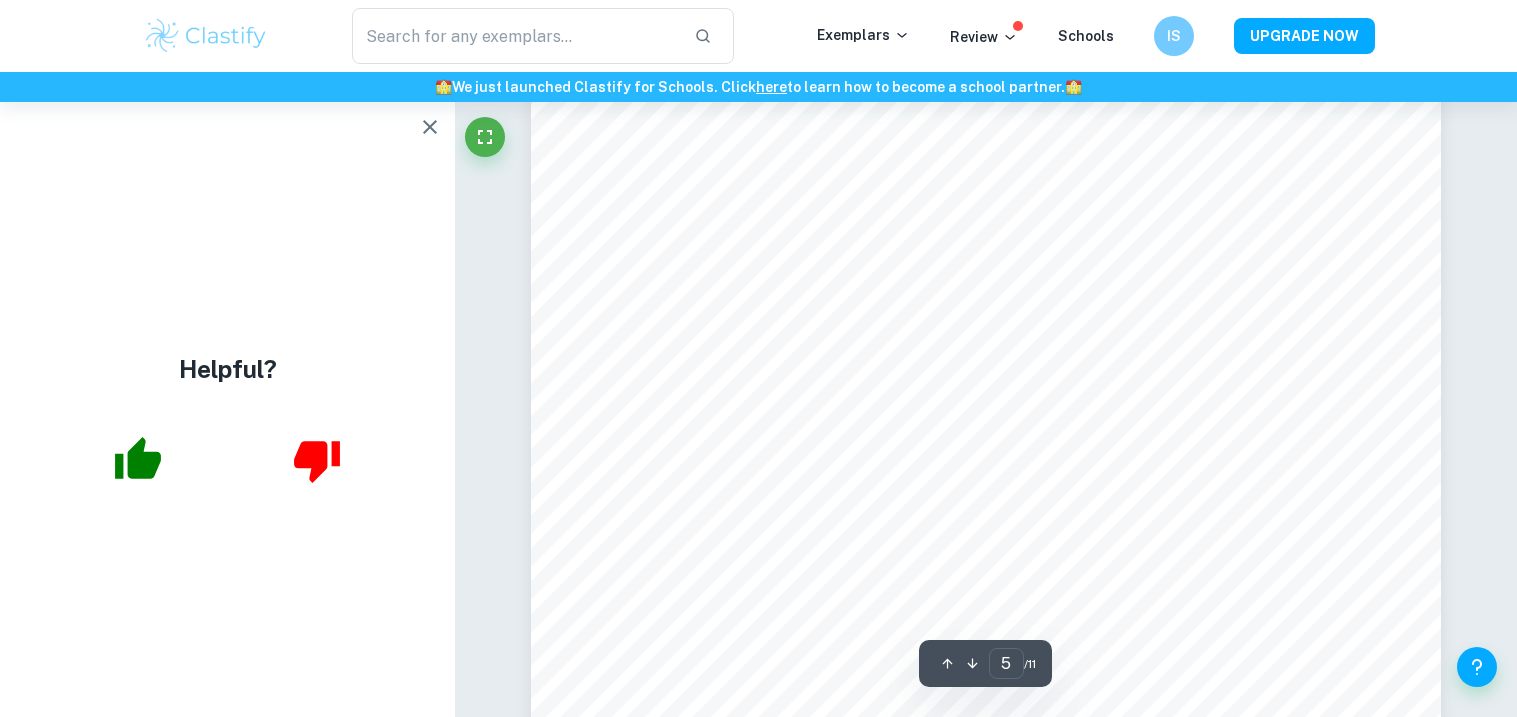 scroll, scrollTop: 5087, scrollLeft: 0, axis: vertical 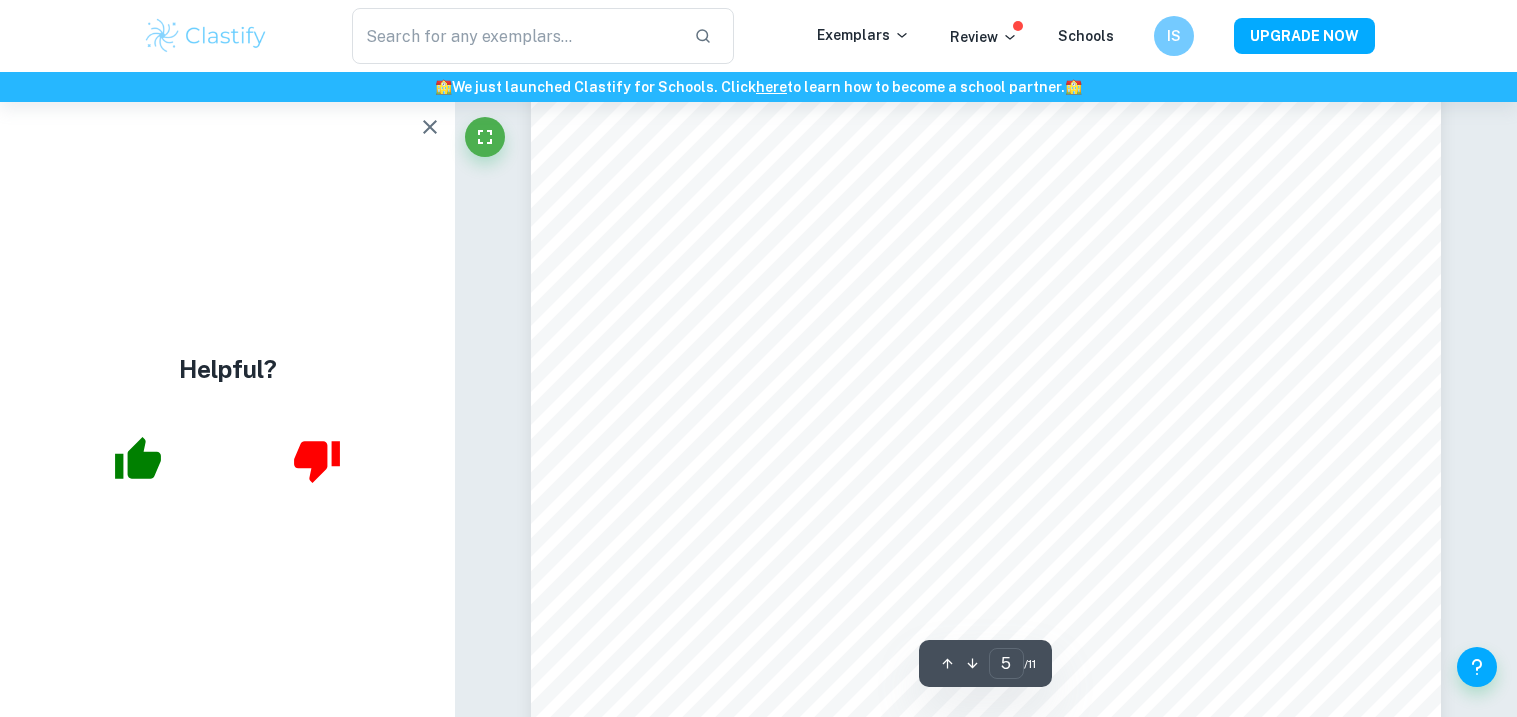 click at bounding box center (138, 460) 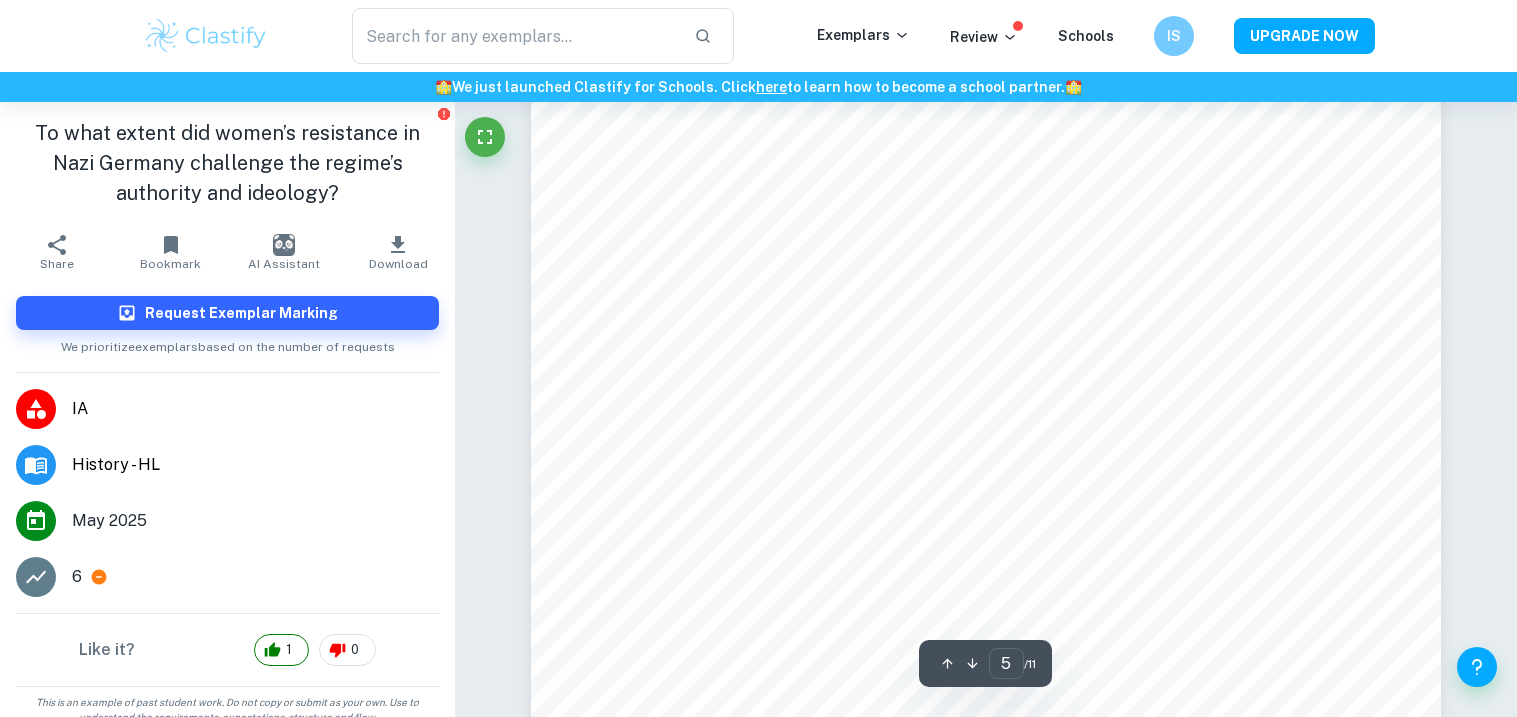 scroll, scrollTop: 5549, scrollLeft: 0, axis: vertical 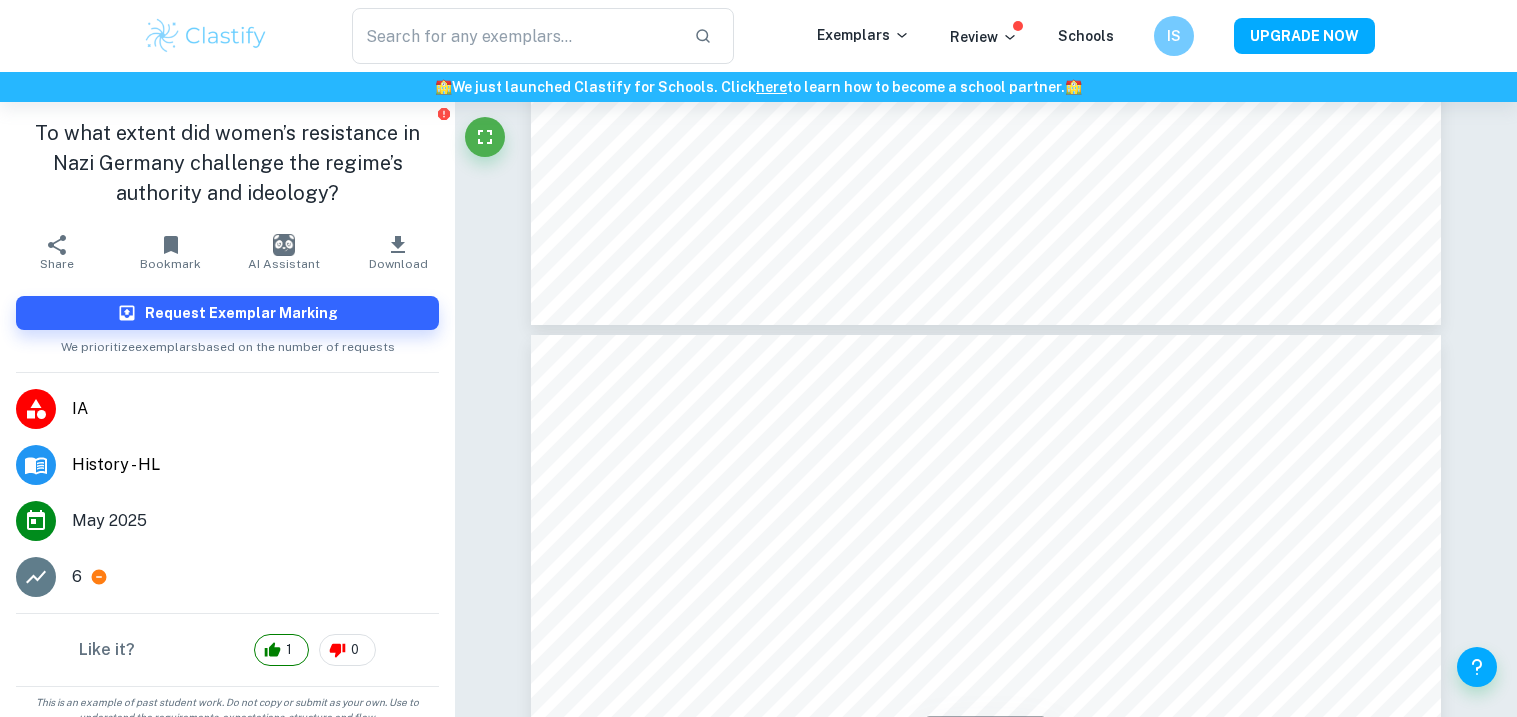 type on "6" 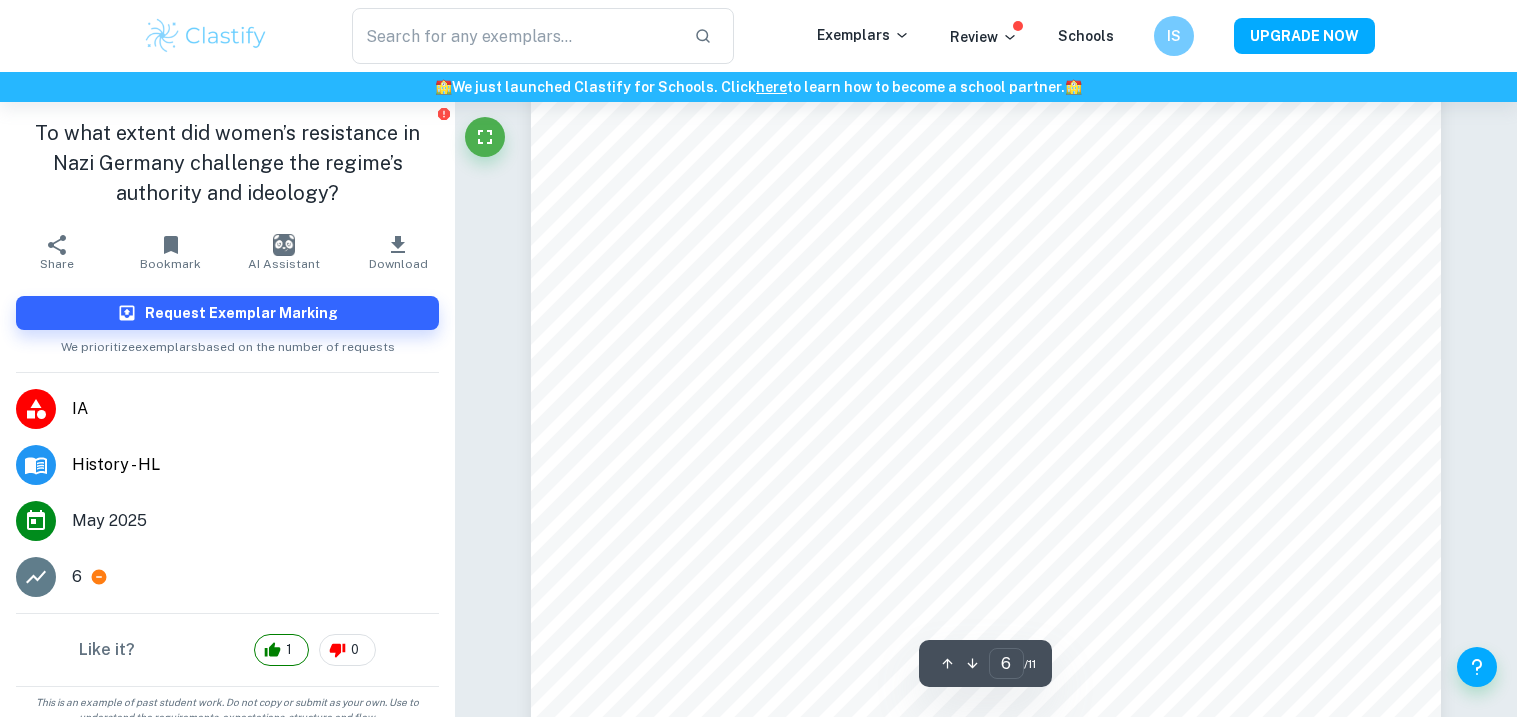scroll, scrollTop: 6653, scrollLeft: 0, axis: vertical 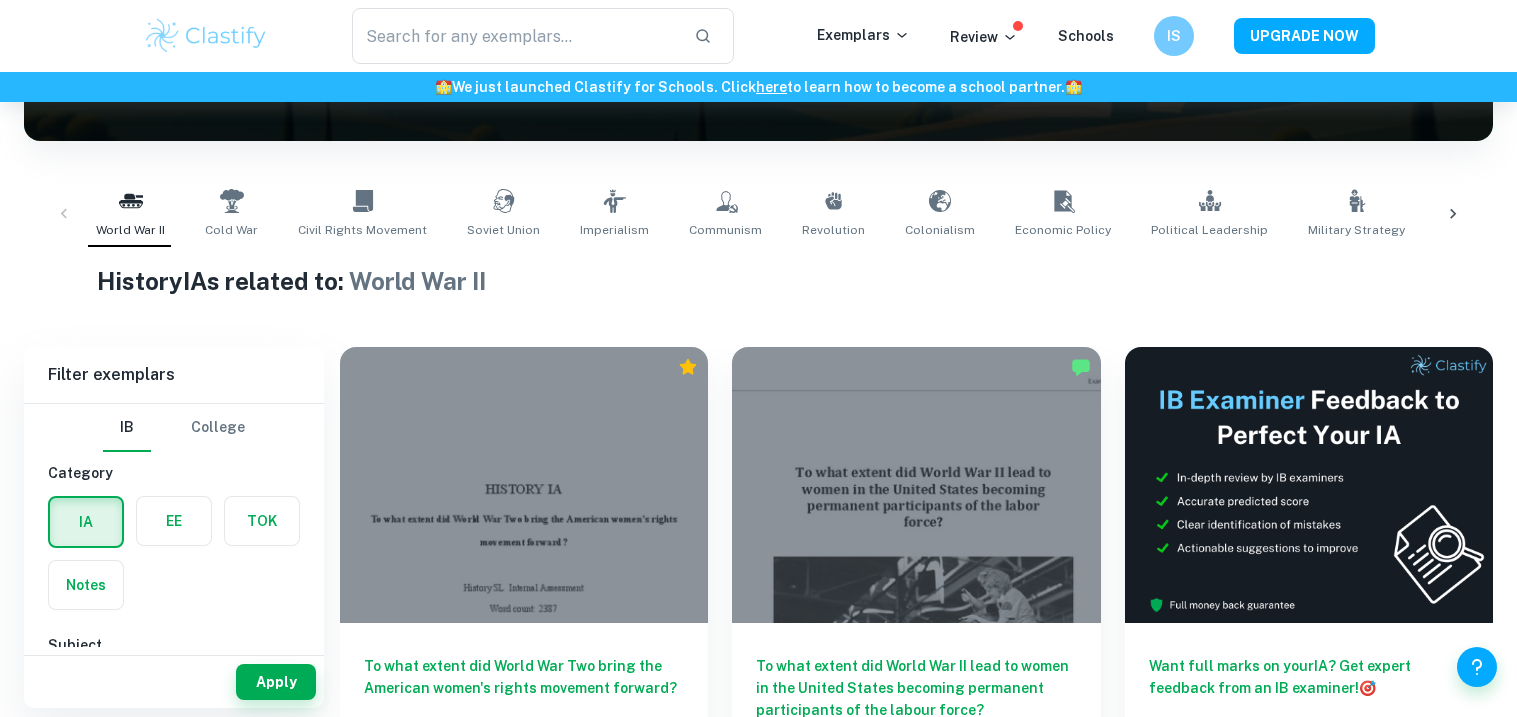 click 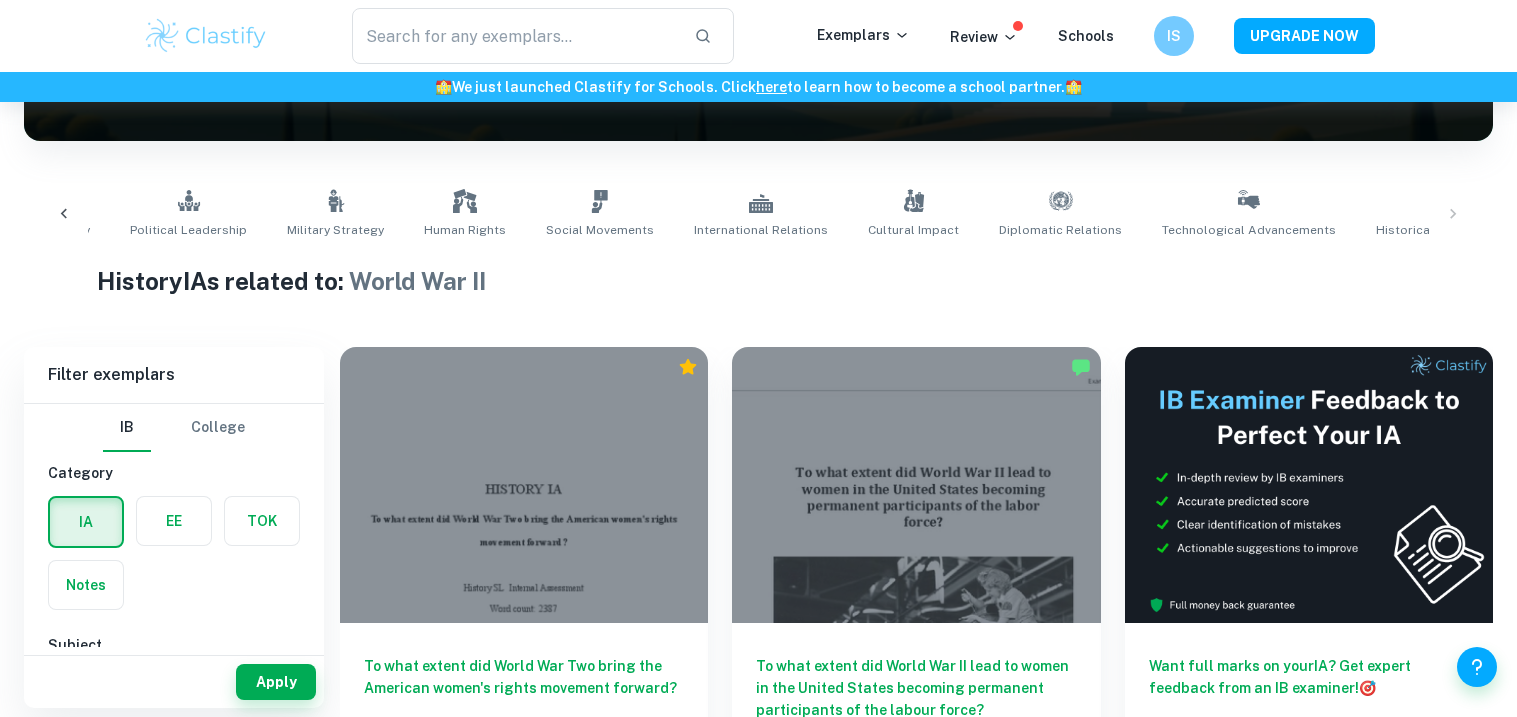 scroll, scrollTop: 0, scrollLeft: 1021, axis: horizontal 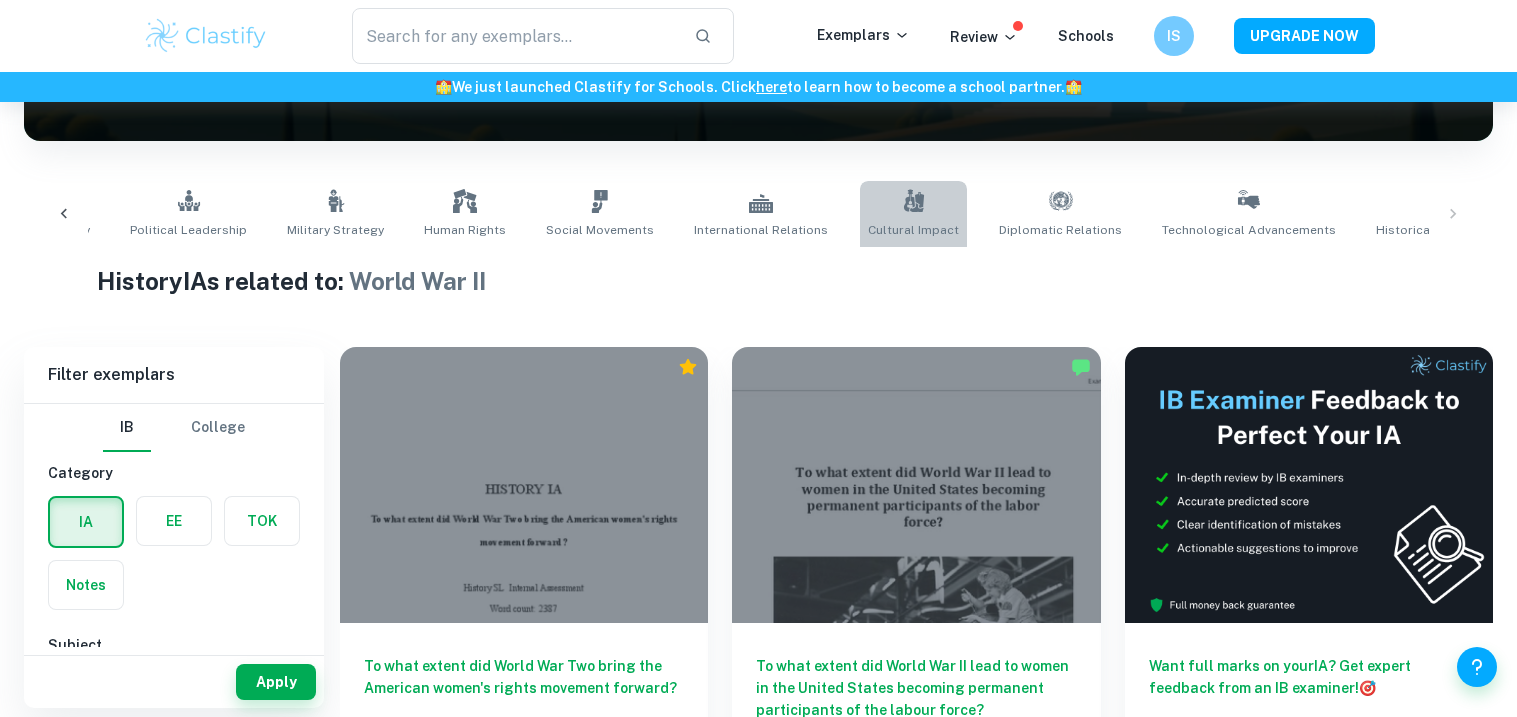 click on "Cultural Impact" at bounding box center [913, 214] 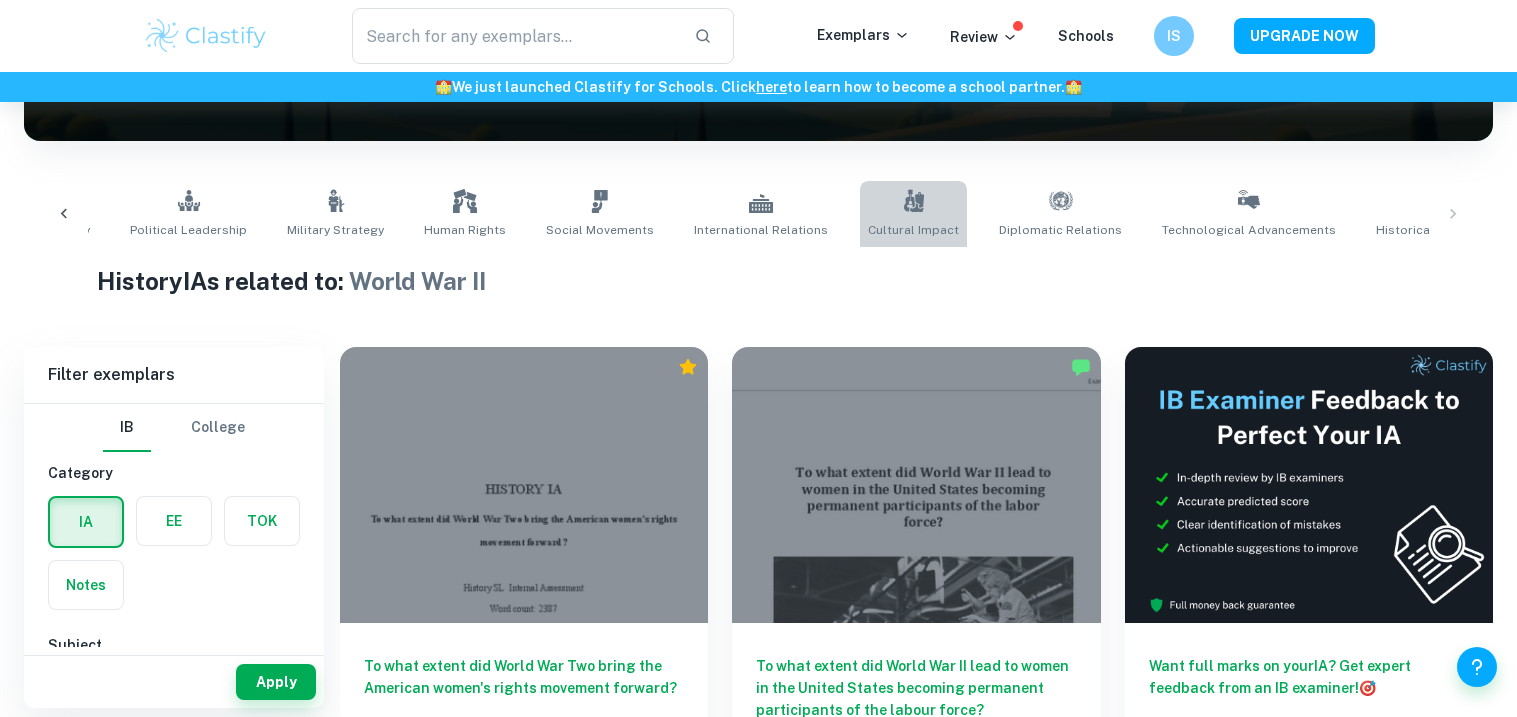 type on "Cultural Impact" 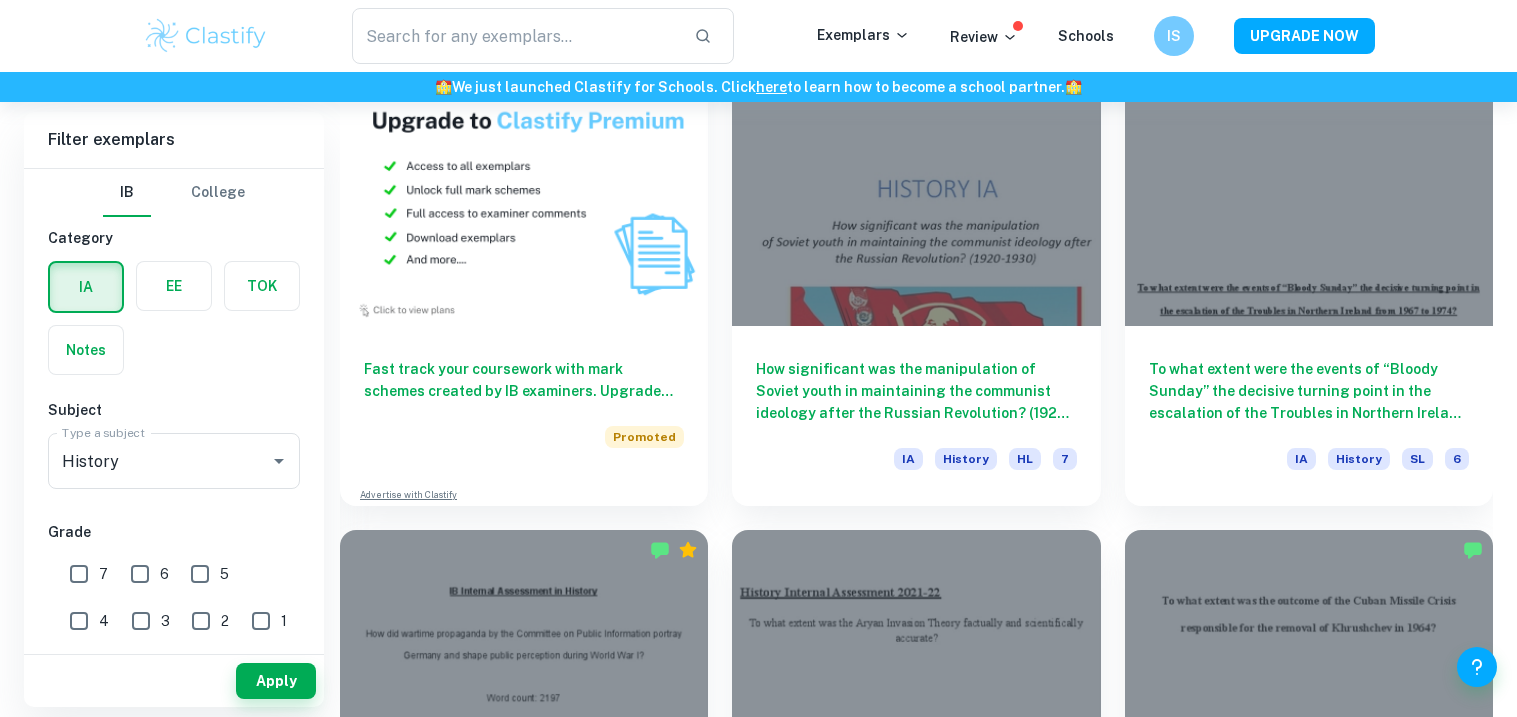 scroll, scrollTop: 9019, scrollLeft: 0, axis: vertical 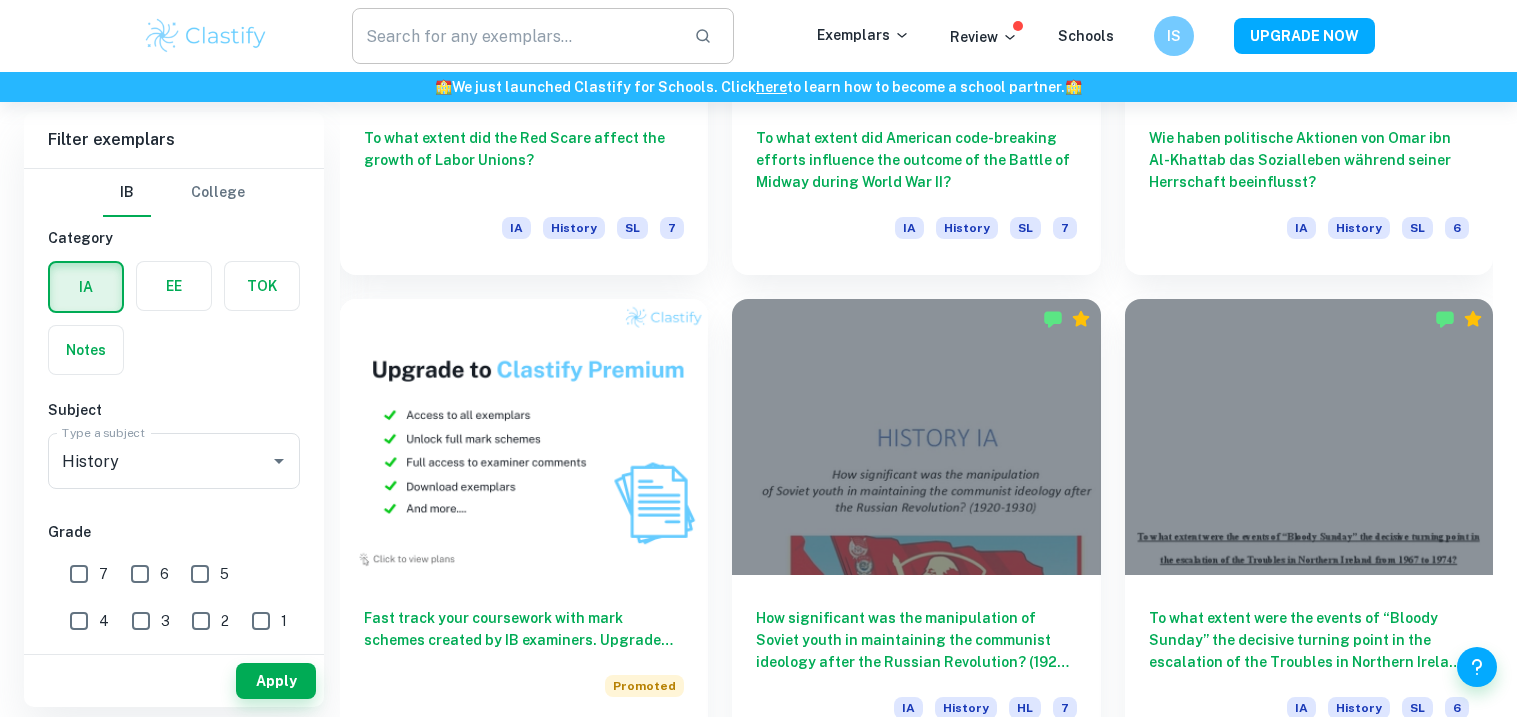 click at bounding box center [515, 36] 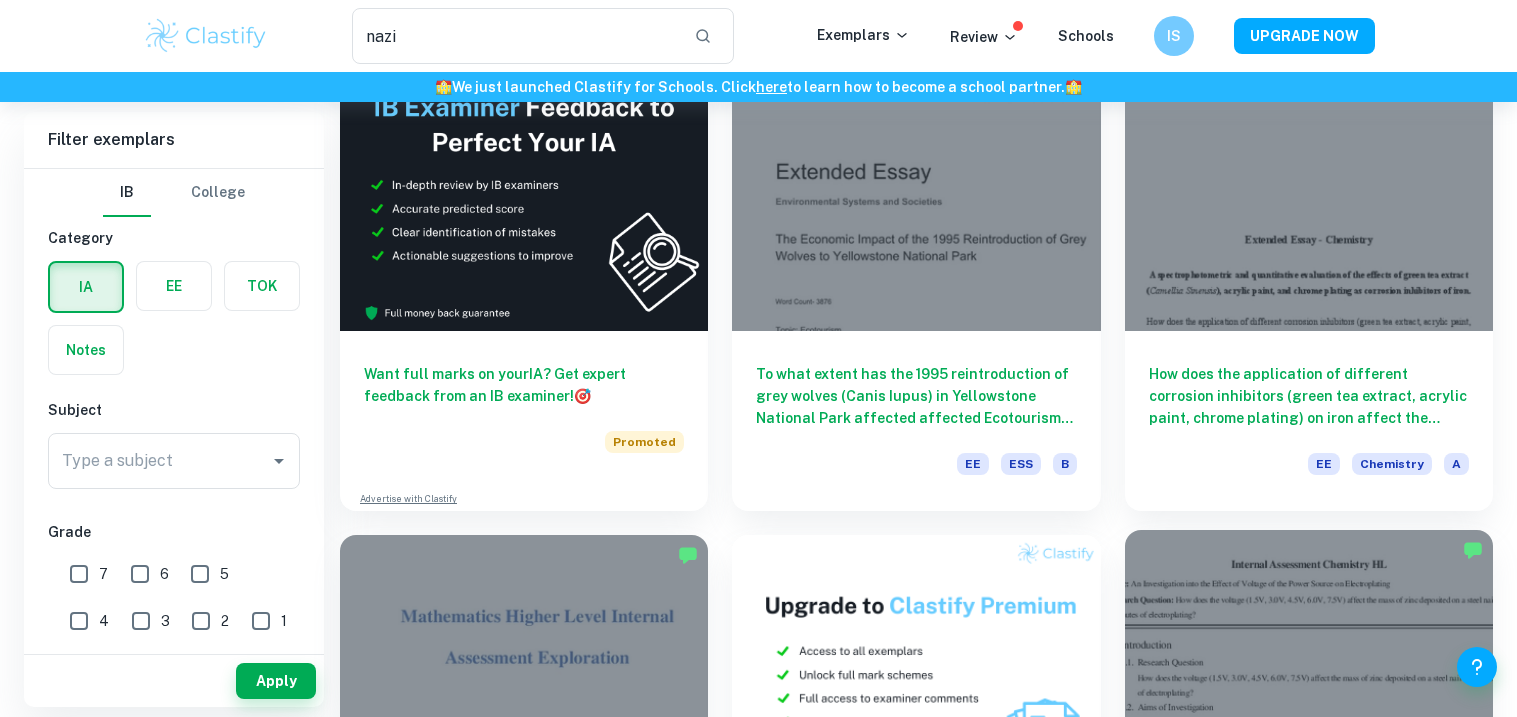 scroll, scrollTop: 3398, scrollLeft: 0, axis: vertical 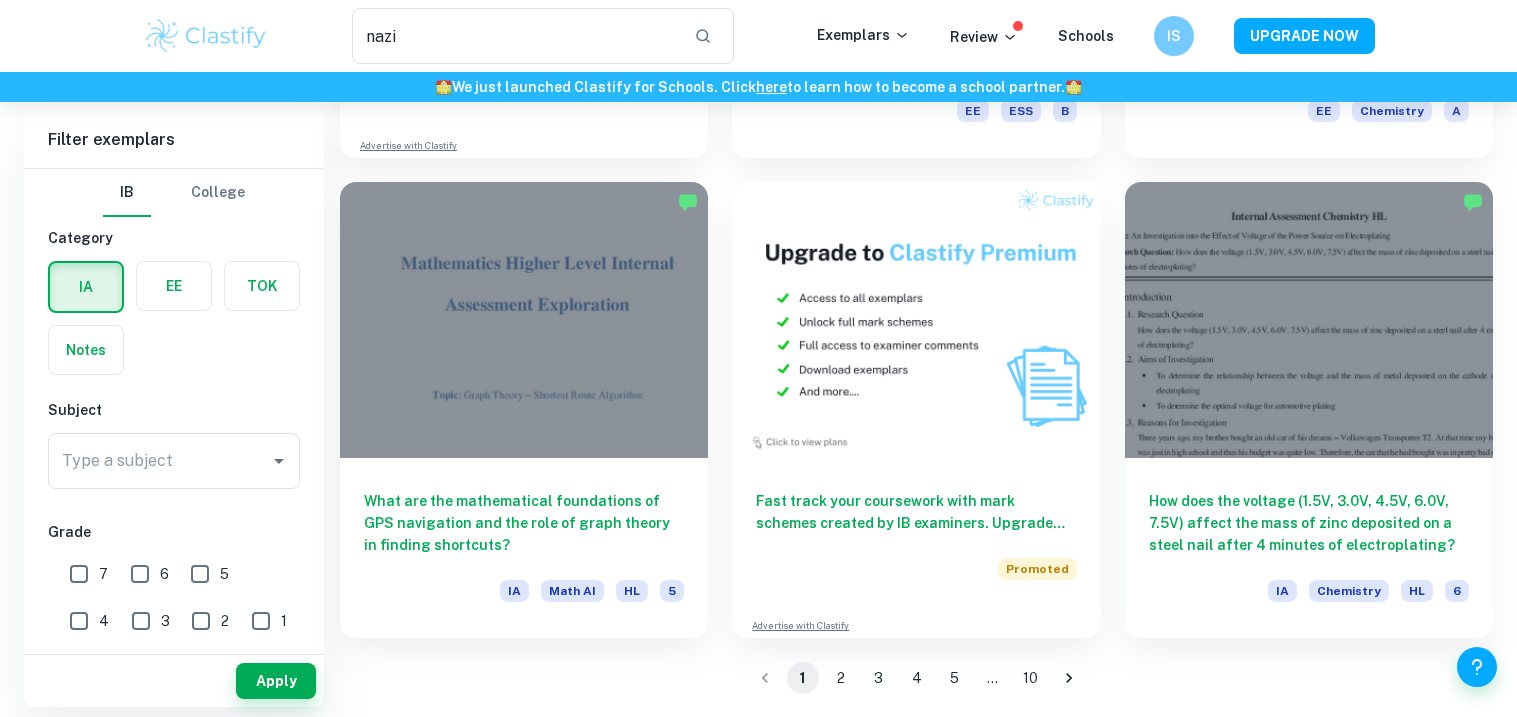 click on "2" at bounding box center [841, 678] 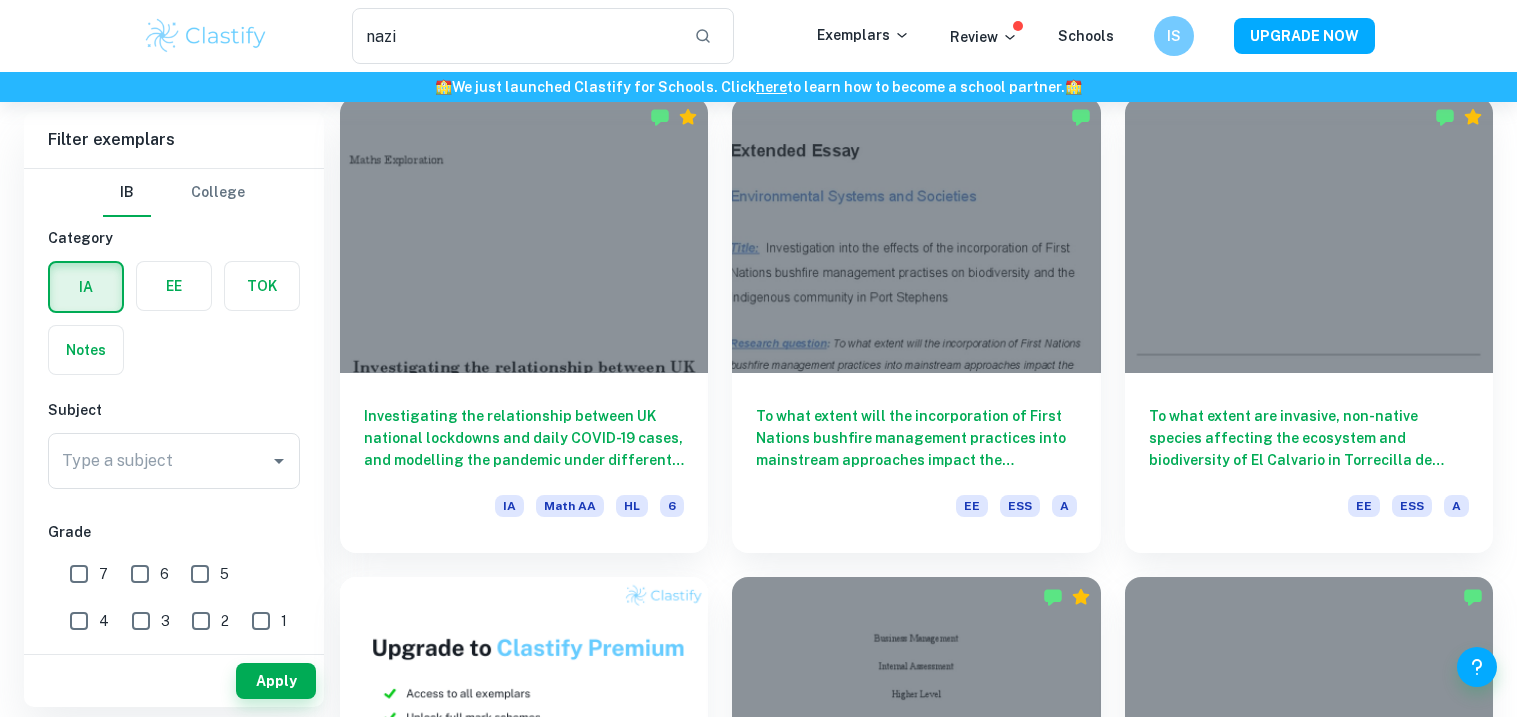 scroll, scrollTop: 615, scrollLeft: 0, axis: vertical 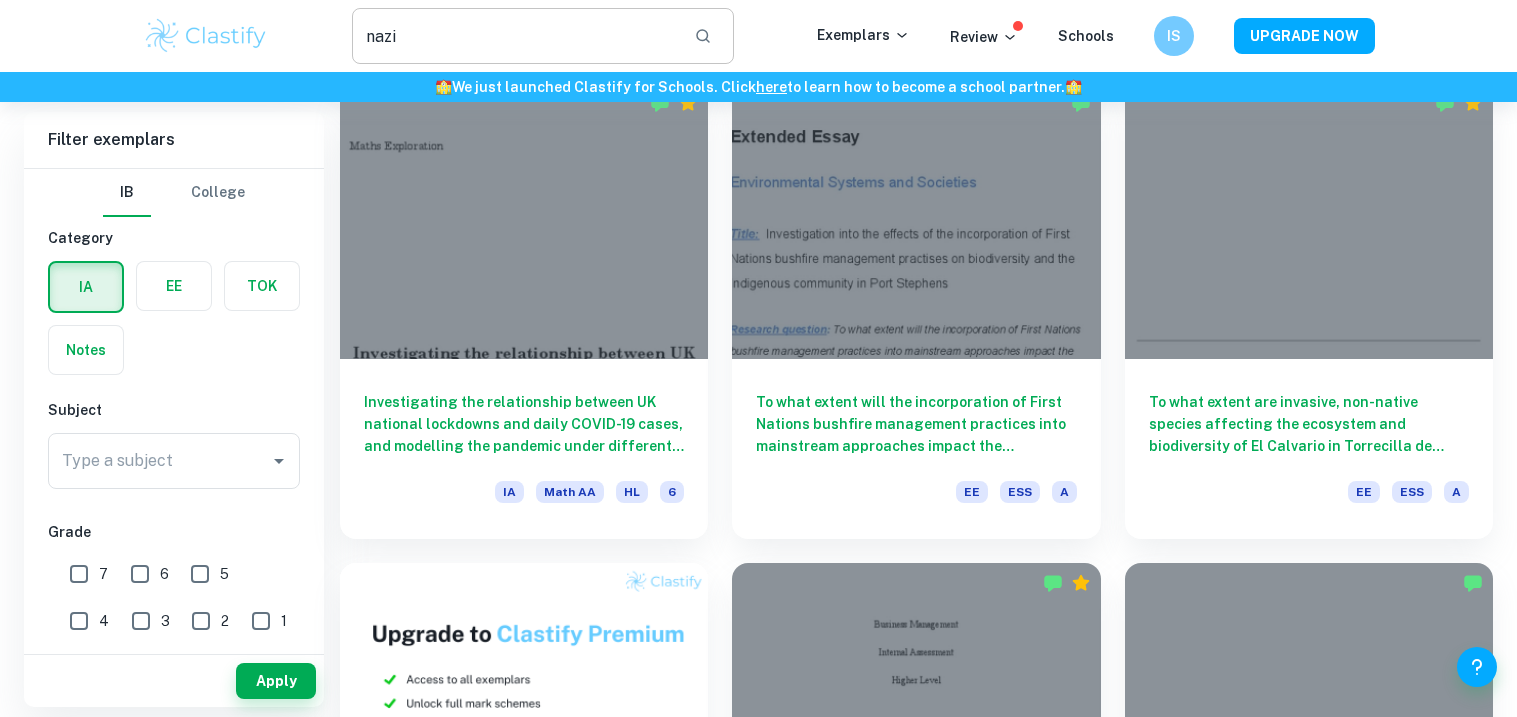 click on "nazi" at bounding box center (515, 36) 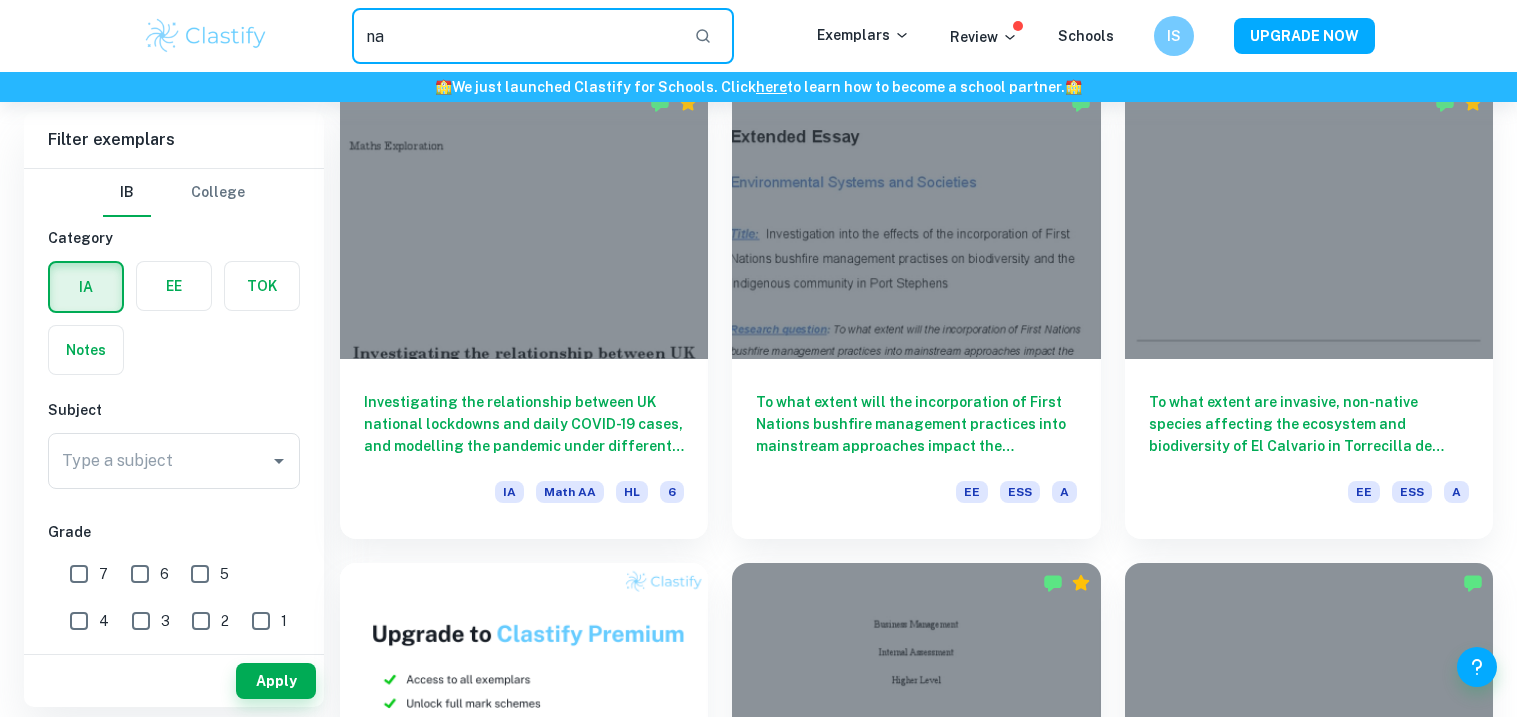 type on "n" 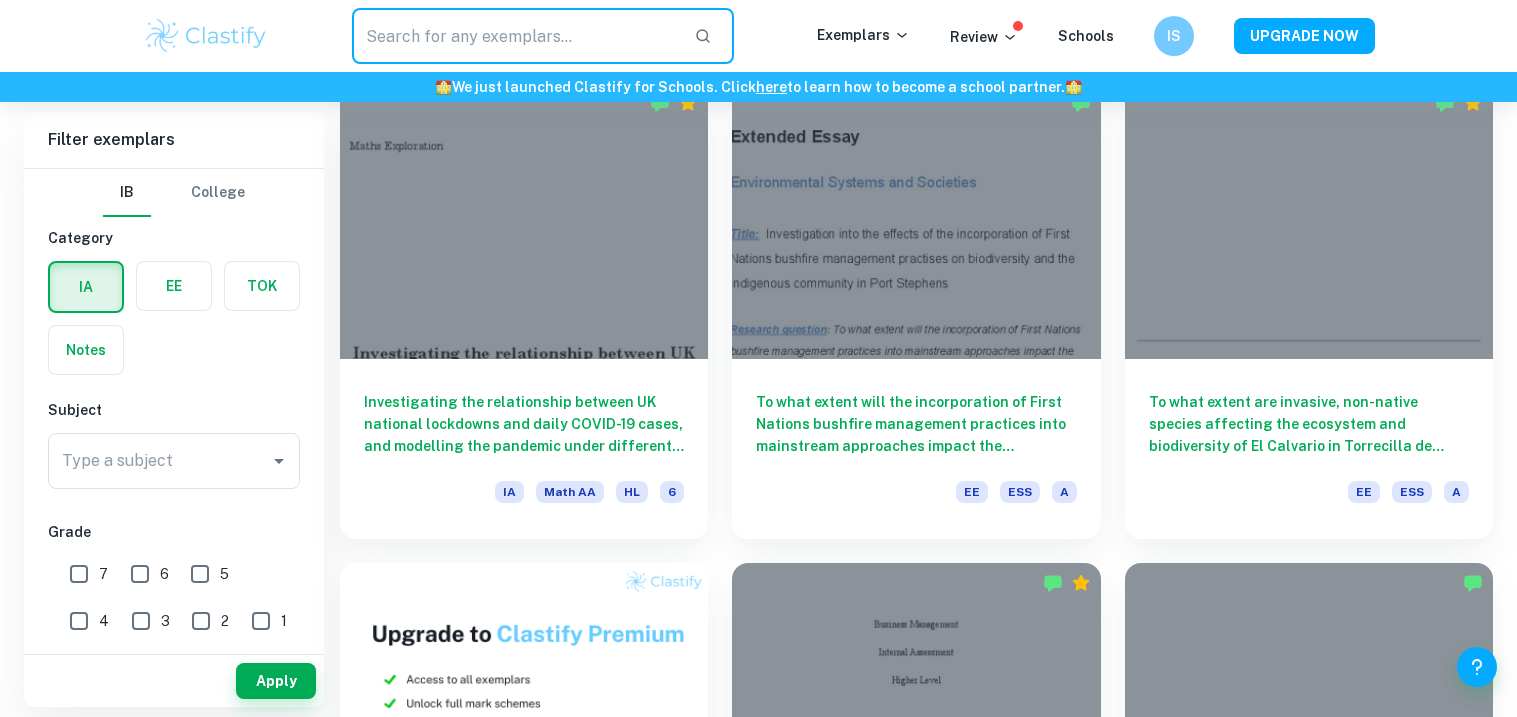 paste on "status and social conditions of the Jewish people in Germany" 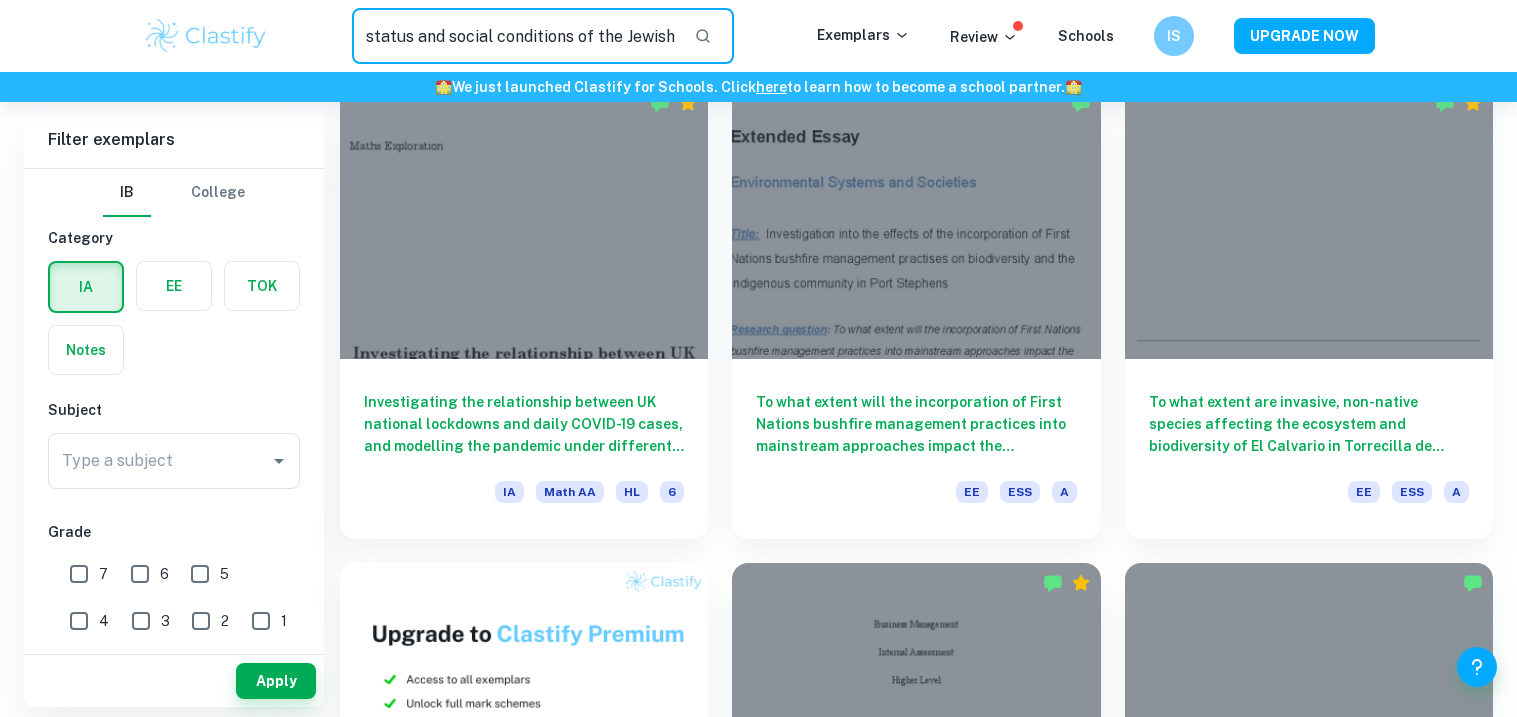 scroll, scrollTop: 0, scrollLeft: 127, axis: horizontal 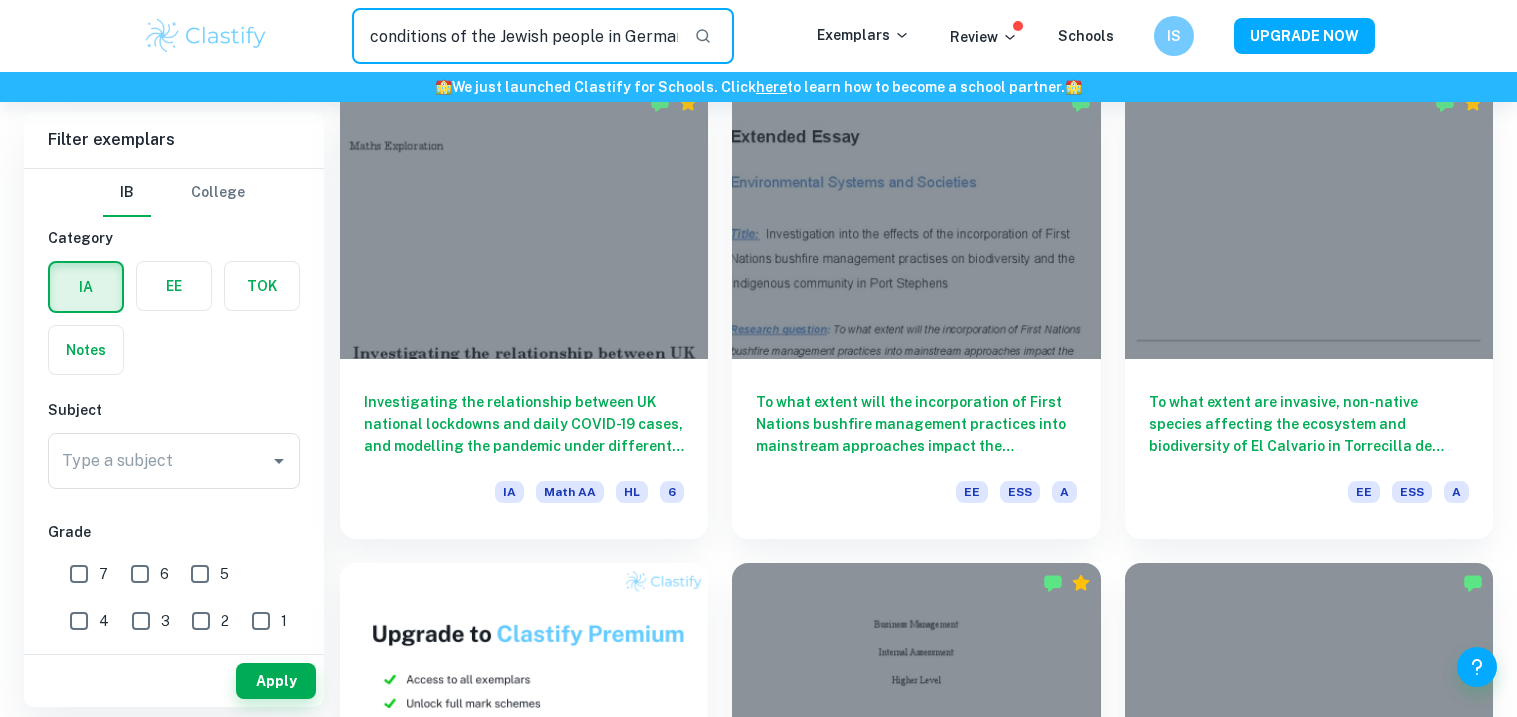 type on "status and social conditions of the Jewish people in Germany" 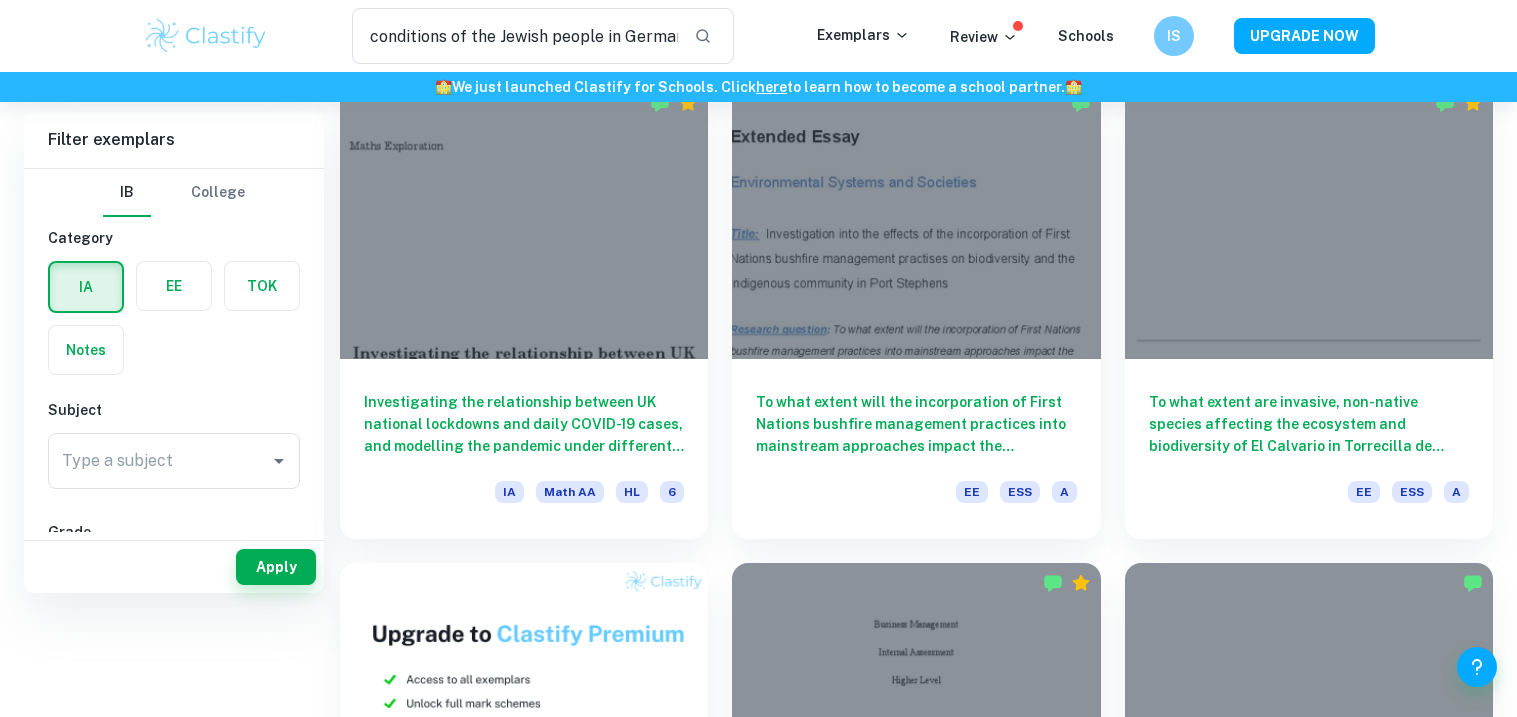 scroll, scrollTop: 0, scrollLeft: 0, axis: both 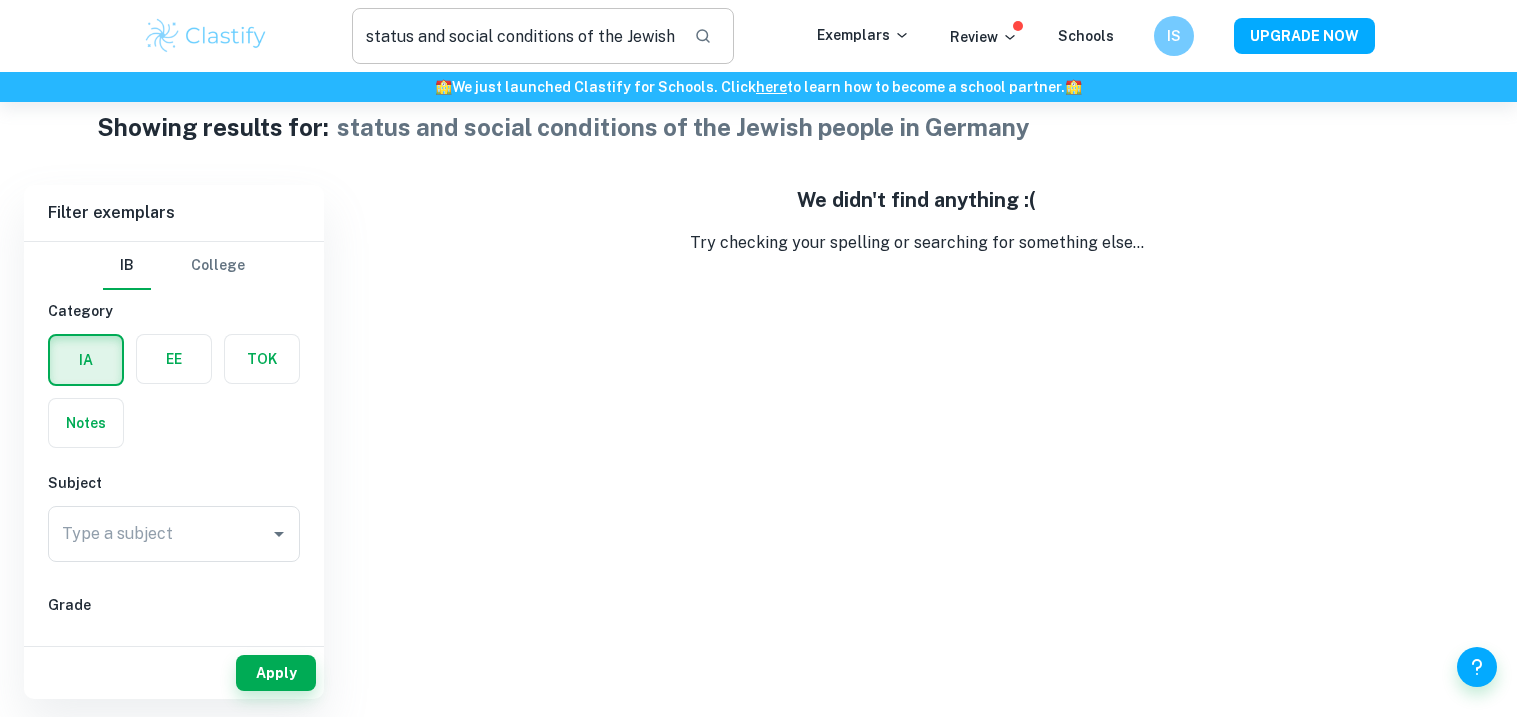 click 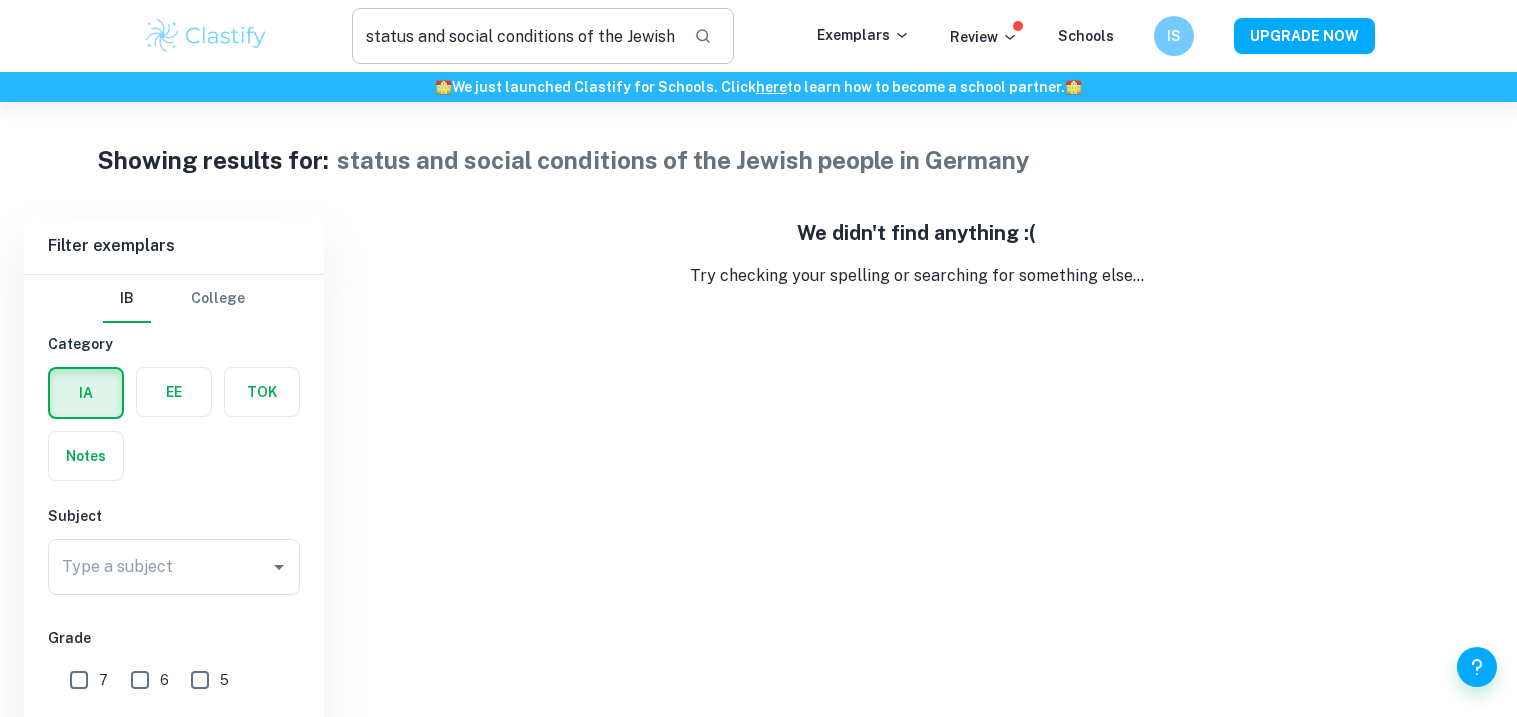 scroll, scrollTop: 102, scrollLeft: 0, axis: vertical 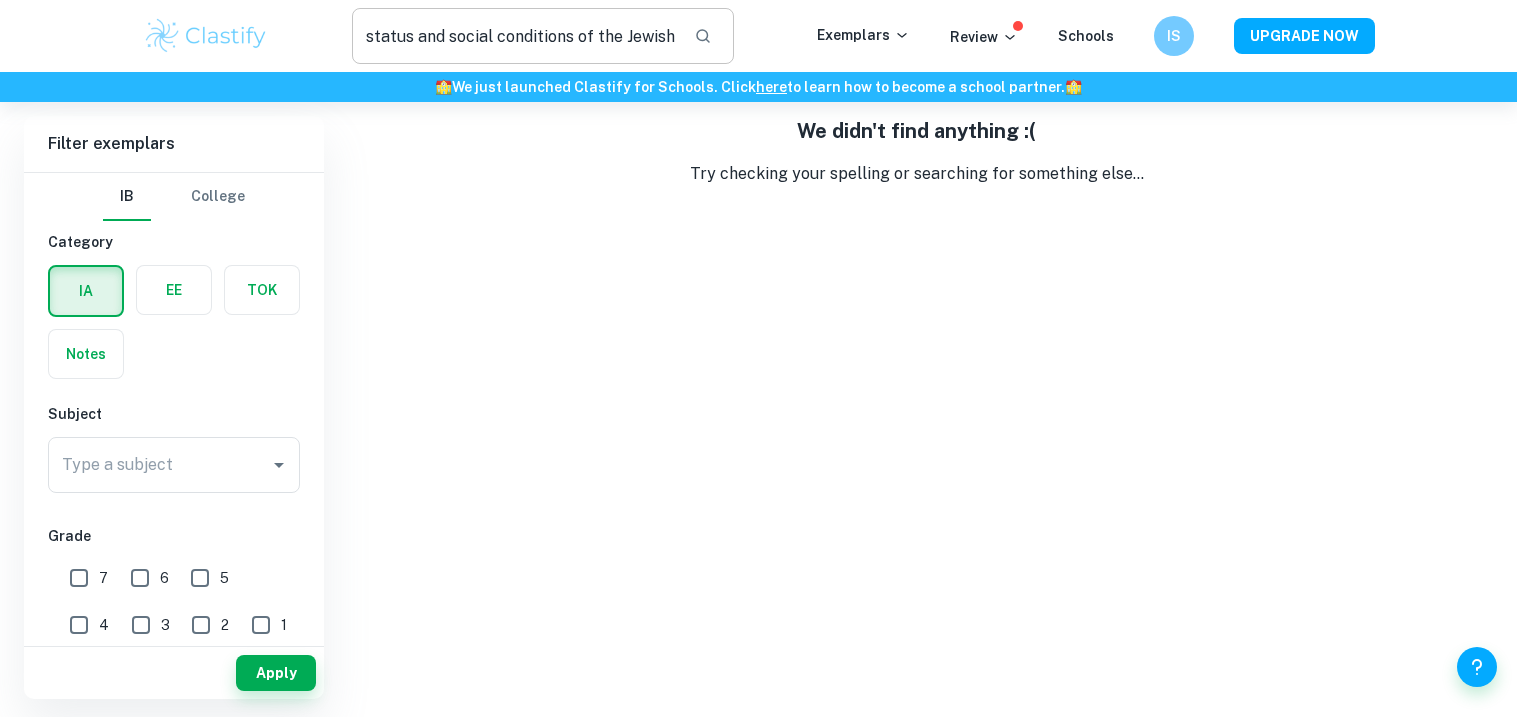 click on "status and social conditions of the Jewish people in Germany" at bounding box center (515, 36) 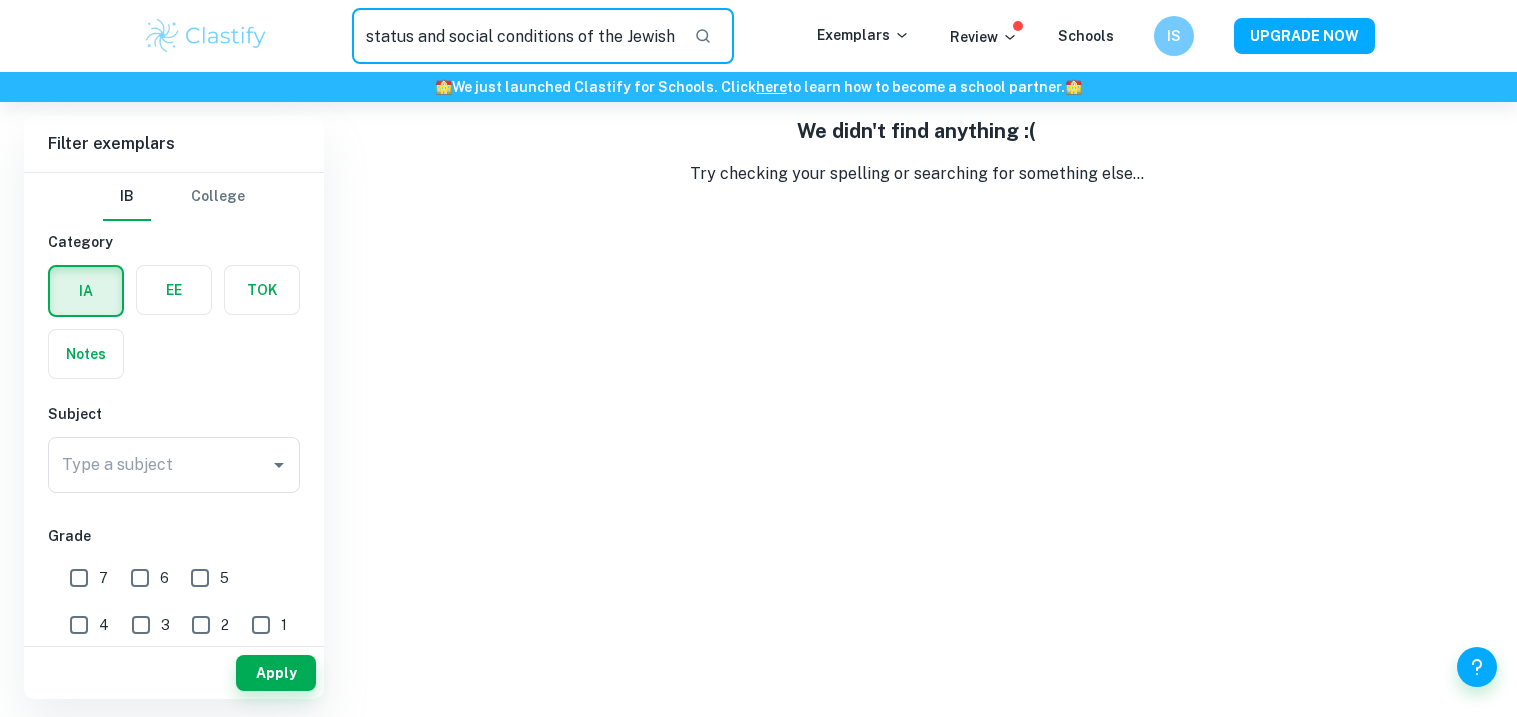 scroll, scrollTop: 0, scrollLeft: 127, axis: horizontal 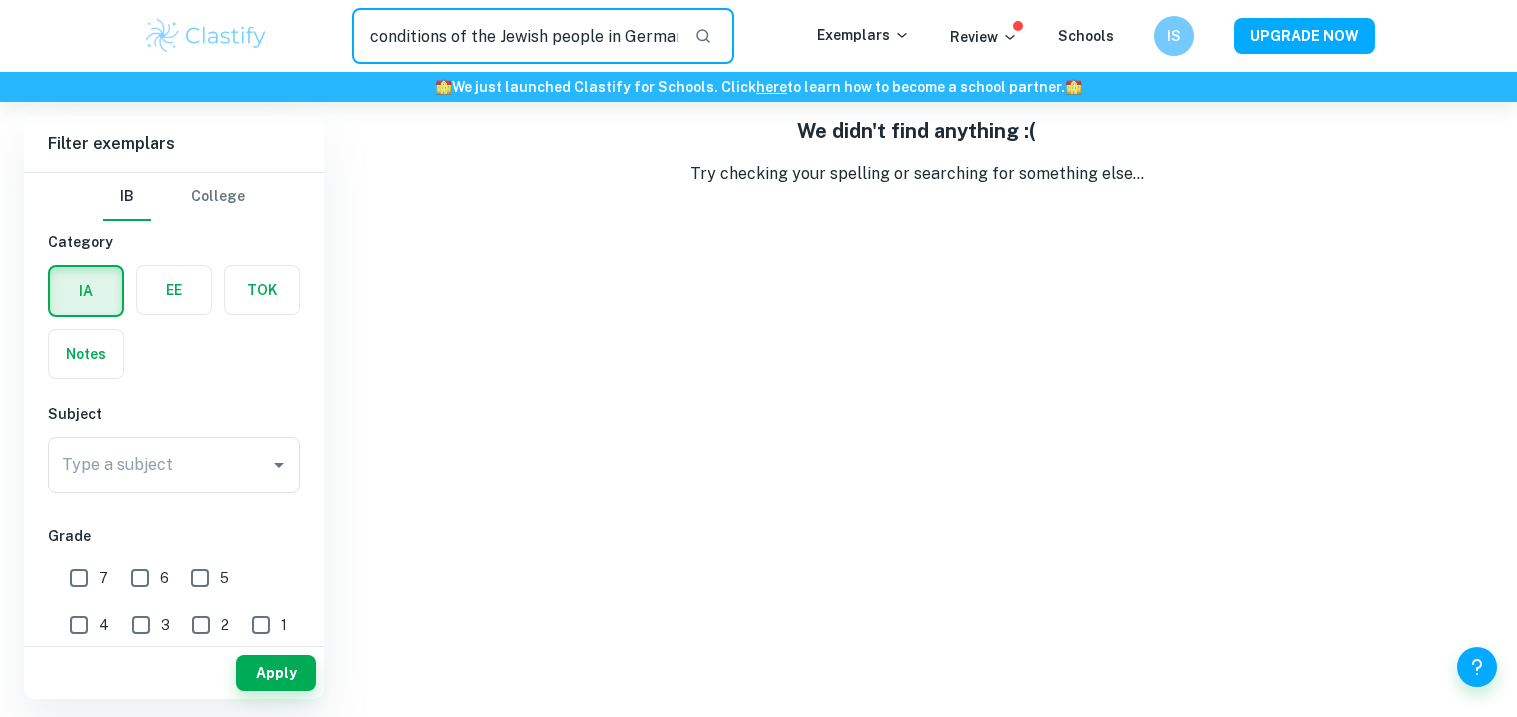 drag, startPoint x: 364, startPoint y: 35, endPoint x: 778, endPoint y: 23, distance: 414.1739 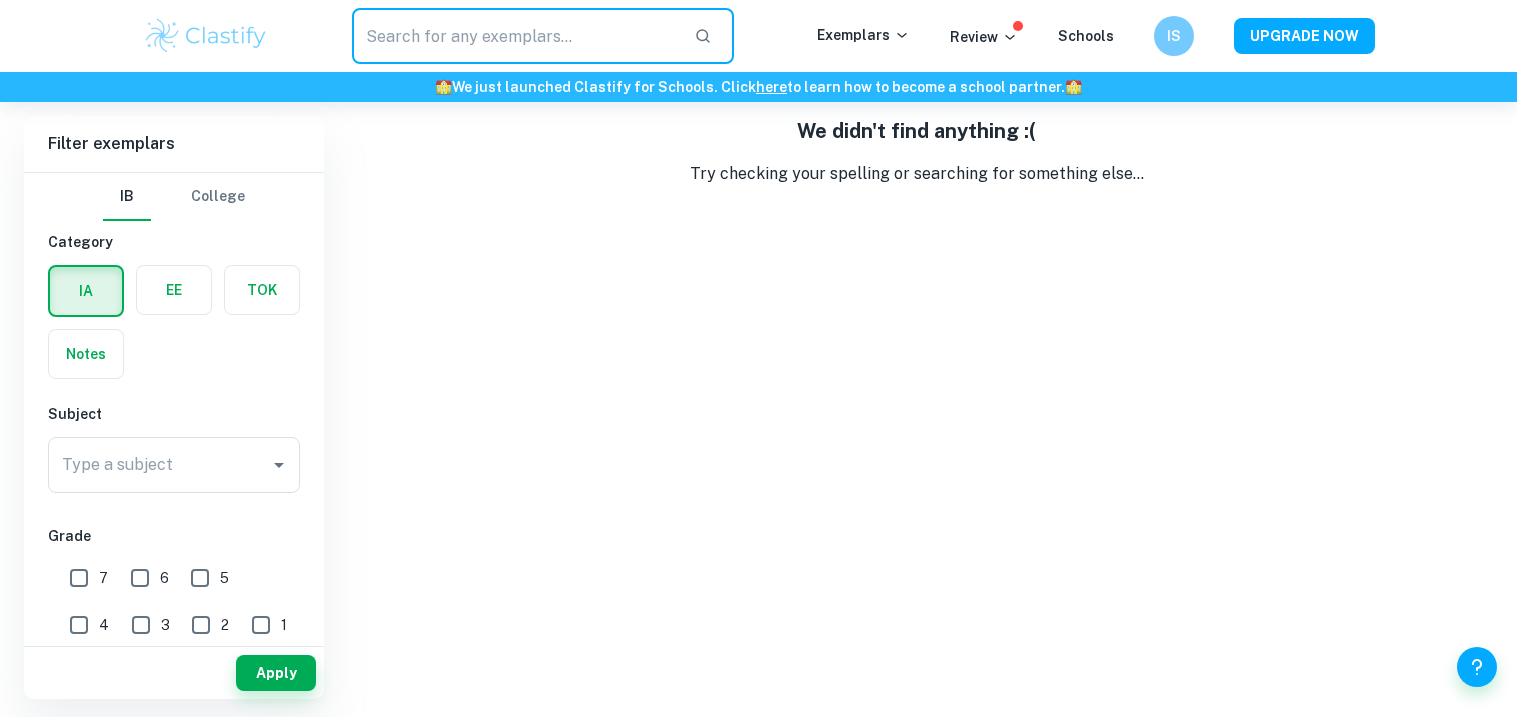 scroll, scrollTop: 0, scrollLeft: 0, axis: both 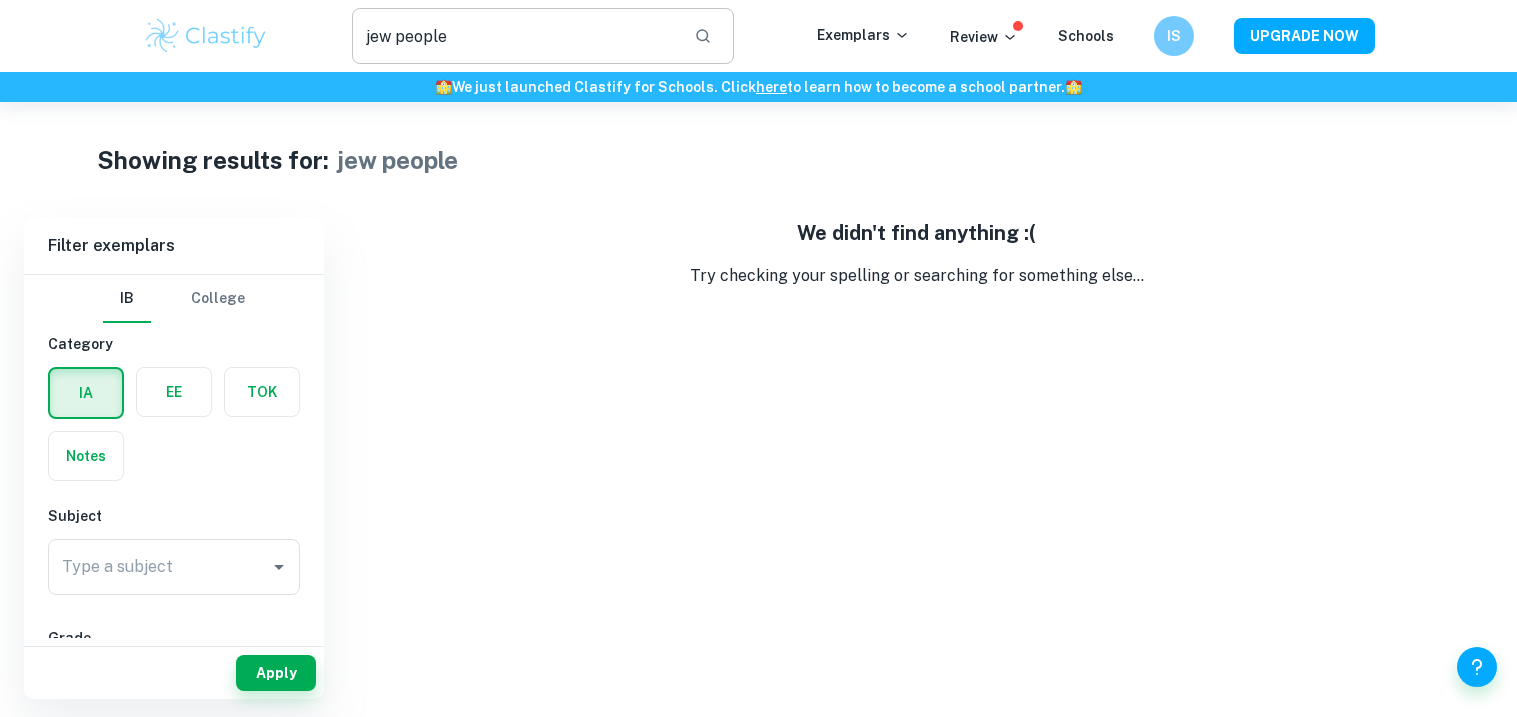 click on "jew people" at bounding box center [515, 36] 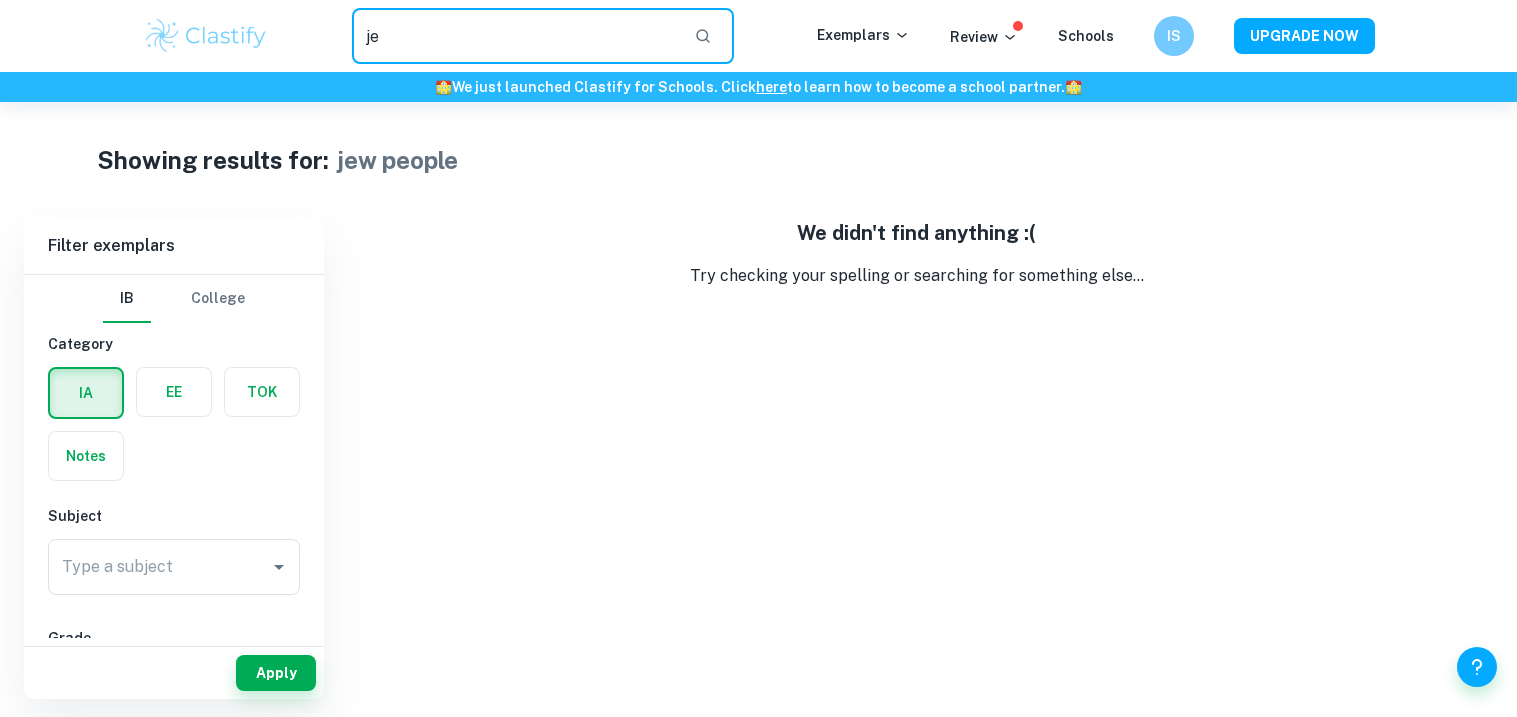 type on "j" 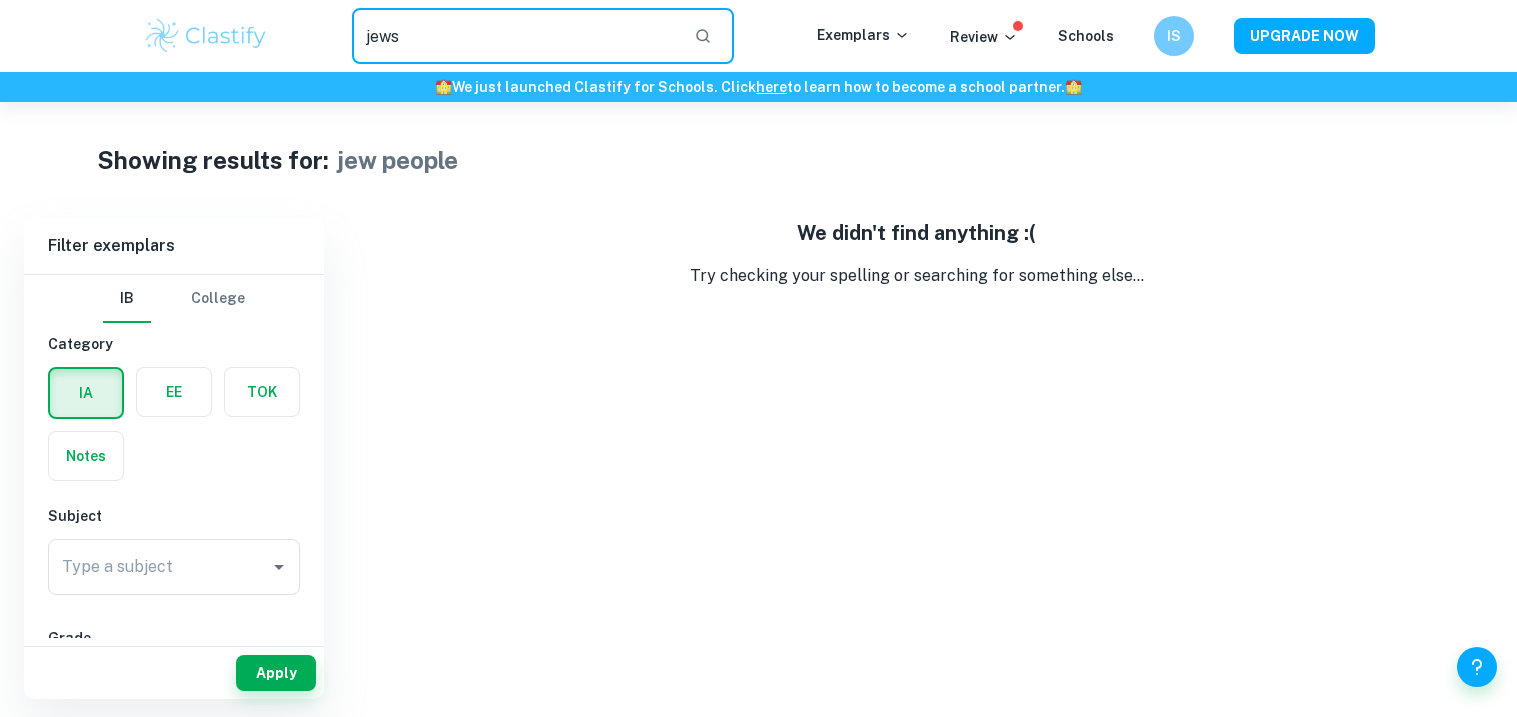 type on "jews" 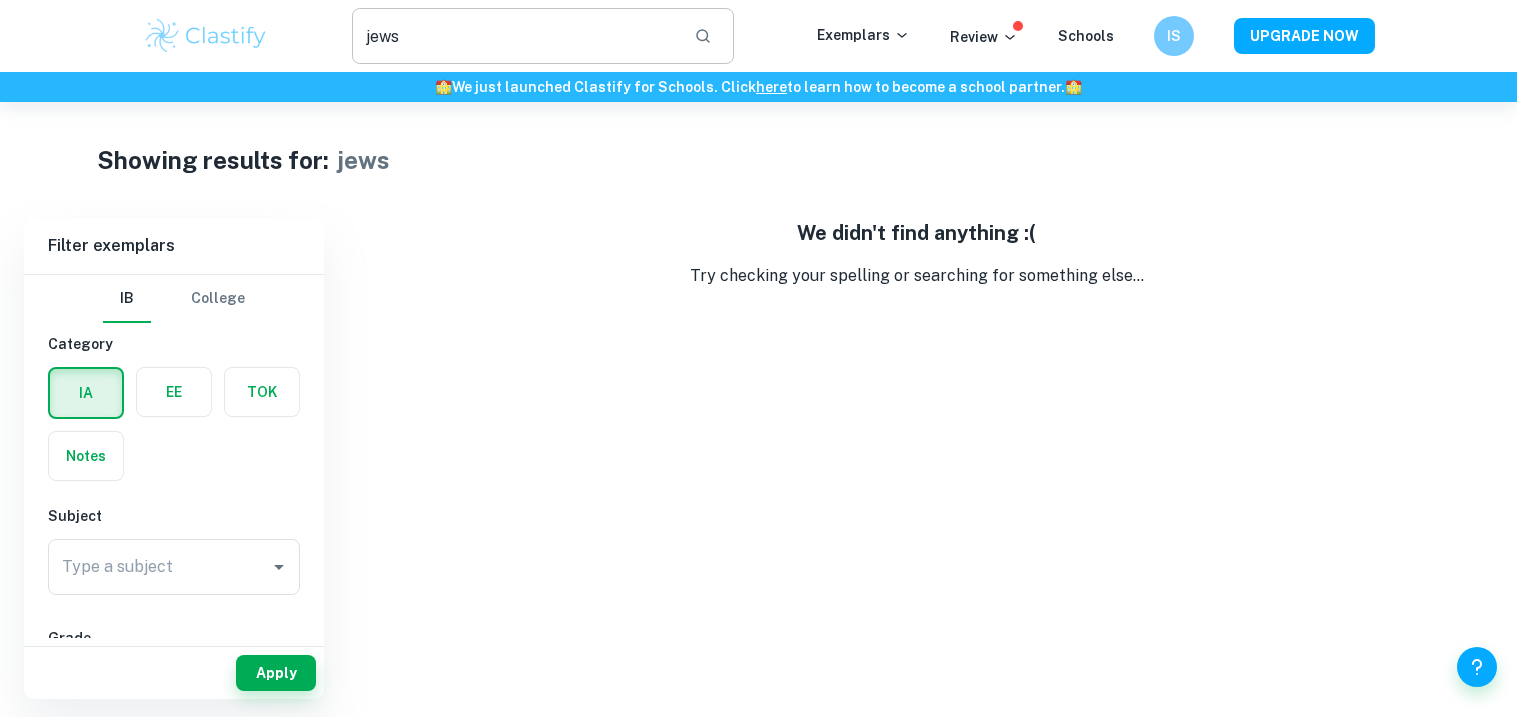 click on "jews" at bounding box center [515, 36] 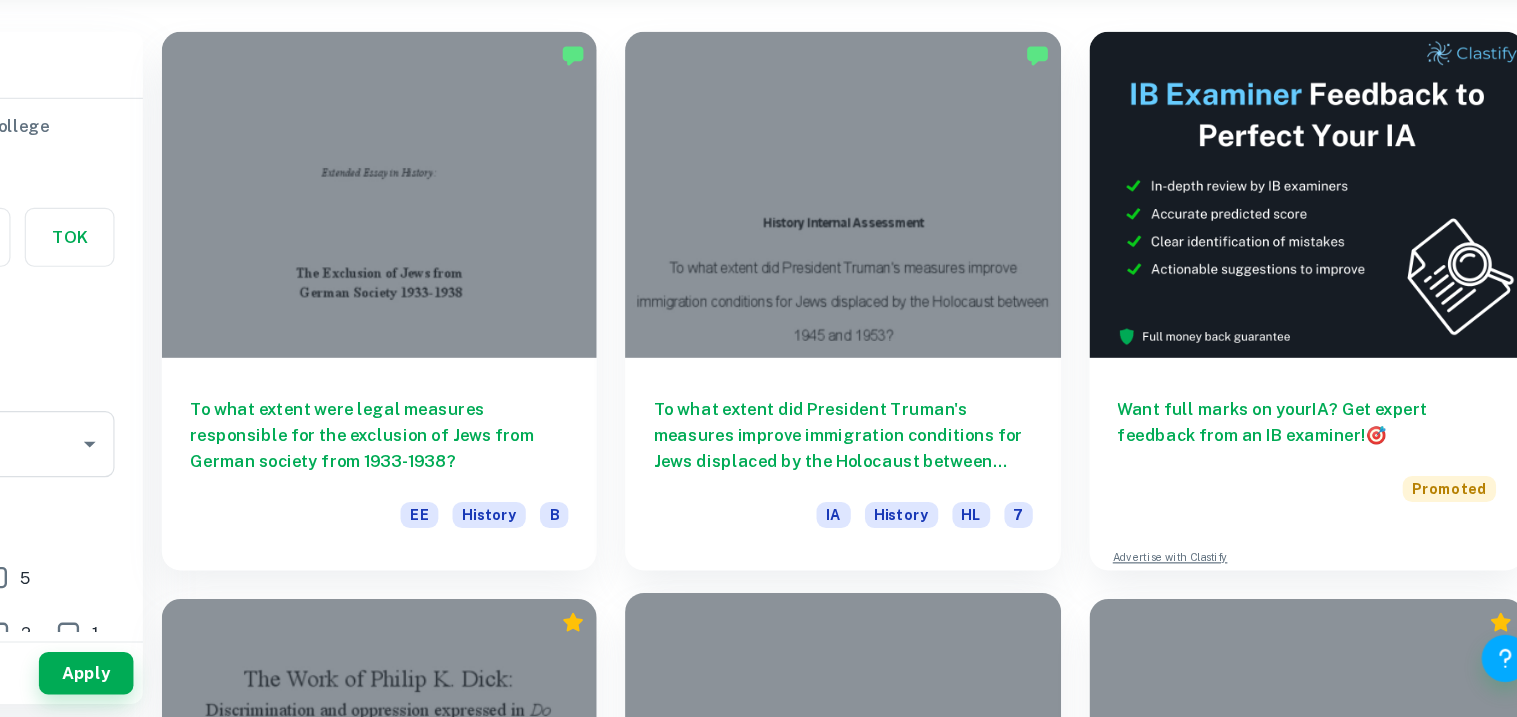 scroll, scrollTop: 87, scrollLeft: 0, axis: vertical 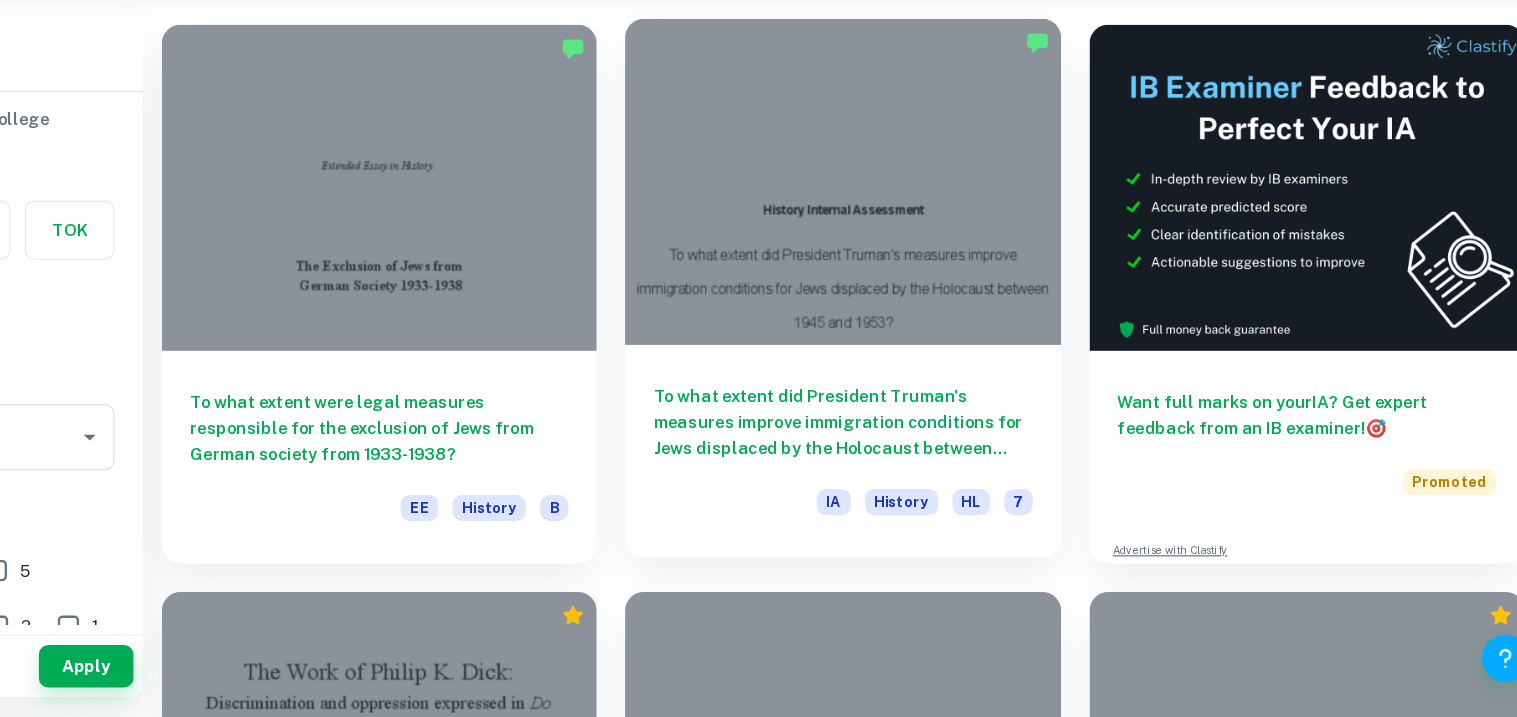 click on "To what extent did President Truman's measures improve immigration conditions for Jews displaced by the Holocaust between 1945 and 1953? IA History HL 7" at bounding box center (916, 492) 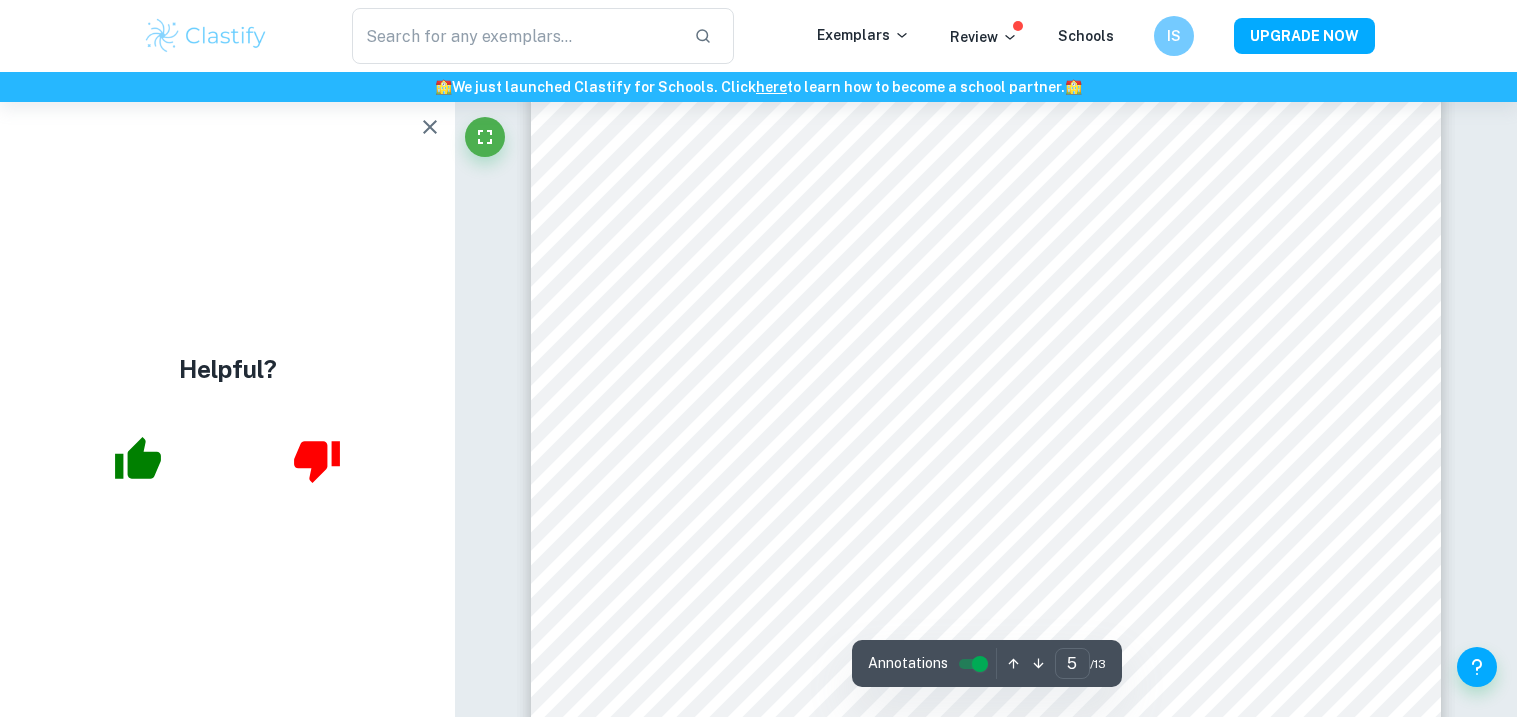 scroll, scrollTop: 5598, scrollLeft: 0, axis: vertical 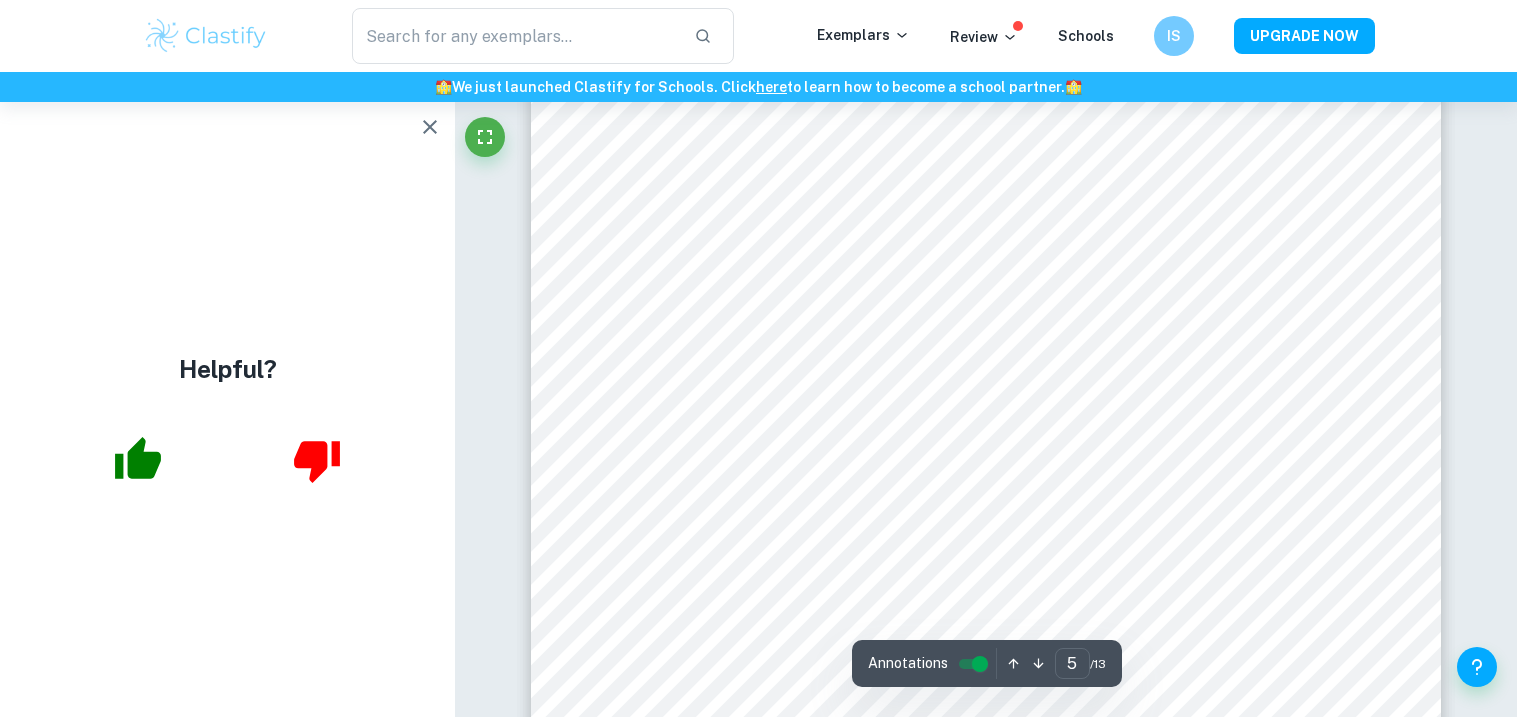 click 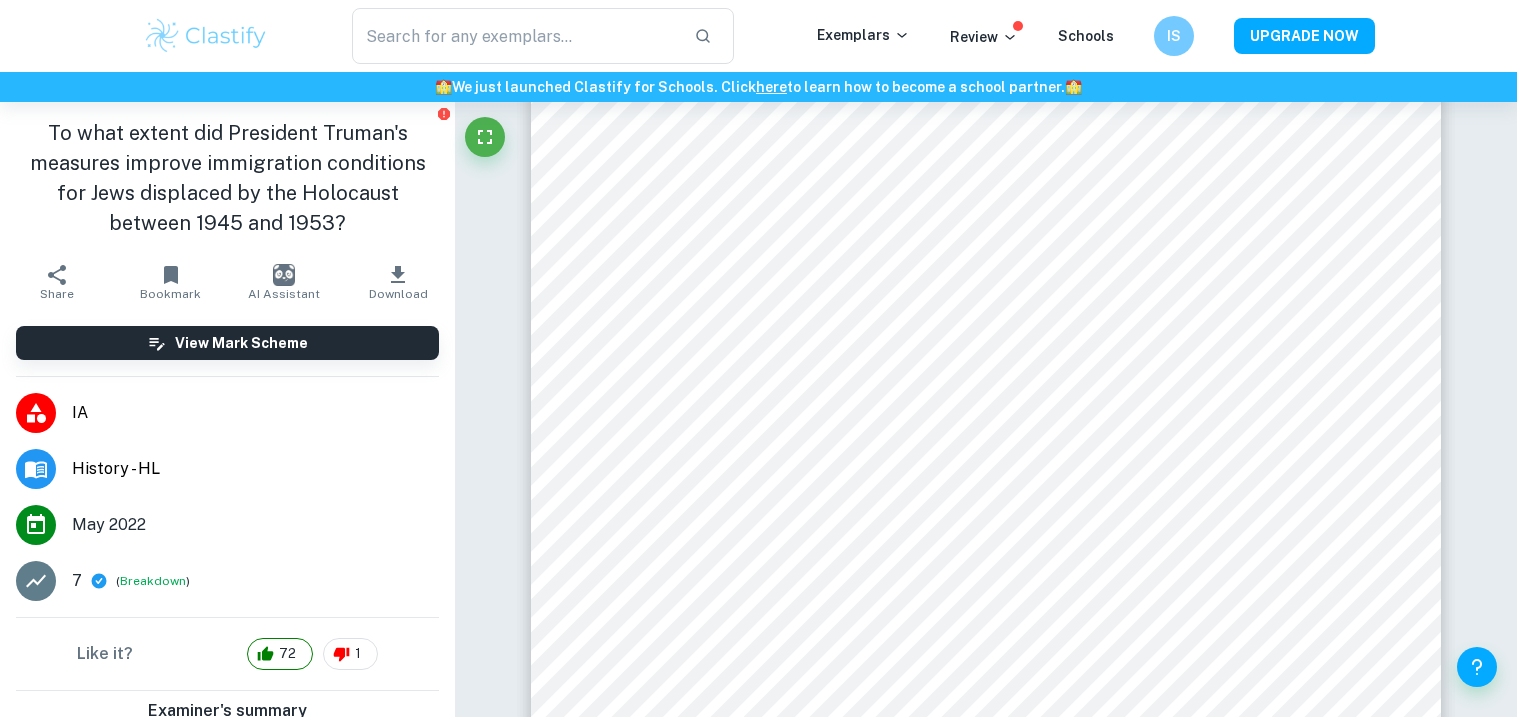 click 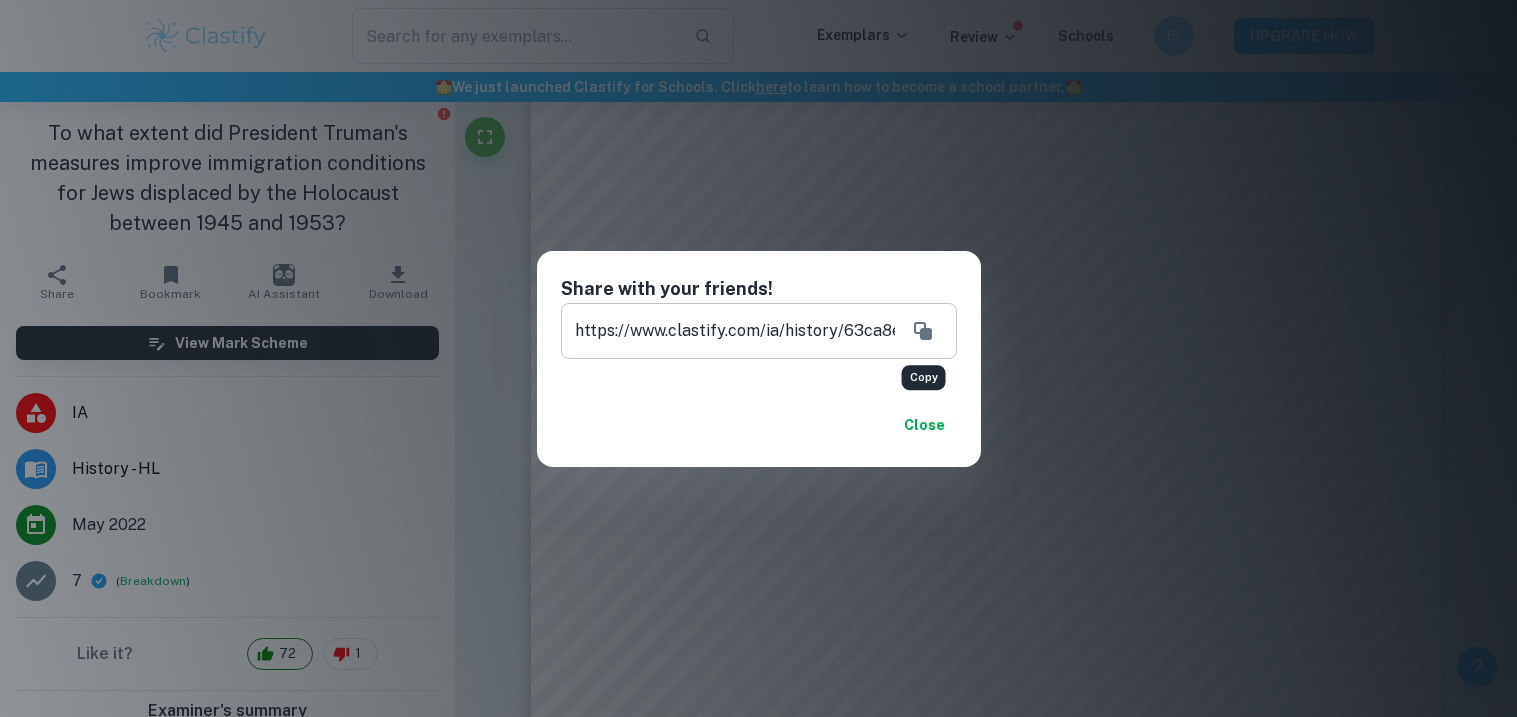 click 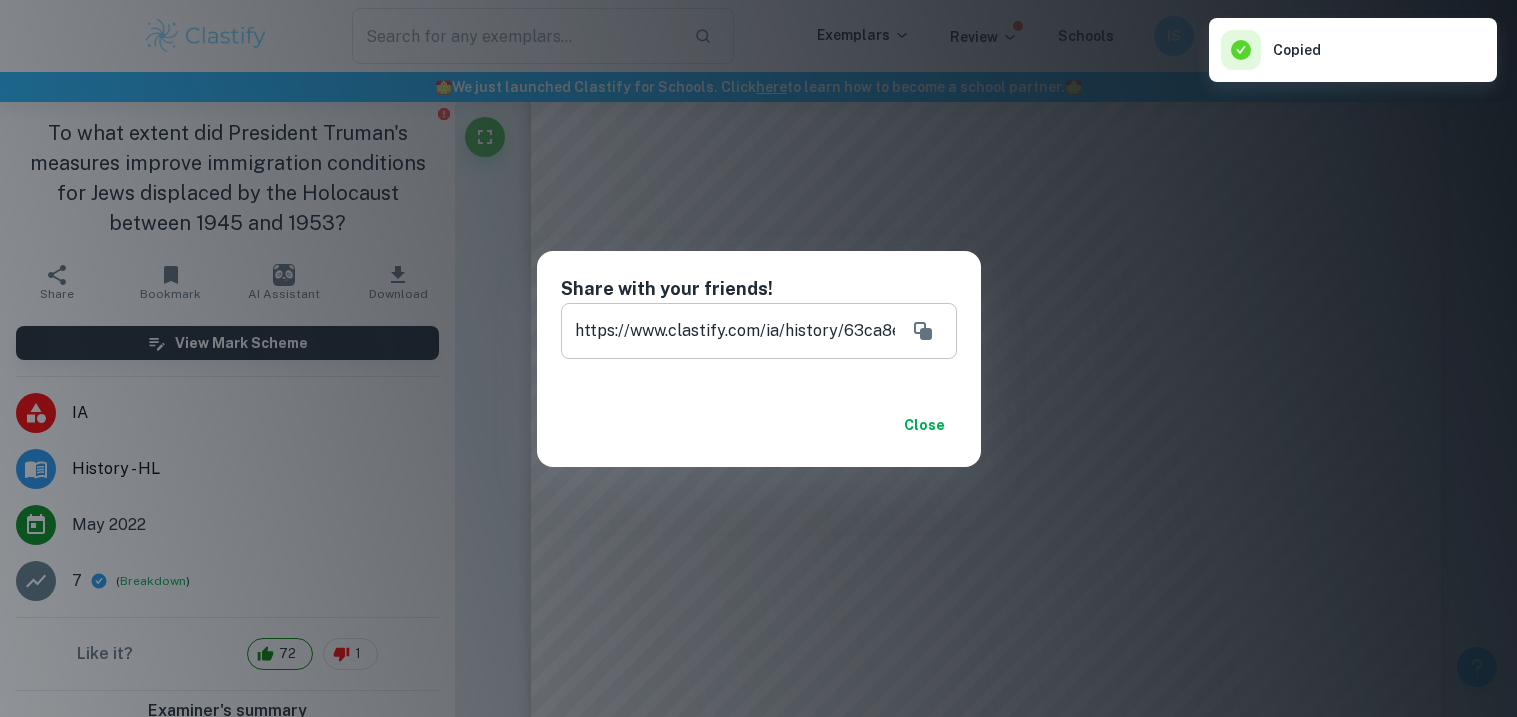 click on "Close" at bounding box center [925, 425] 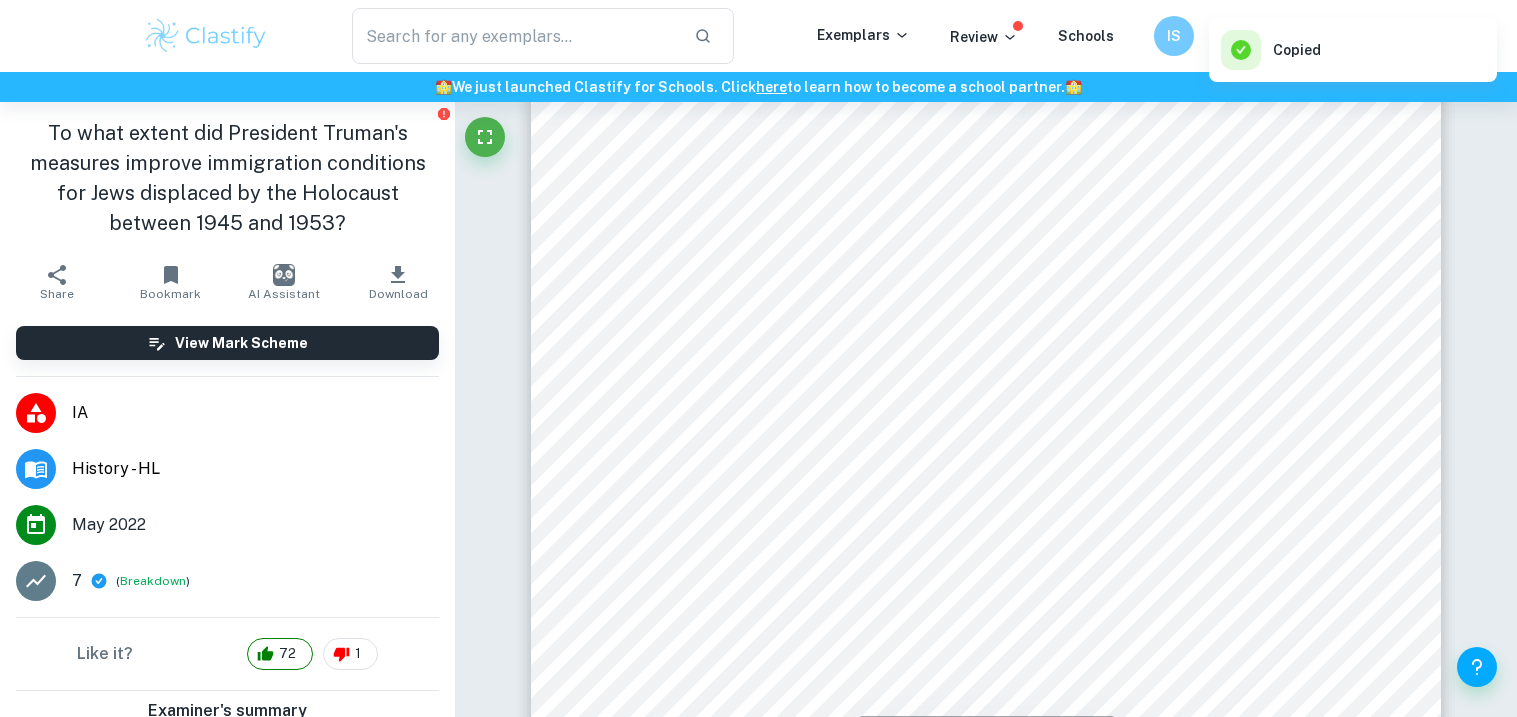 click 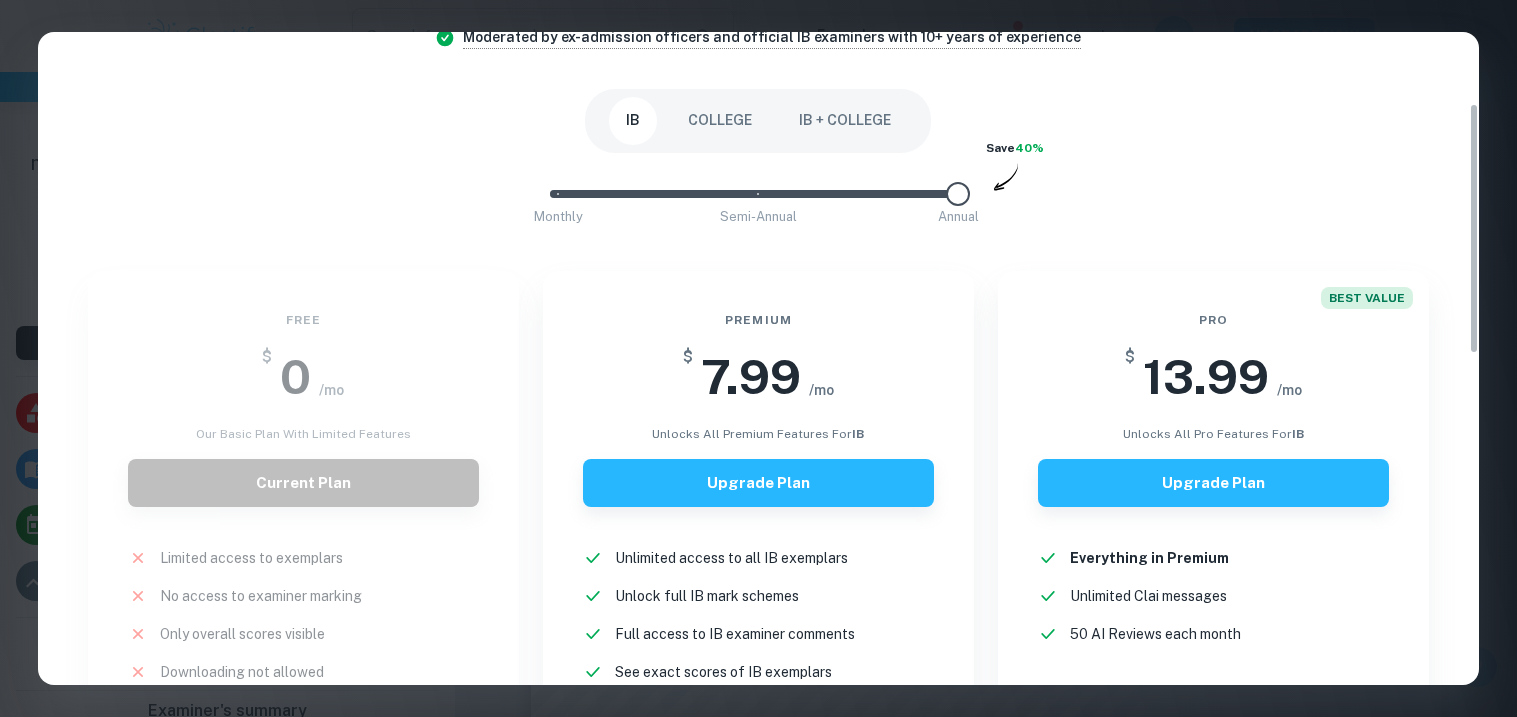 scroll, scrollTop: 0, scrollLeft: 0, axis: both 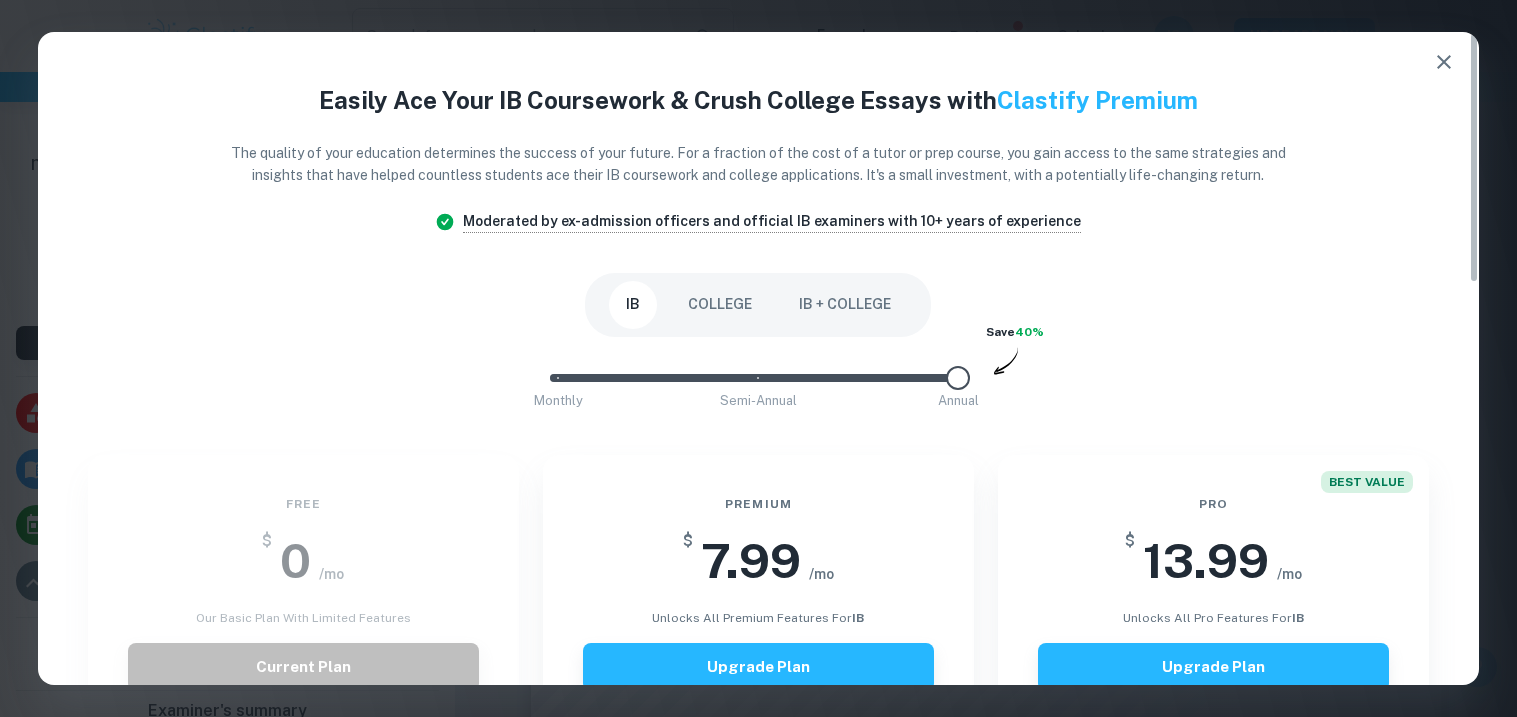 click on "Easily Ace Your IB Coursework & Crush College Essays with  Clastify Premium The quality of your education determines the success of your future. For a fraction of the cost of a tutor or prep course, you gain access to the same strategies and insights that have helped countless students ace their IB coursework and college applications. It's a small investment, with a potentially life-changing return. Moderated by ex-admission officers and official IB examiners with 10+ years of experience IB COLLEGE IB + COLLEGE Monthly Semi-Annual Annual Save  40% Free $ 0 /mo Our basic plan with limited features Current Plan Limited access to exemplars New! No access to examiner marking New! Only overall scores visible New! Downloading not allowed New! Ads New! Premium $ 7.99 /mo unlocks all premium features for  IB Upgrade Plan Unlimited access to all IB exemplars New! Unlock full IB mark schemes New! Full access to IB examiner comments New! See exact scores of IB exemplars New! Download 15 IB exemplars per month New! New!" at bounding box center [758, 879] 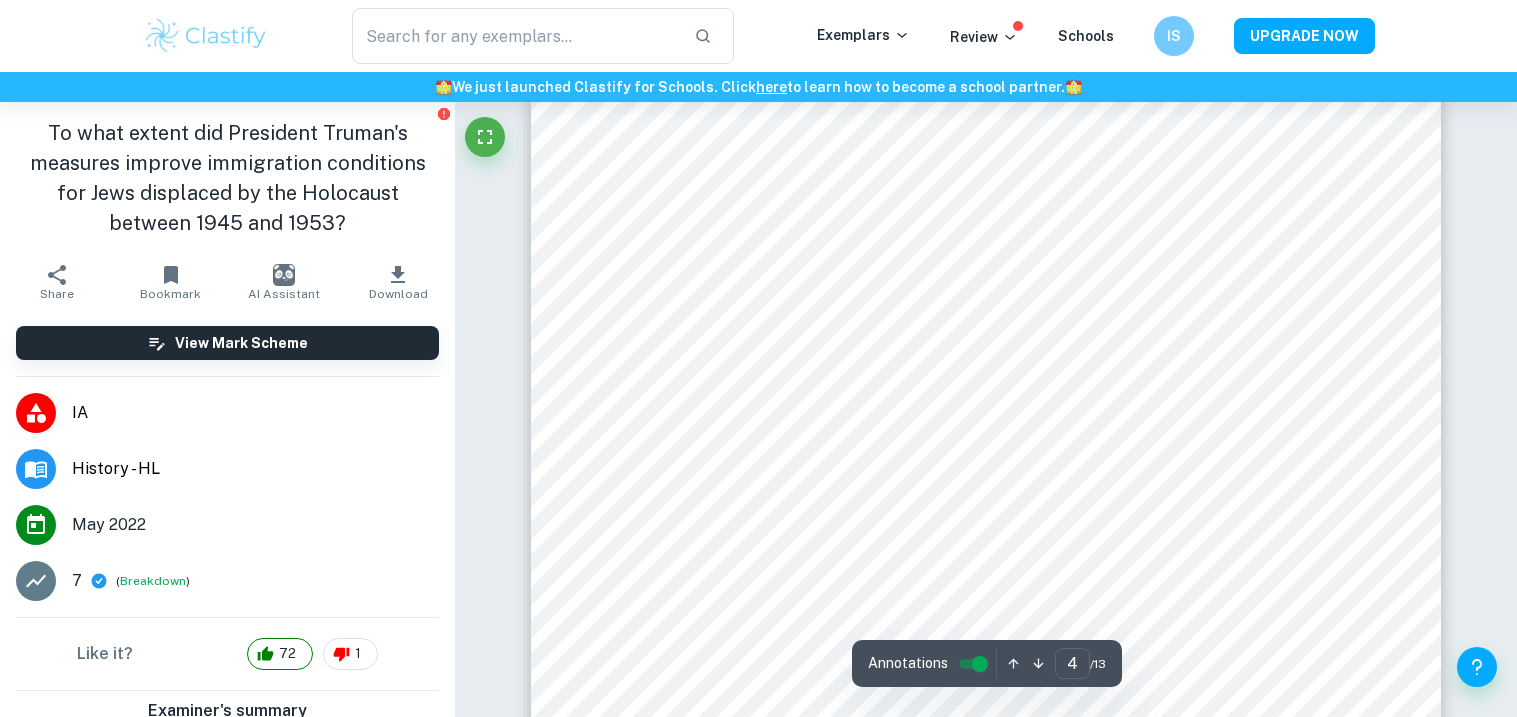scroll, scrollTop: 4228, scrollLeft: 0, axis: vertical 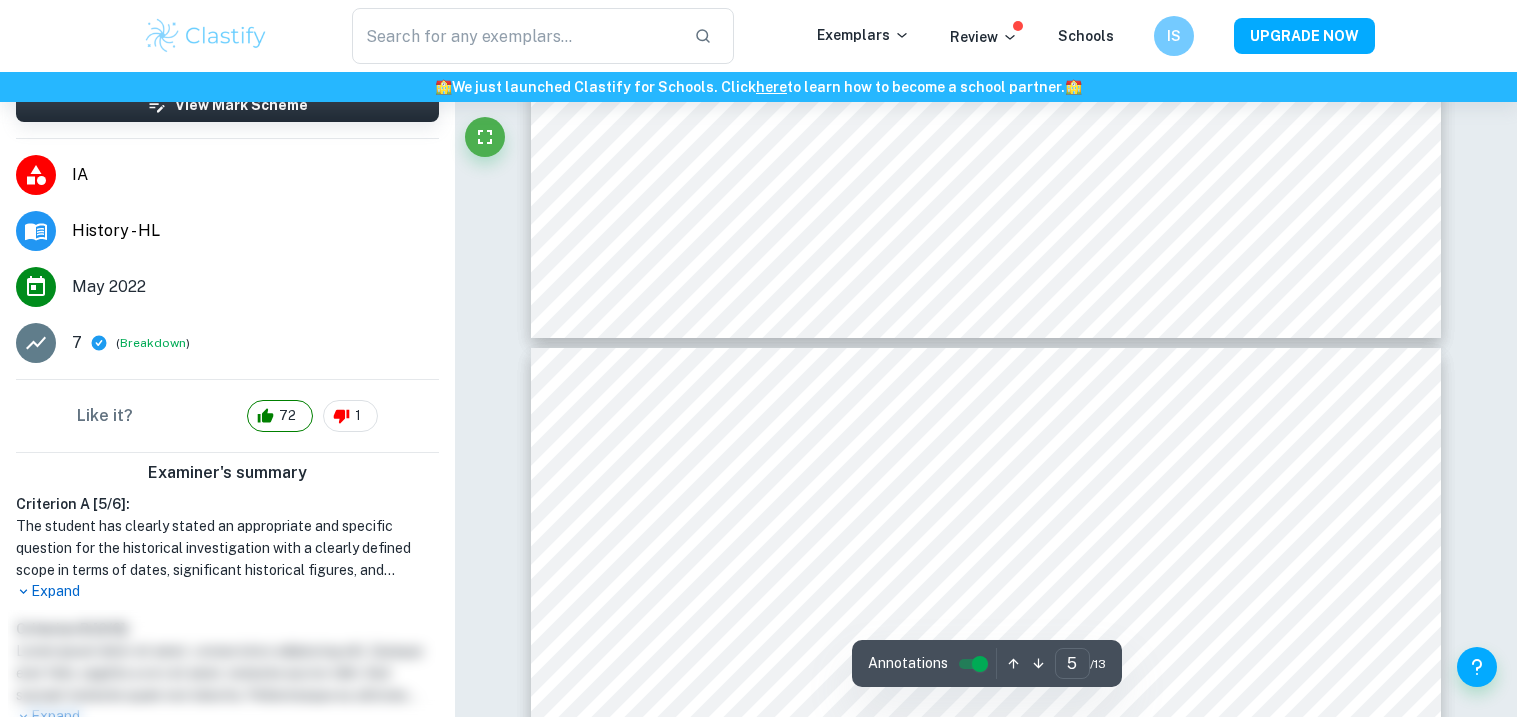 type on "4" 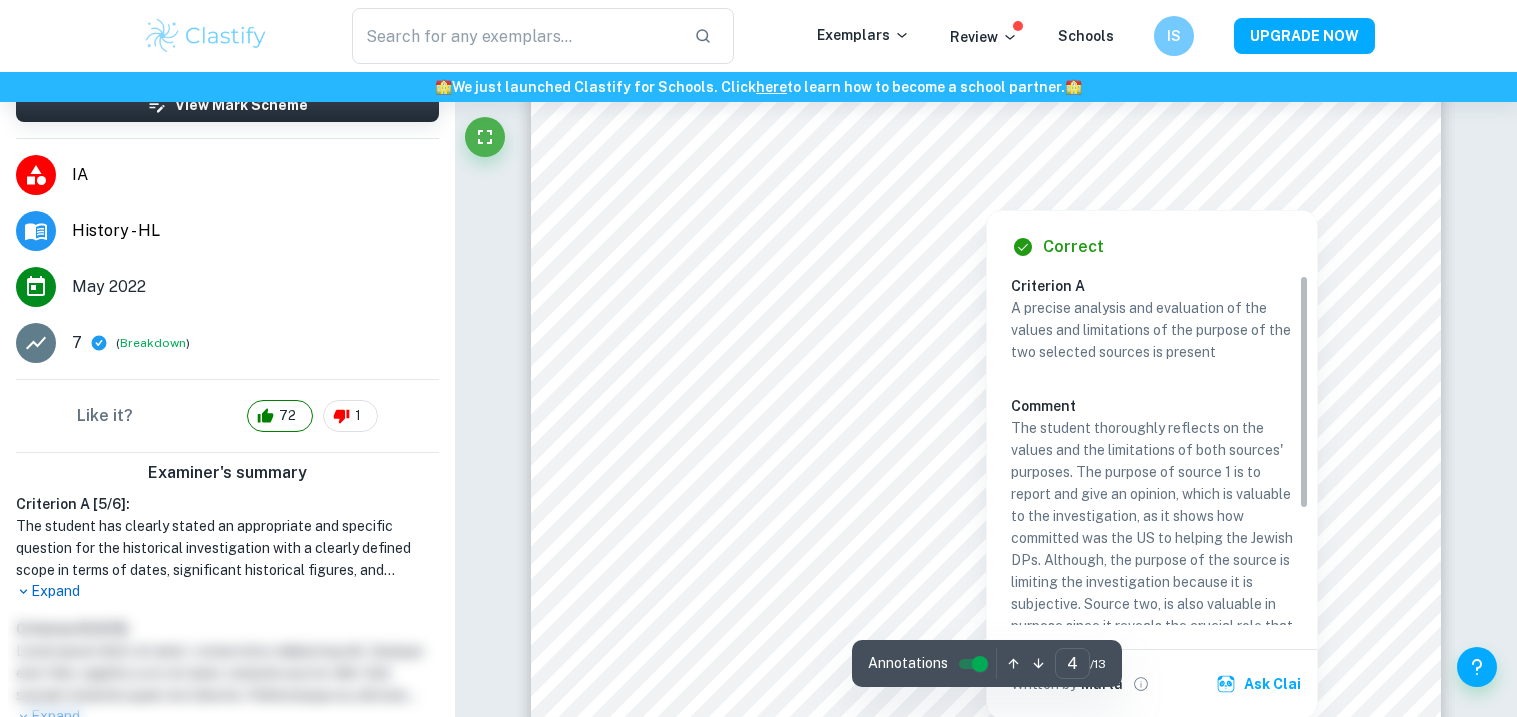 scroll, scrollTop: 4341, scrollLeft: 0, axis: vertical 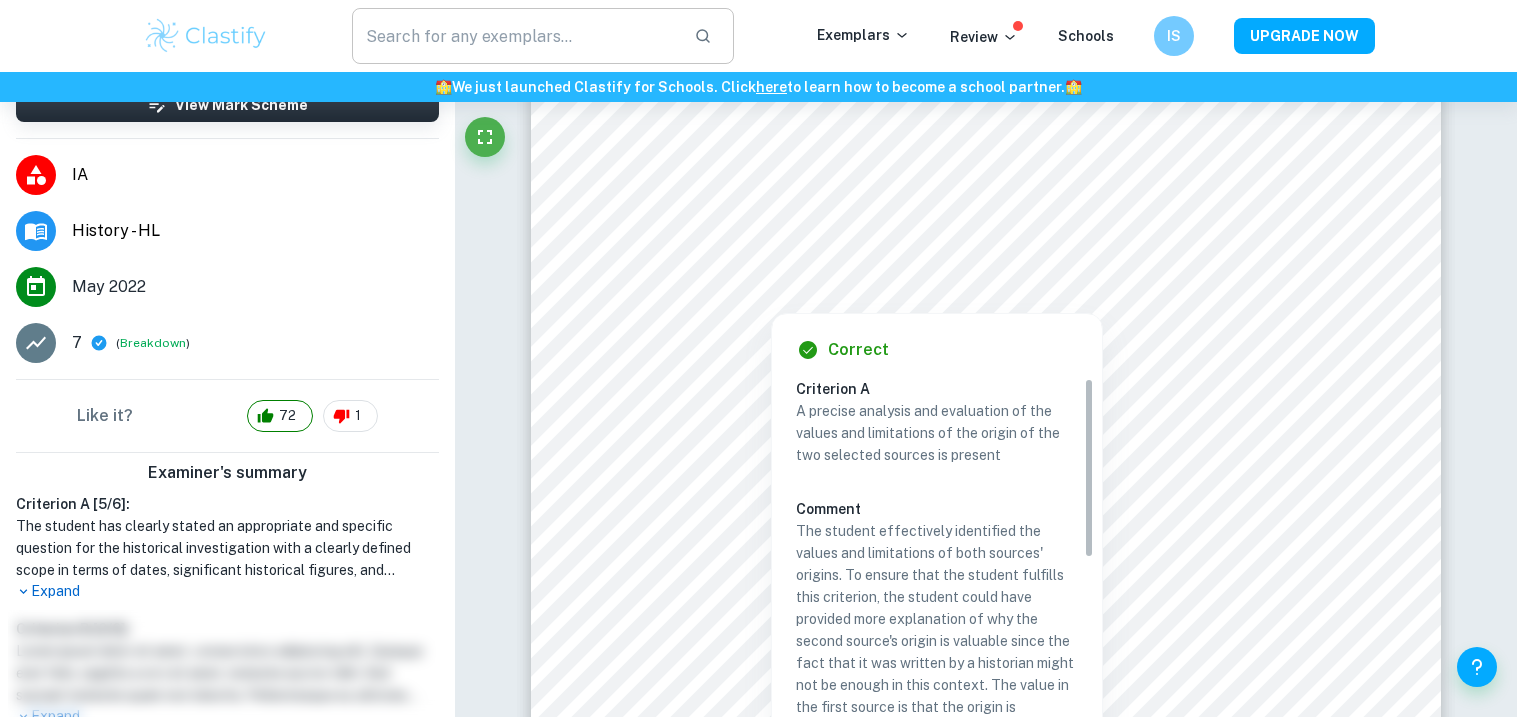 click at bounding box center [515, 36] 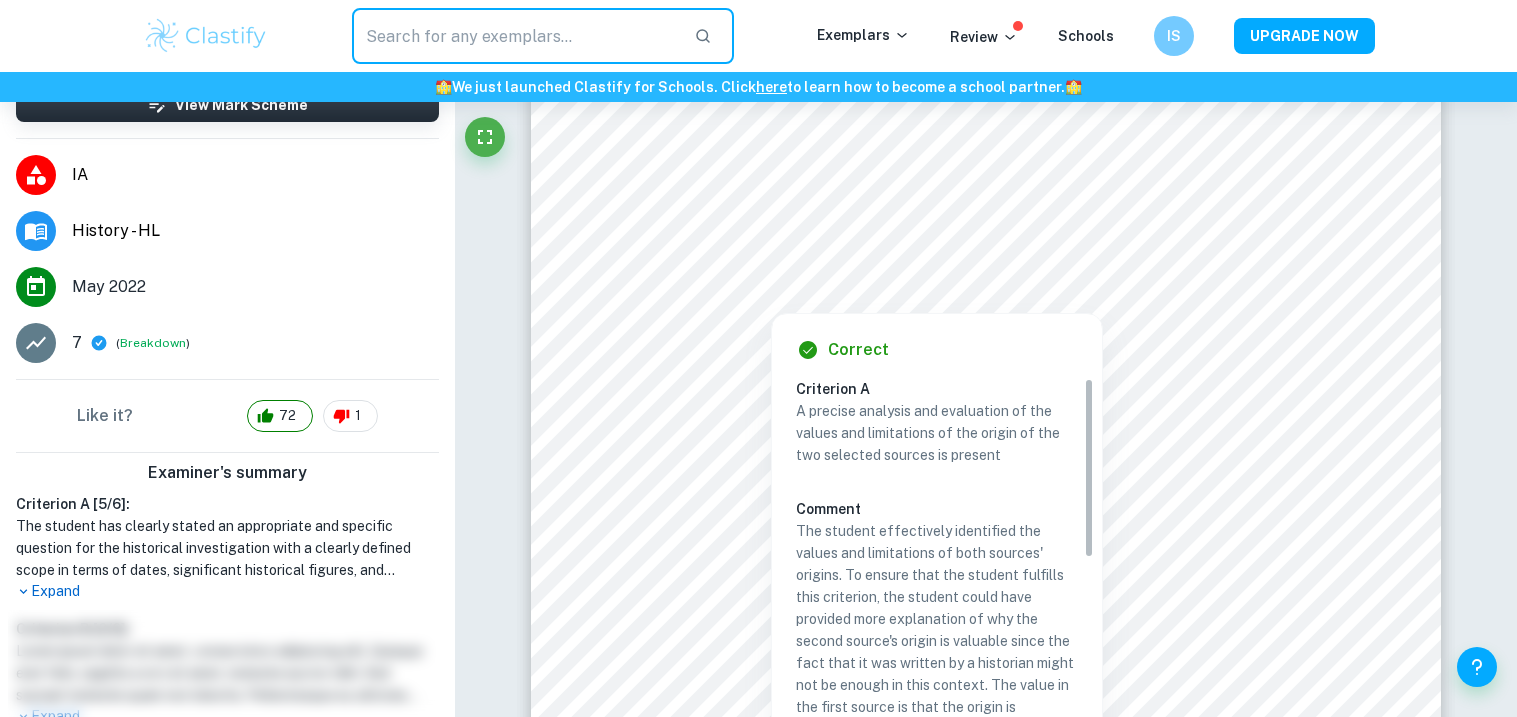 paste on "Untermenschen ( “ subhumans”)" 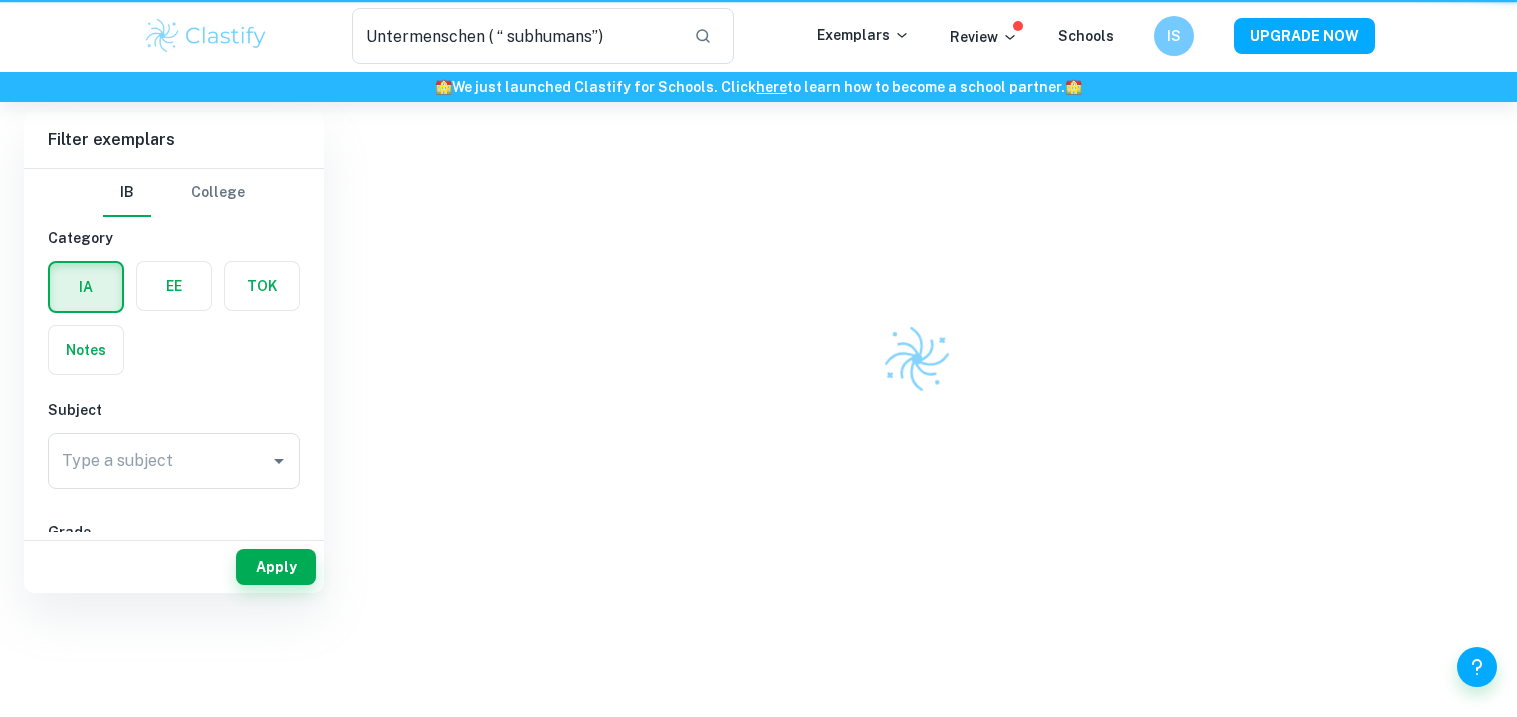 scroll, scrollTop: 0, scrollLeft: 0, axis: both 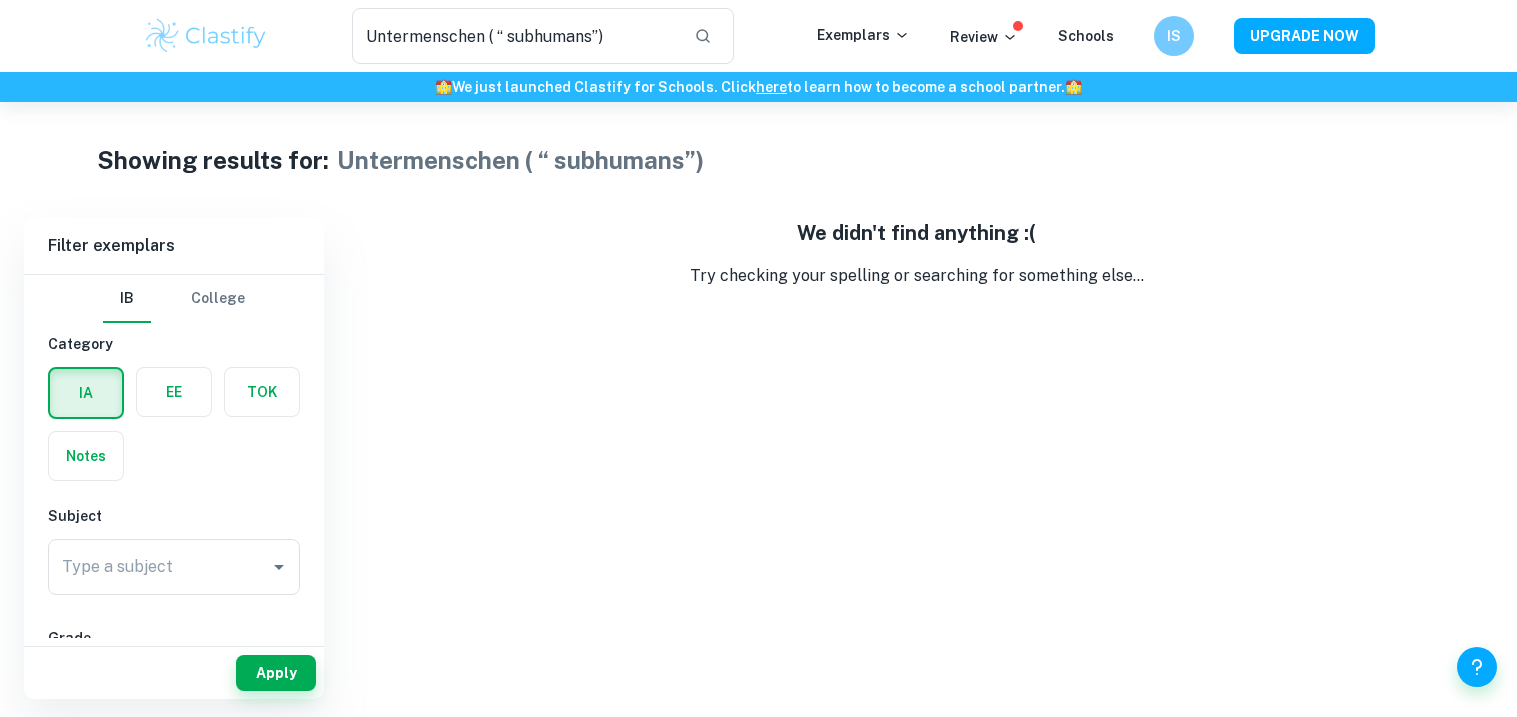 click 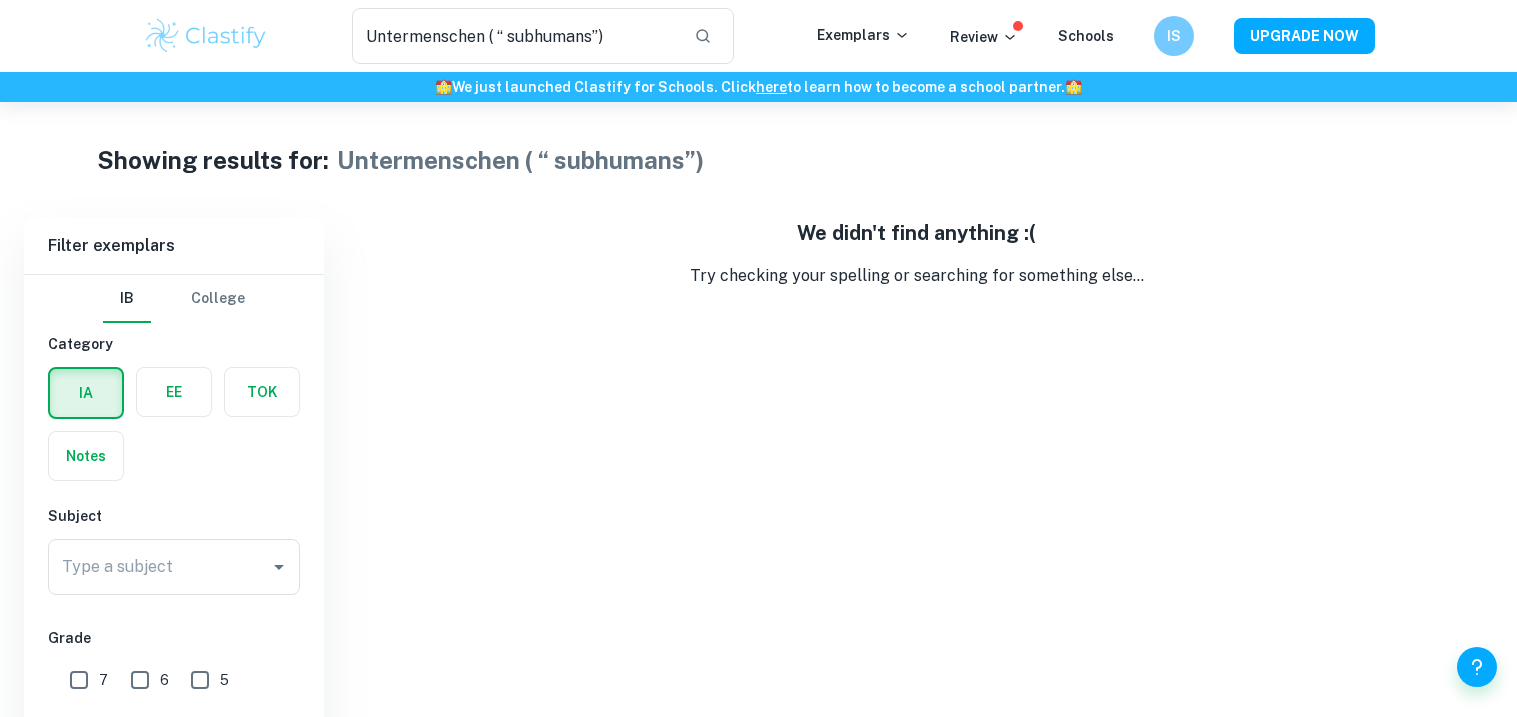 scroll, scrollTop: 102, scrollLeft: 0, axis: vertical 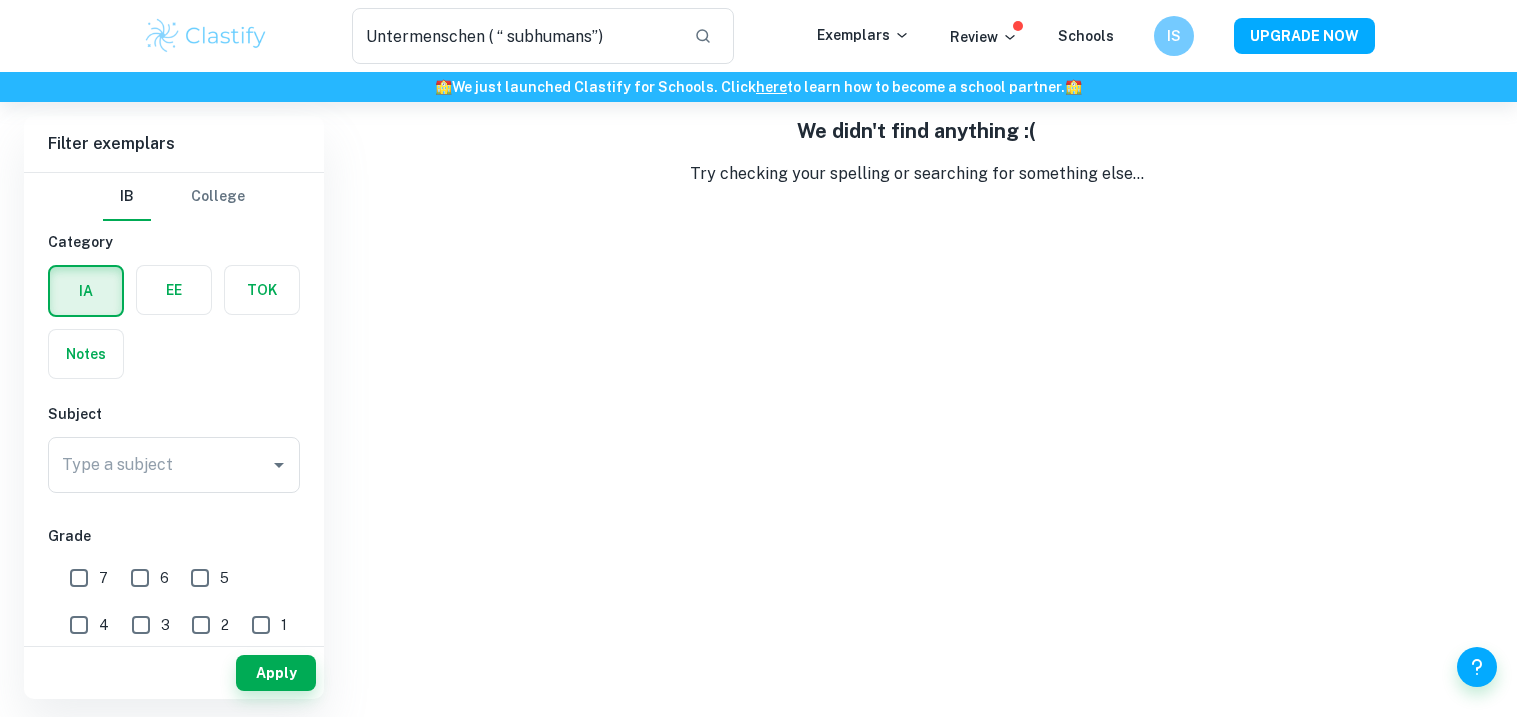 click 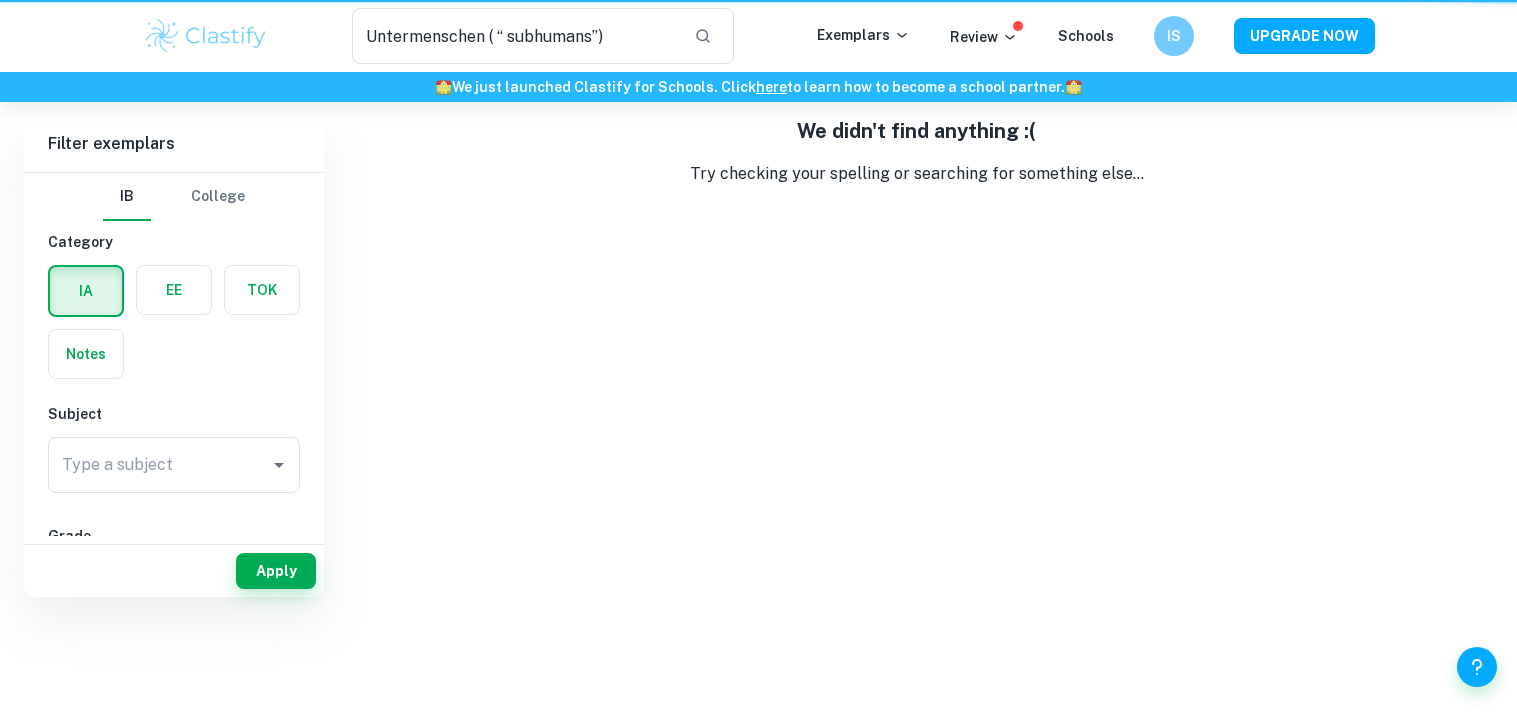 scroll, scrollTop: 0, scrollLeft: 0, axis: both 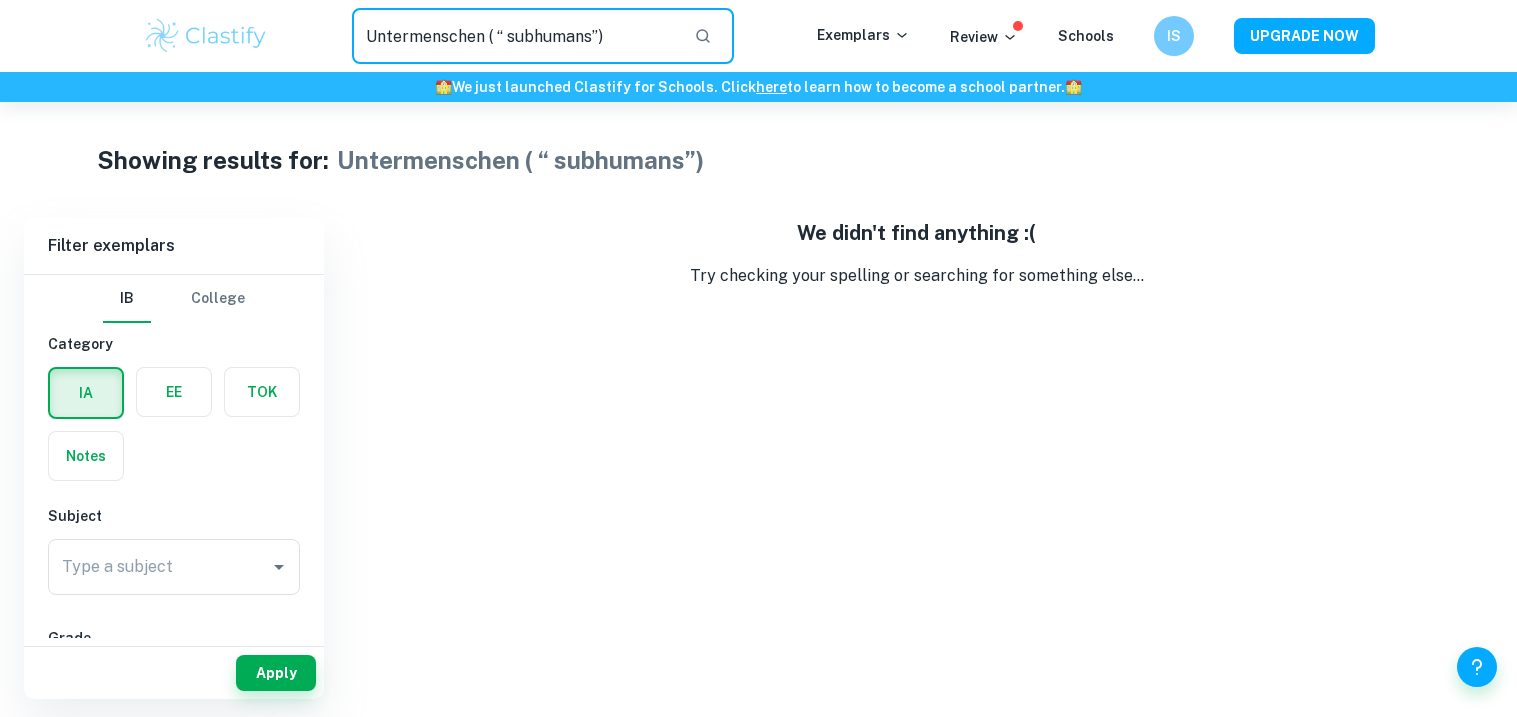 click on "Untermenschen ( “ subhumans”)" at bounding box center [515, 36] 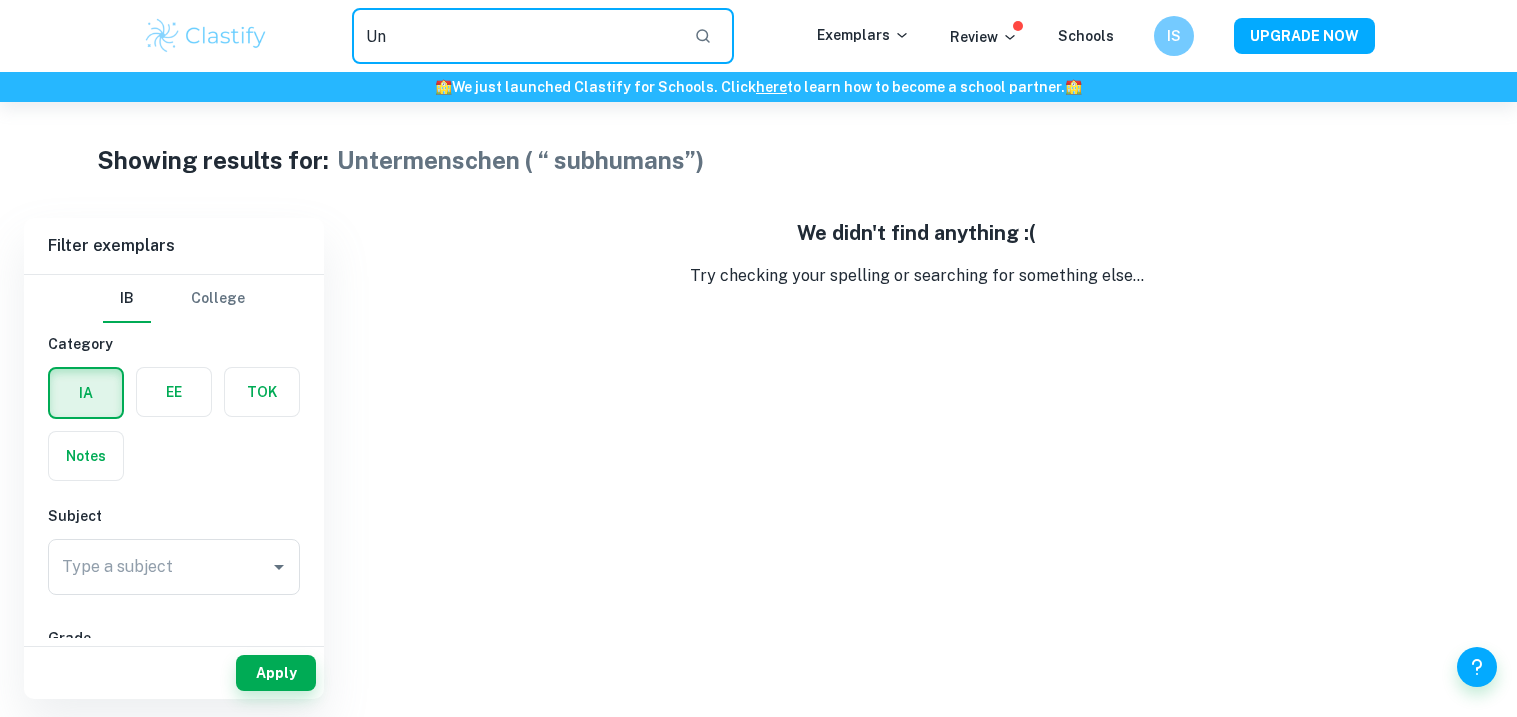 type on "U" 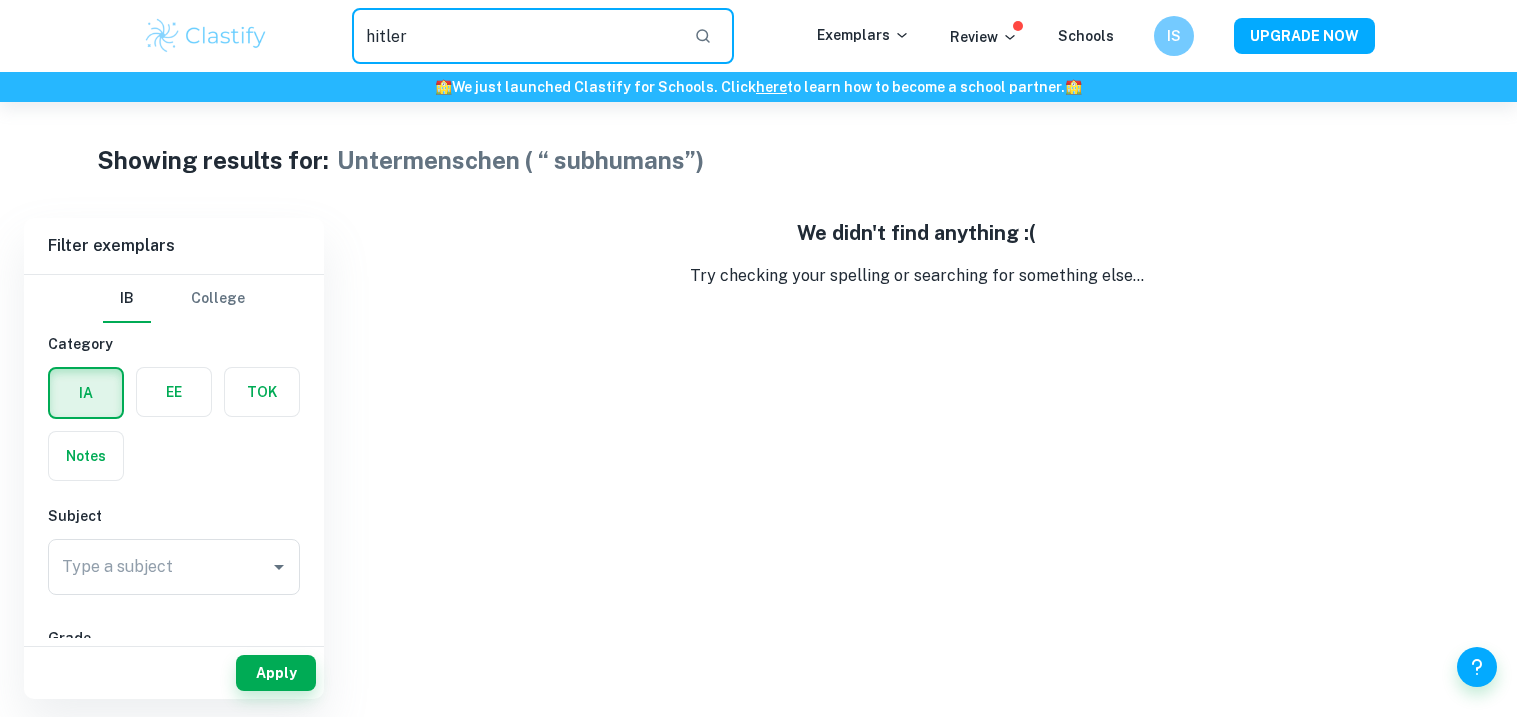 type on "hitlers" 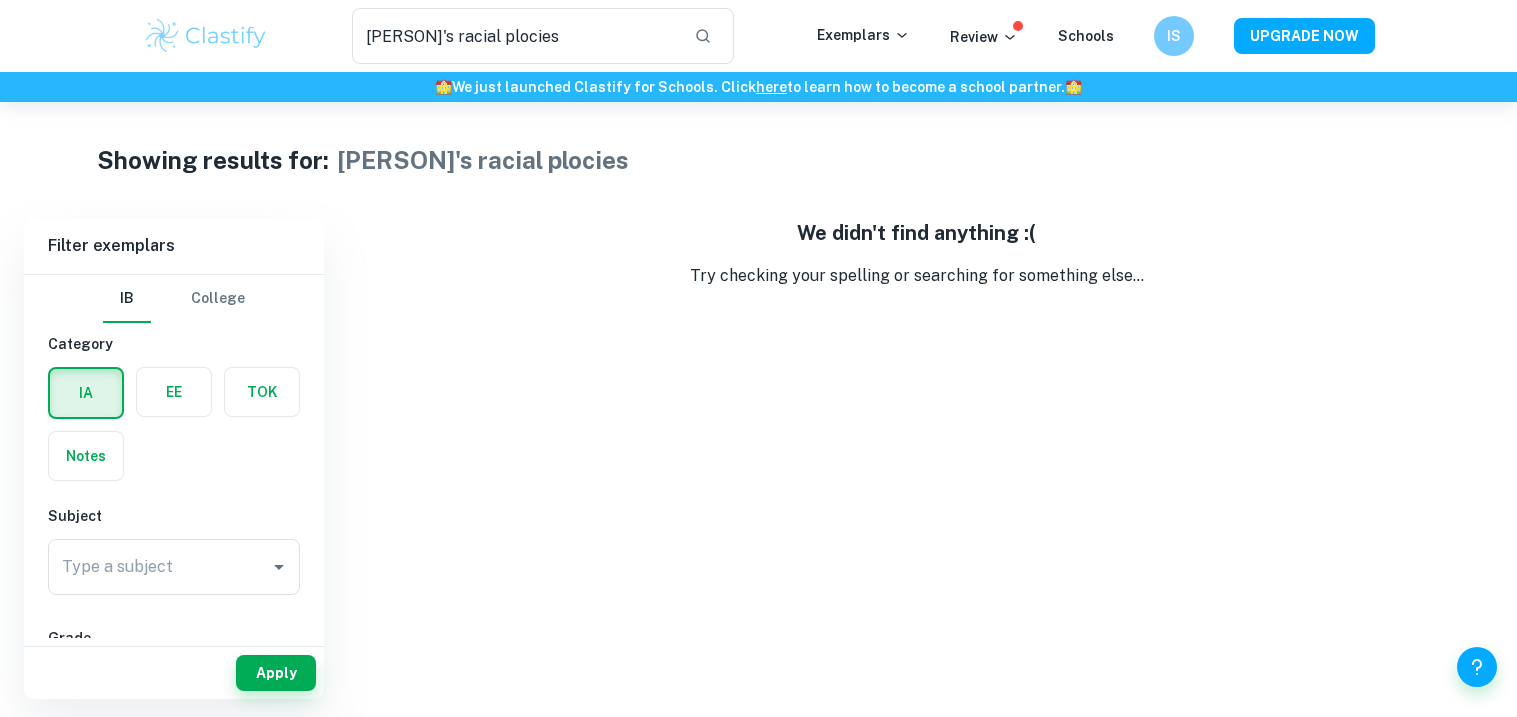 click on "[PERSON]'s racial plocies" at bounding box center (515, 36) 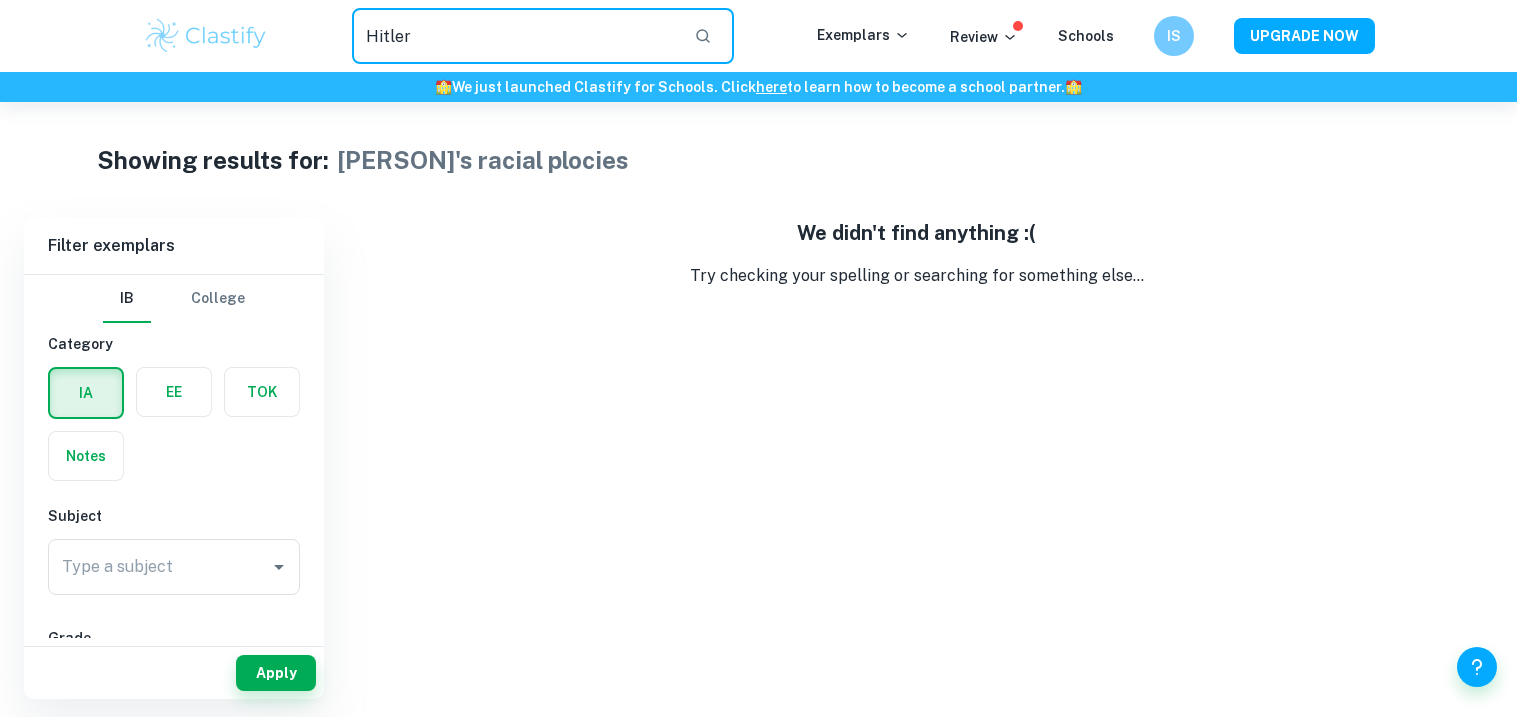 type on "Hitler" 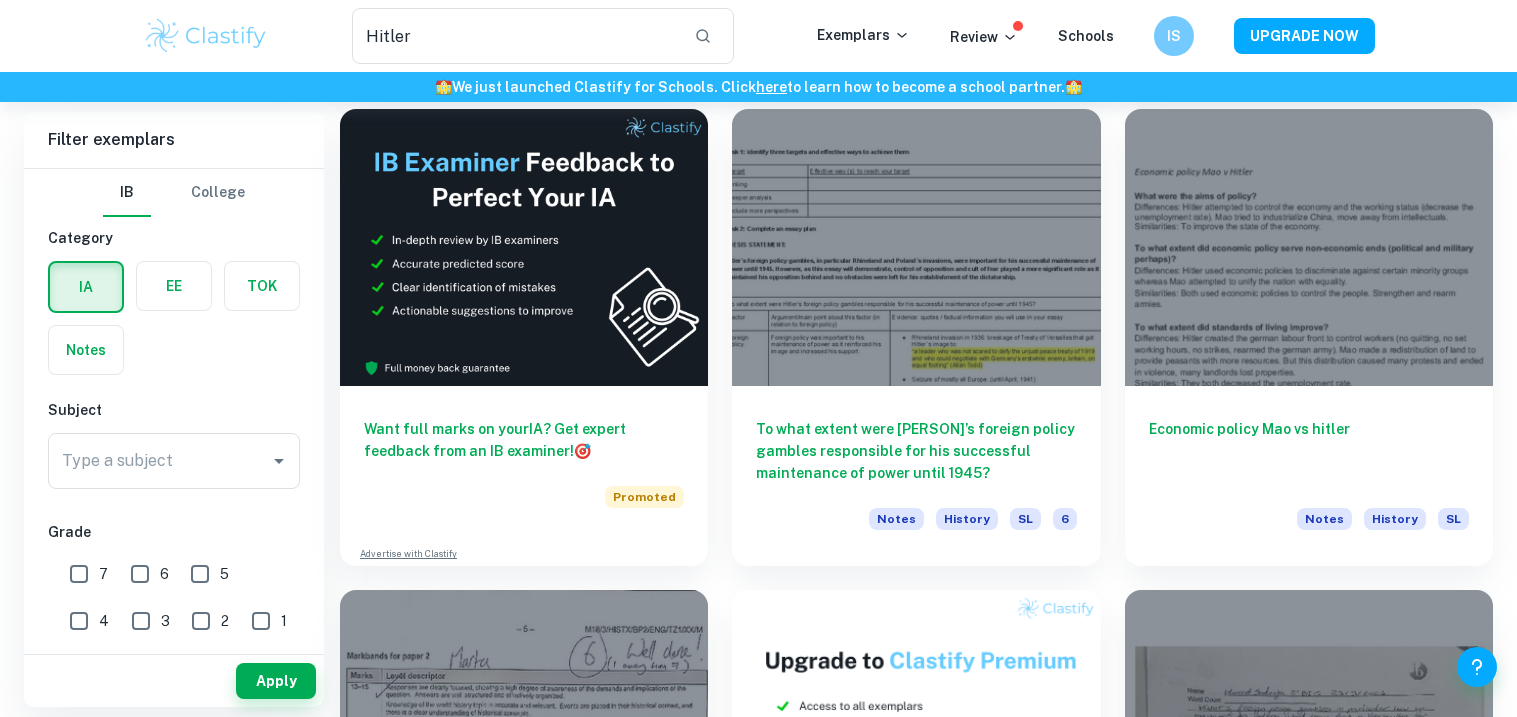 scroll, scrollTop: 3398, scrollLeft: 0, axis: vertical 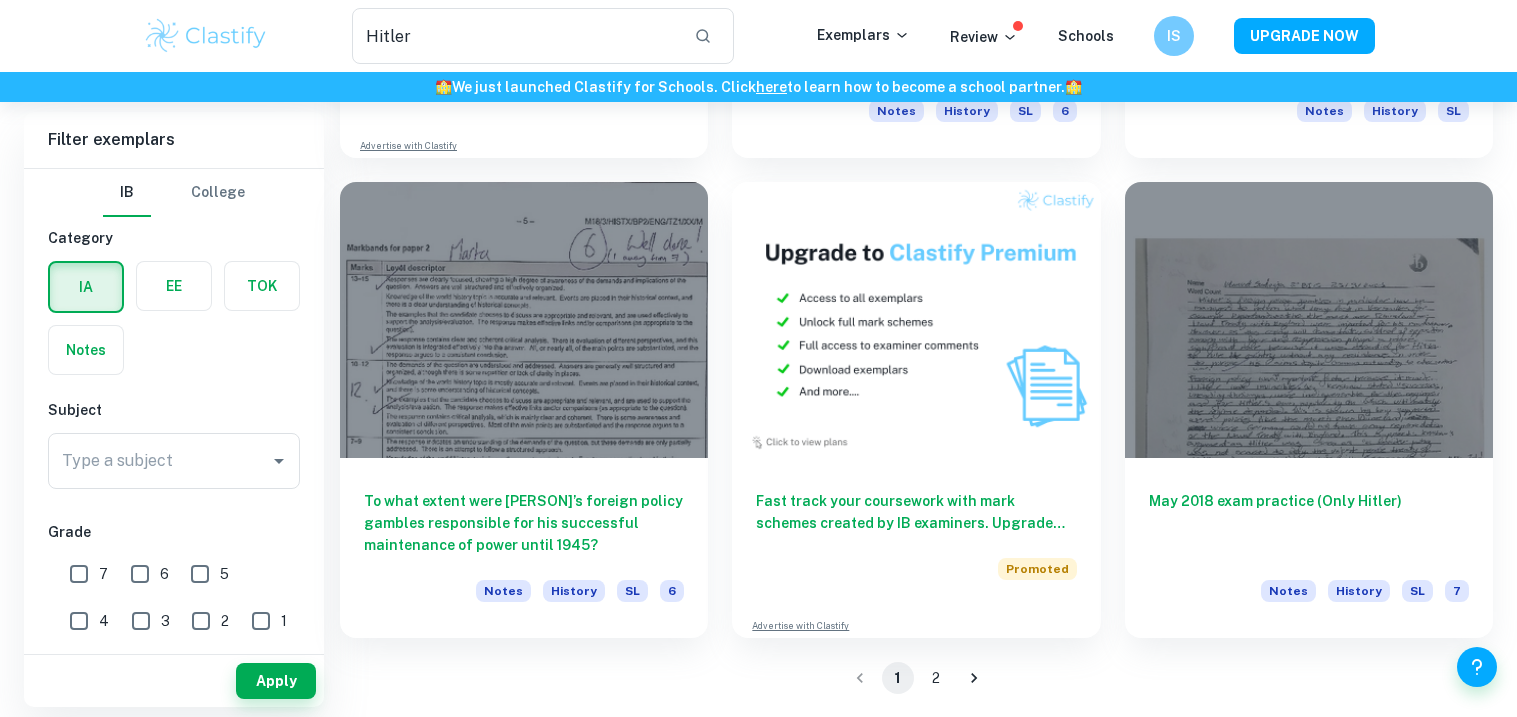 click on "2" at bounding box center (936, 678) 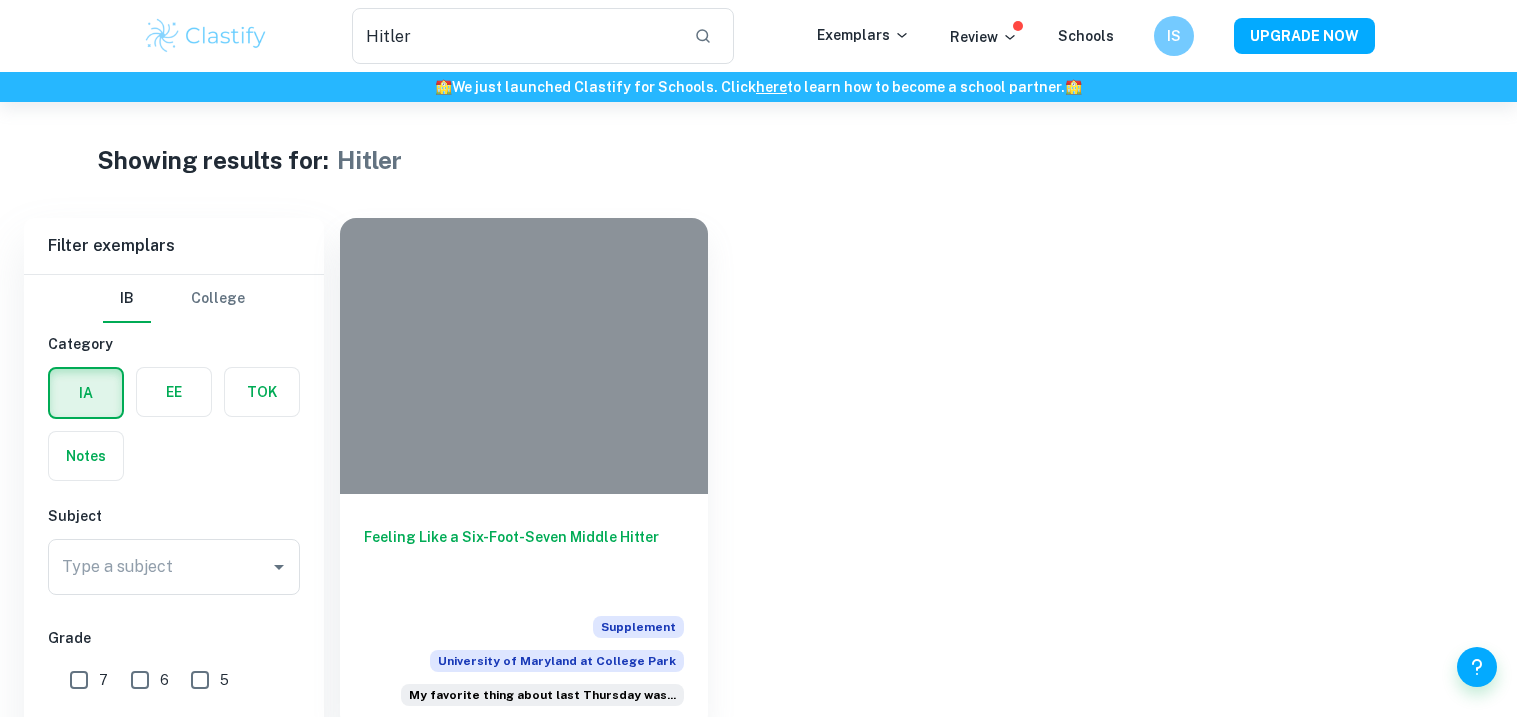 scroll, scrollTop: 102, scrollLeft: 0, axis: vertical 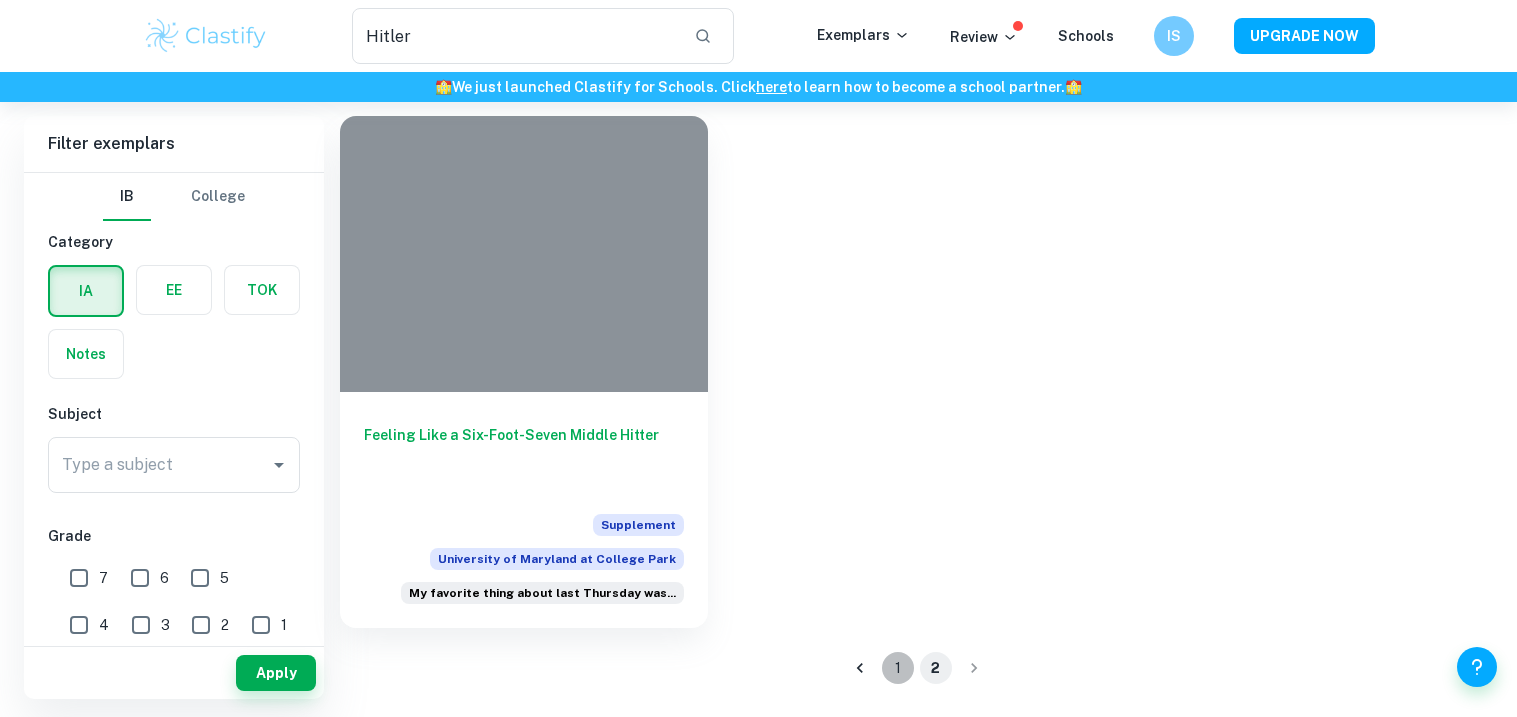 click on "1" at bounding box center (898, 668) 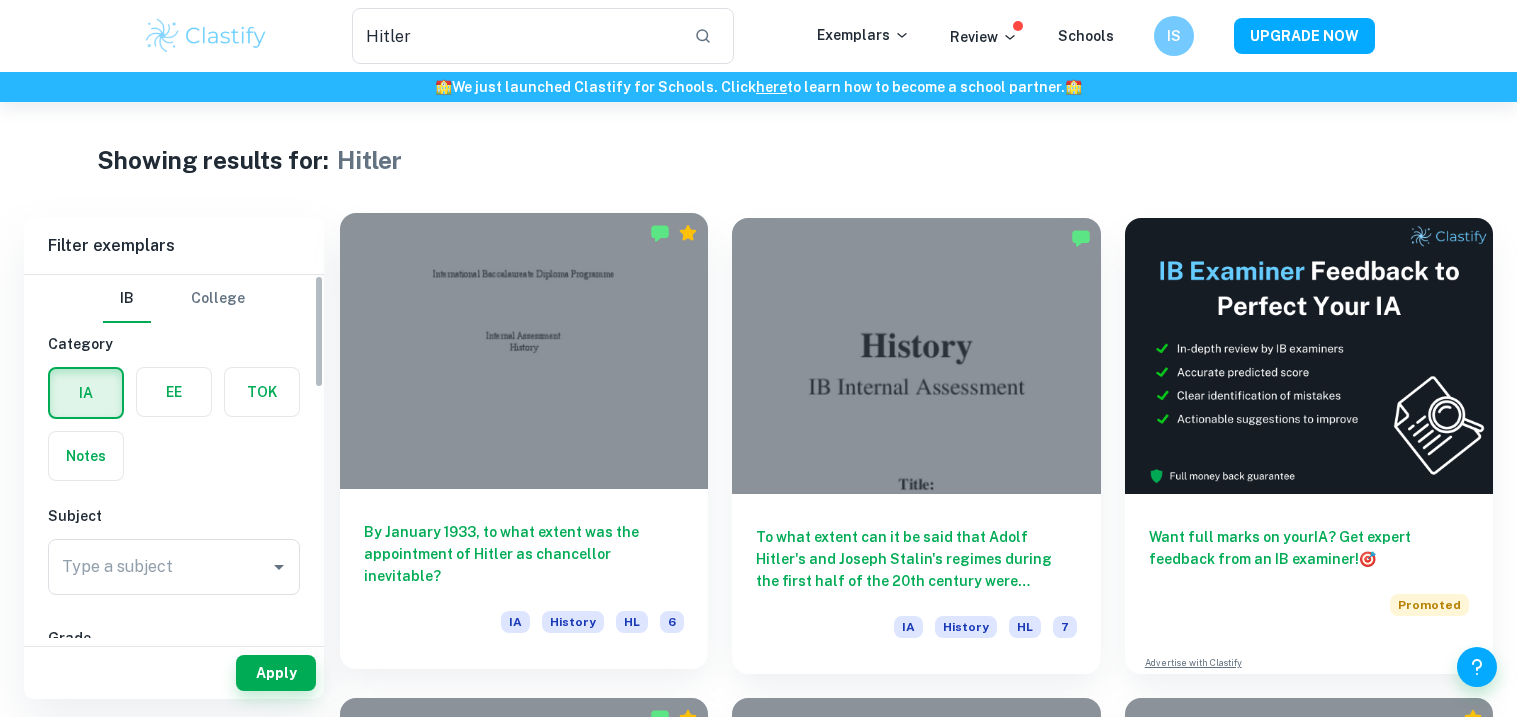 scroll, scrollTop: 7, scrollLeft: 0, axis: vertical 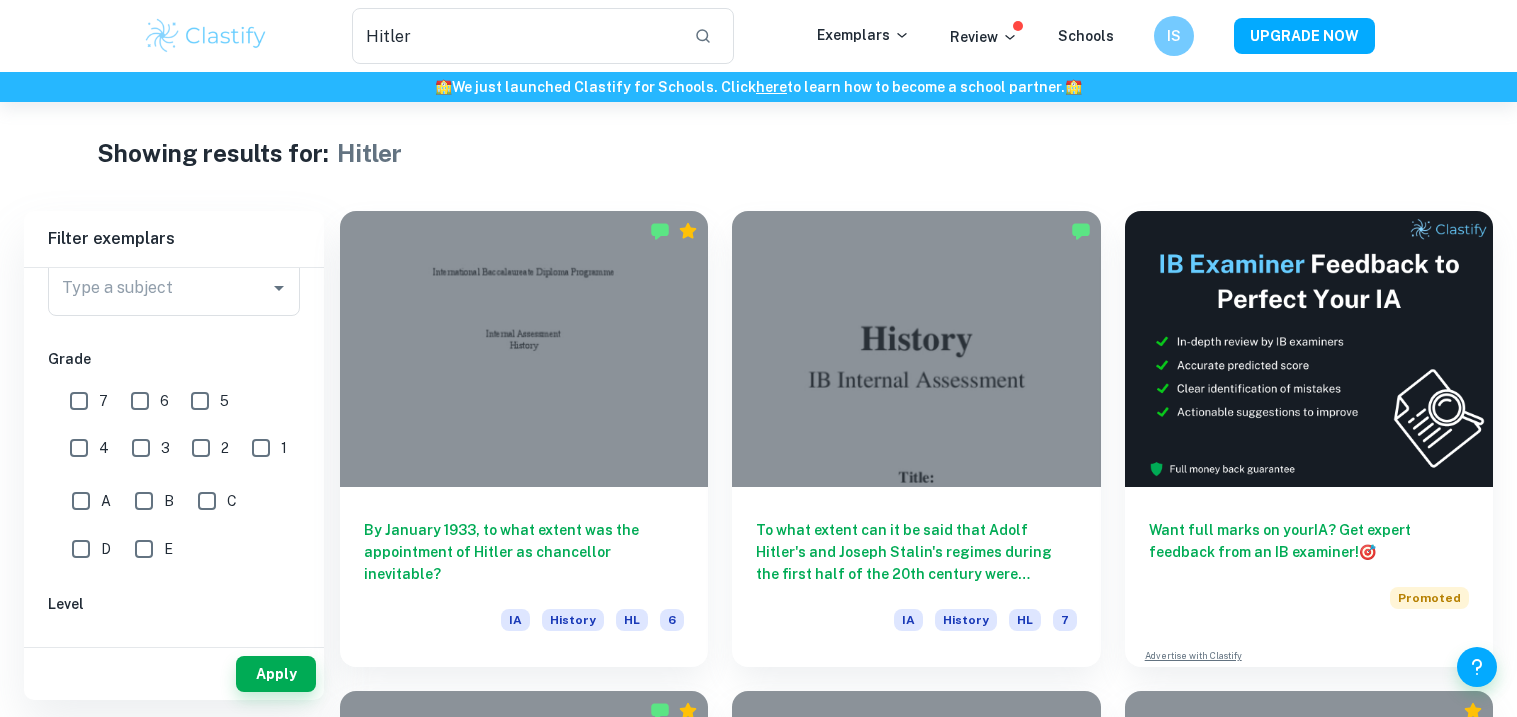 click on "7" at bounding box center (79, 401) 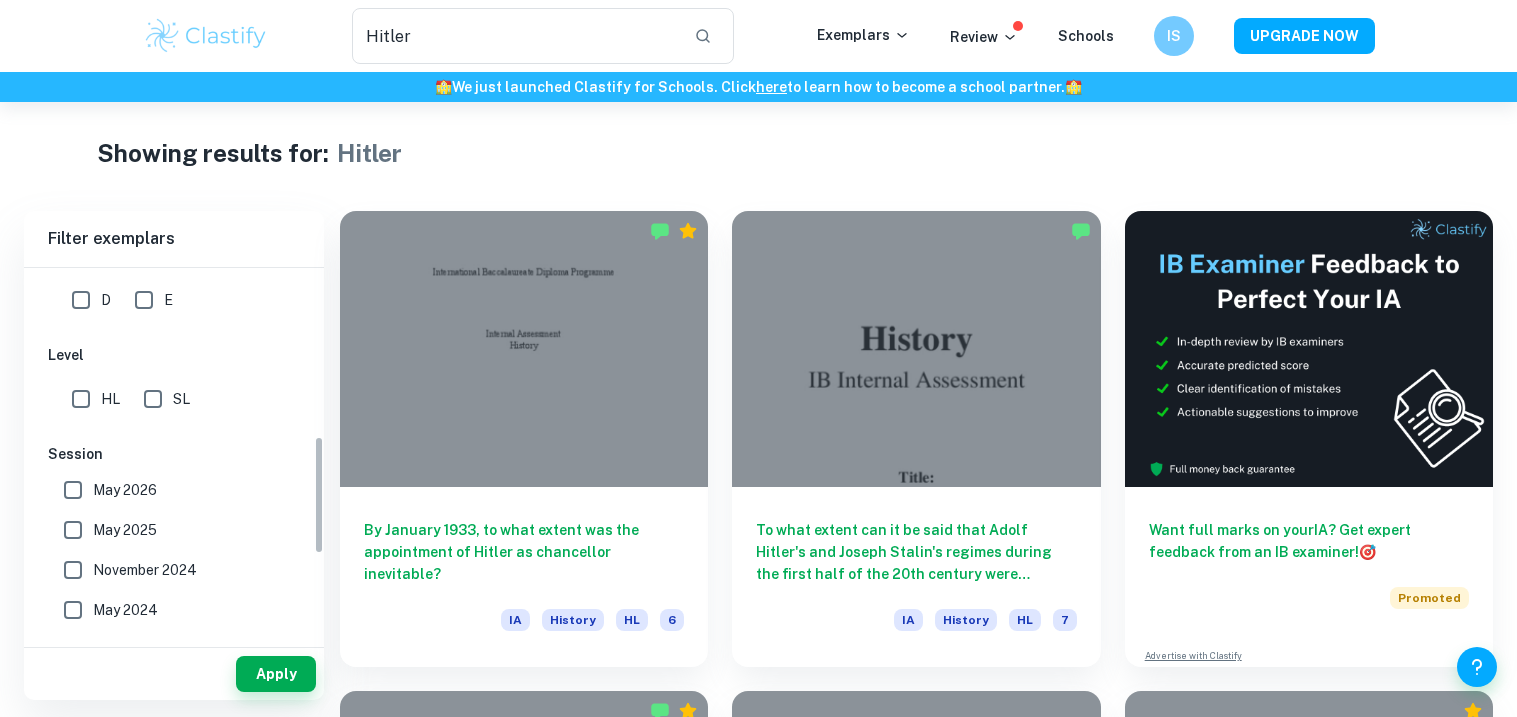 scroll, scrollTop: 525, scrollLeft: 0, axis: vertical 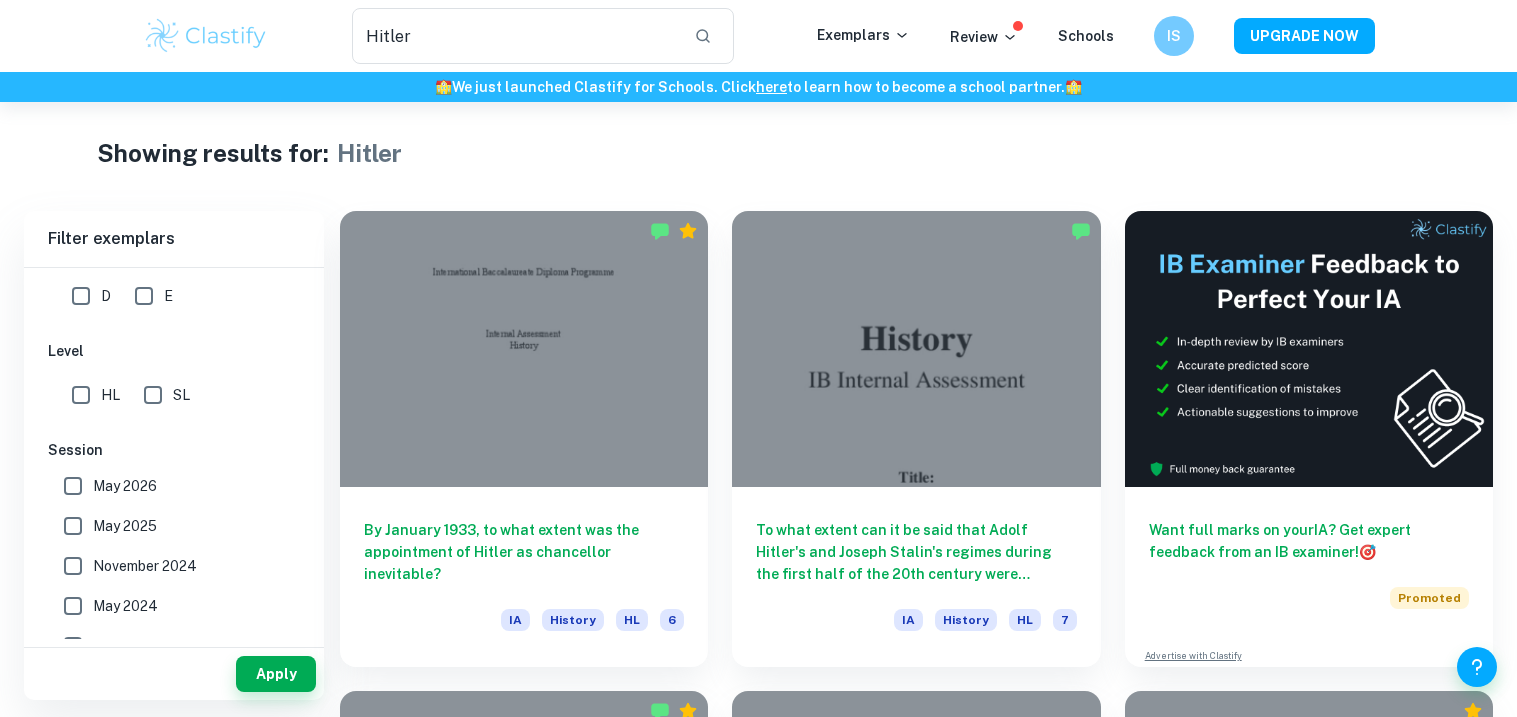 click on "HL" at bounding box center [81, 395] 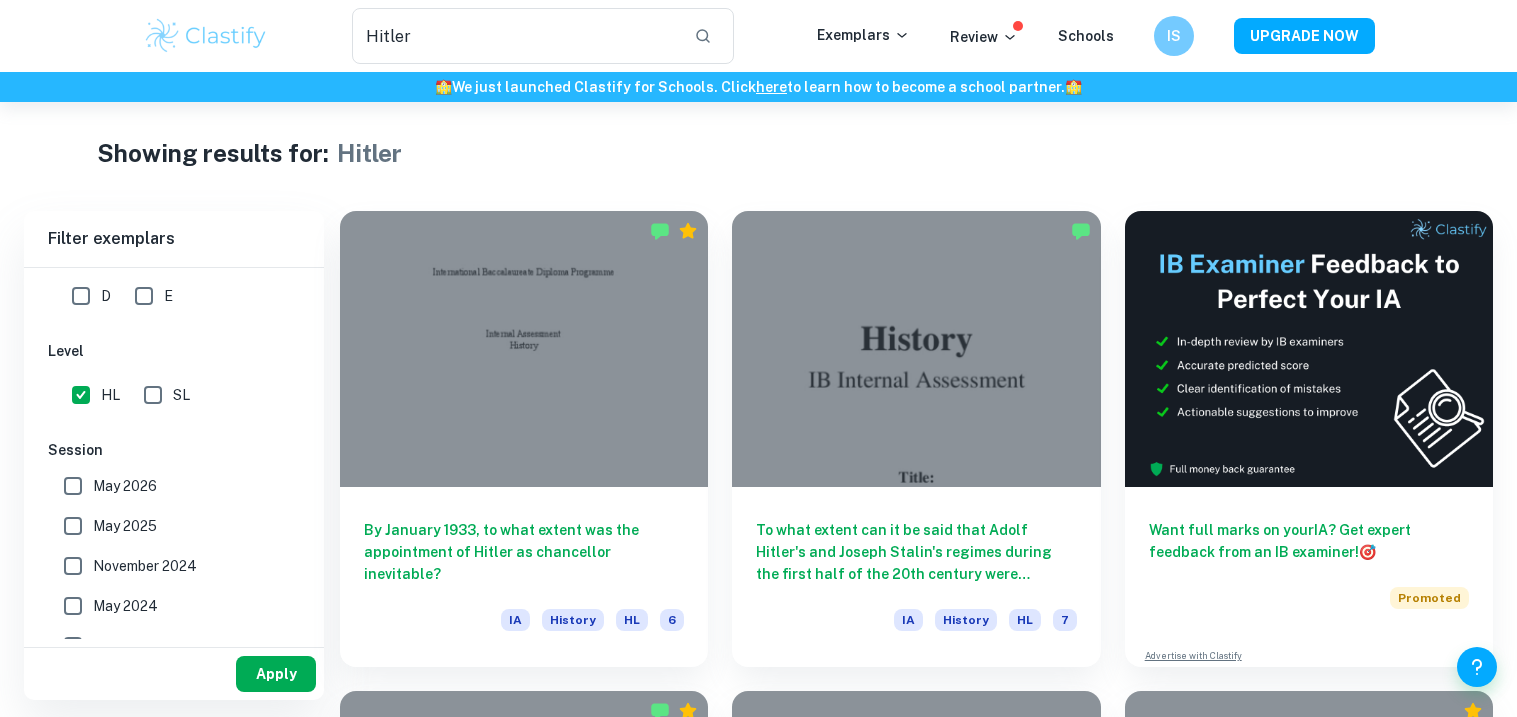 click on "Apply" at bounding box center [276, 674] 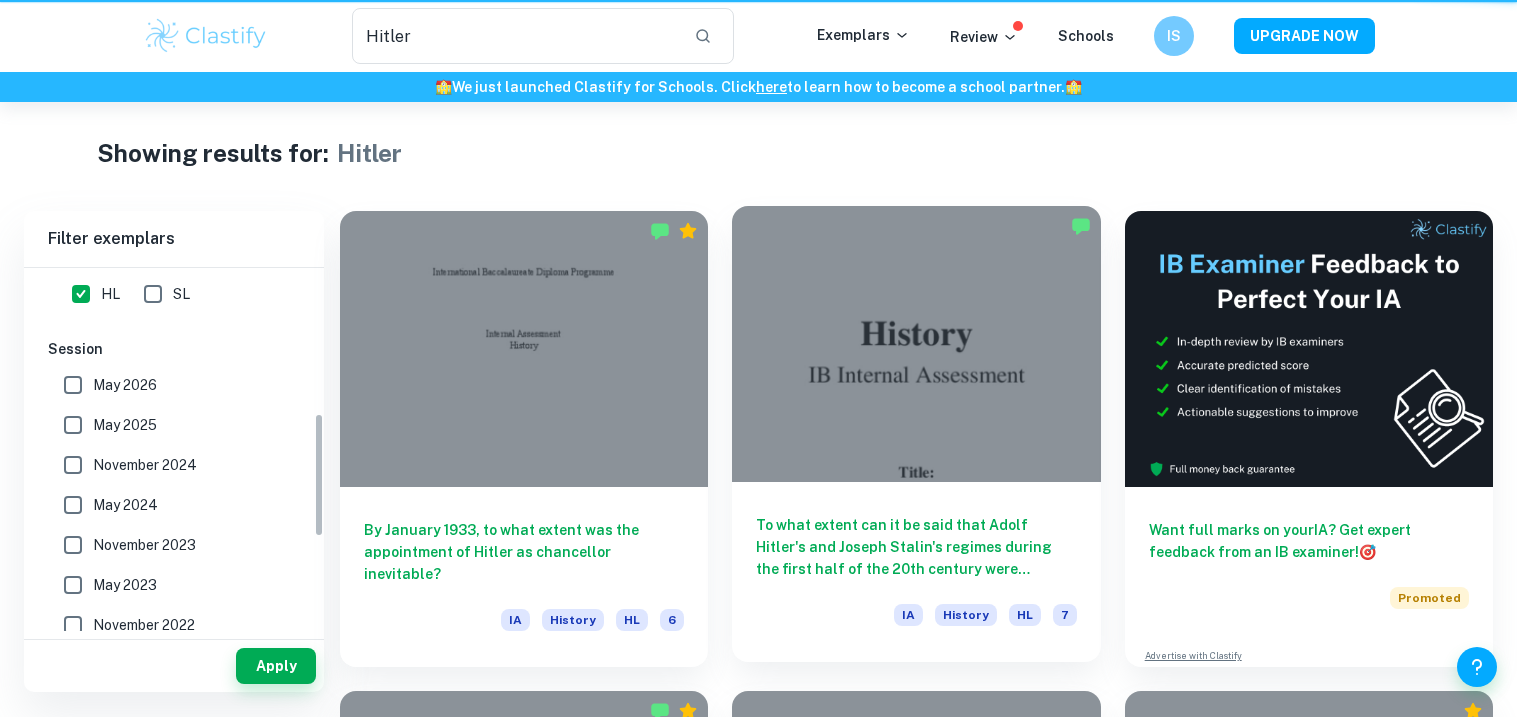 scroll, scrollTop: 0, scrollLeft: 0, axis: both 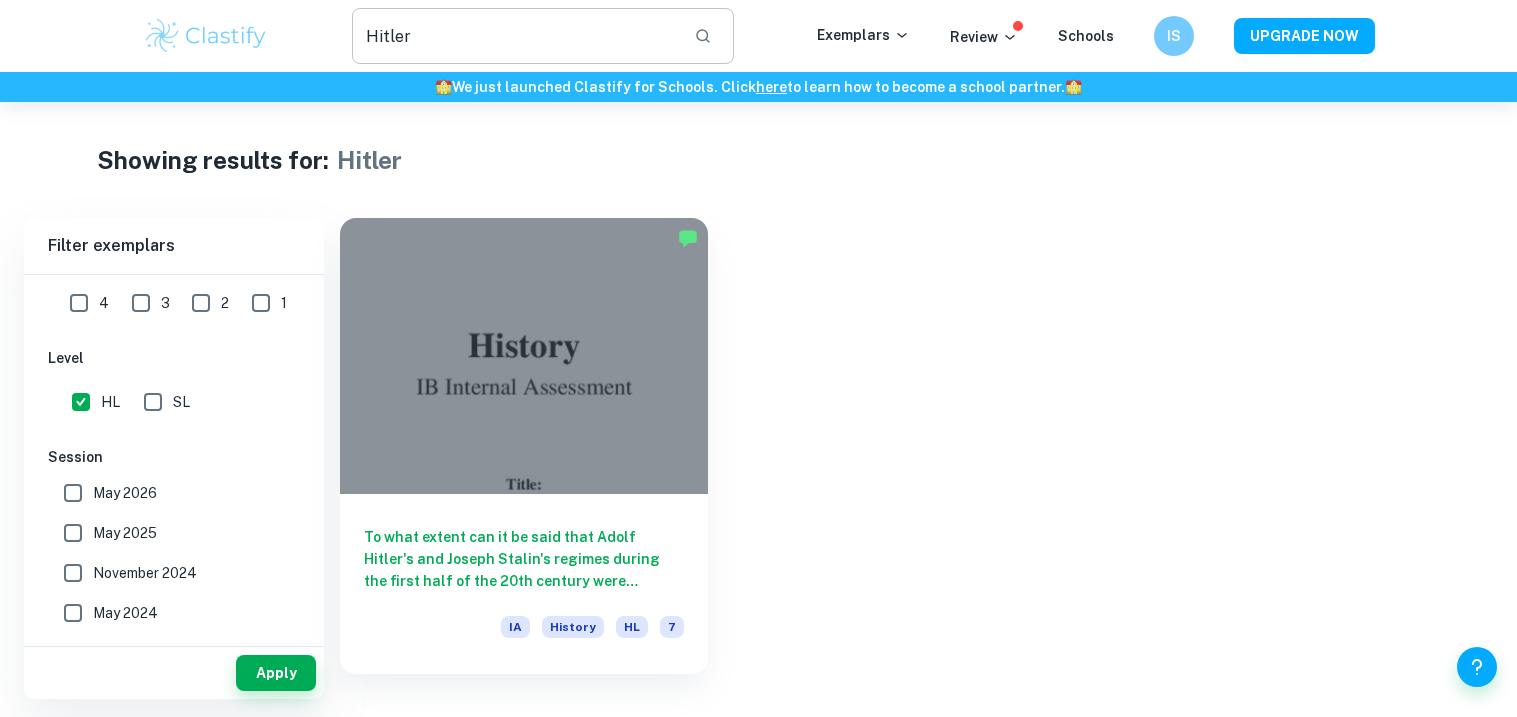 click on "Hitler" at bounding box center [515, 36] 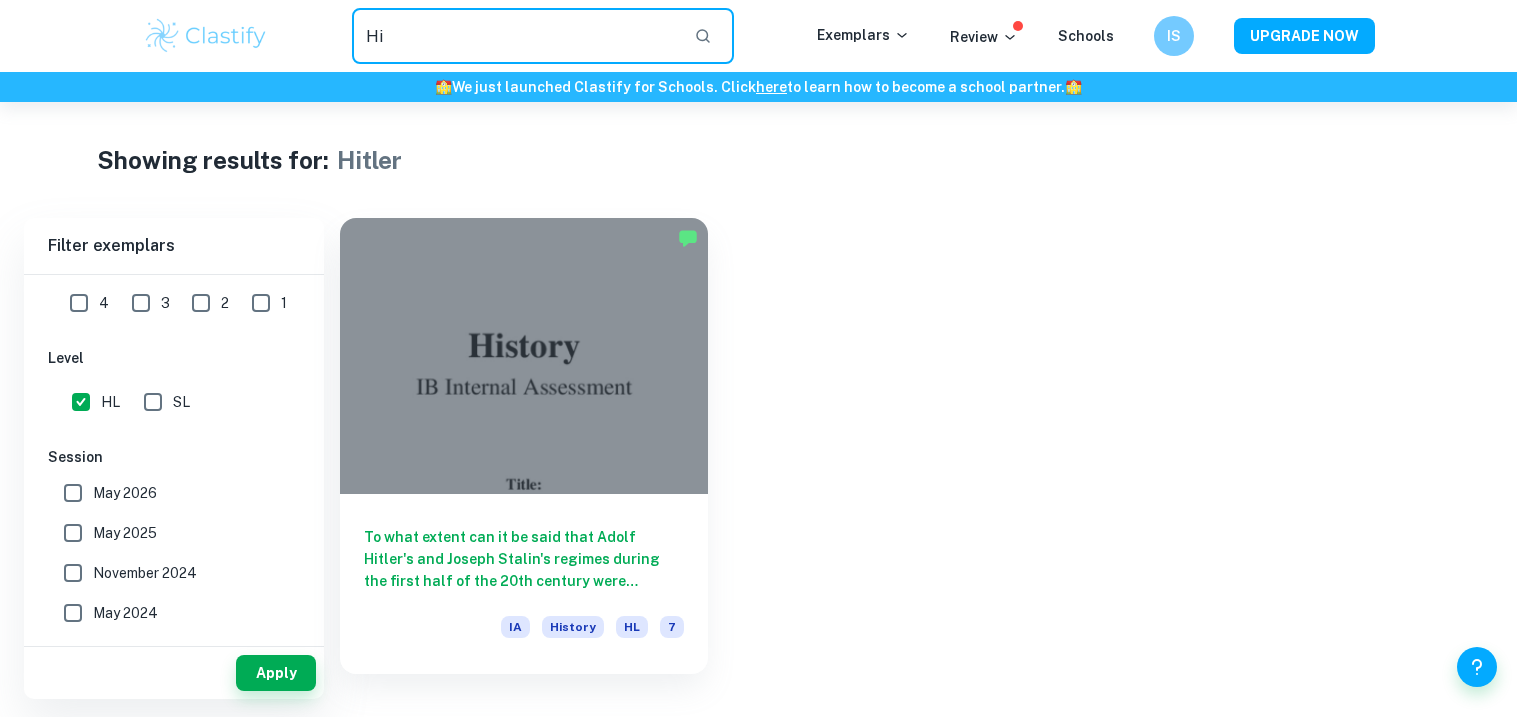 type on "H" 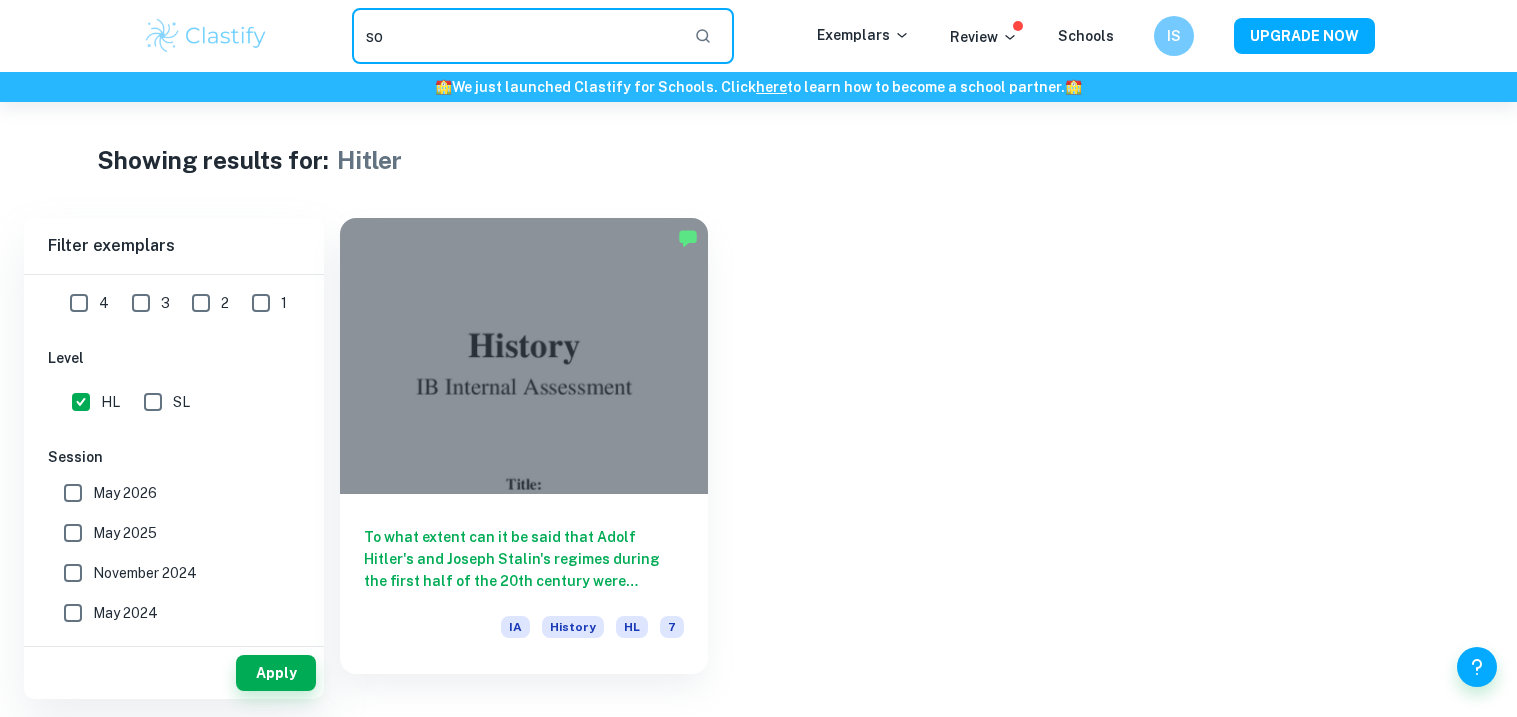 type on "s" 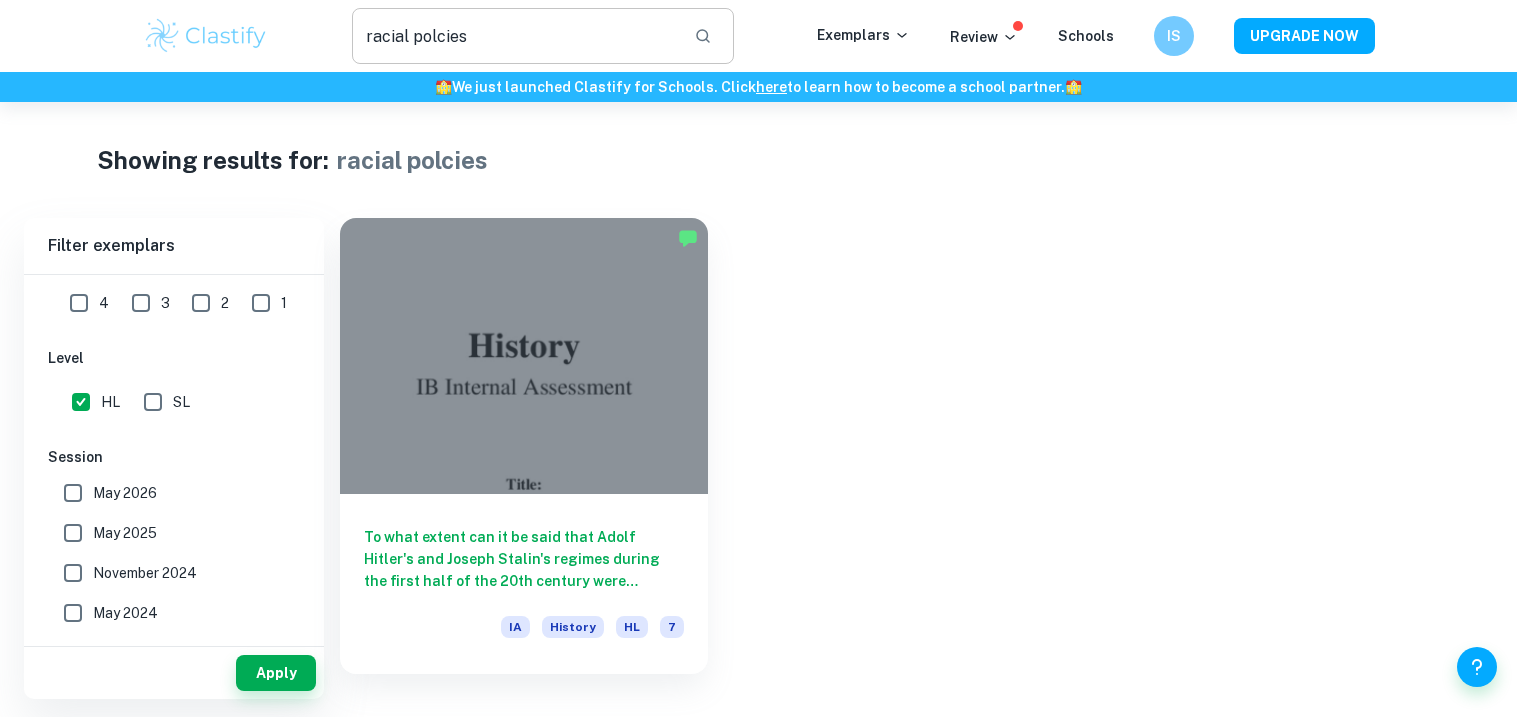 click on "racial polcies" at bounding box center [515, 36] 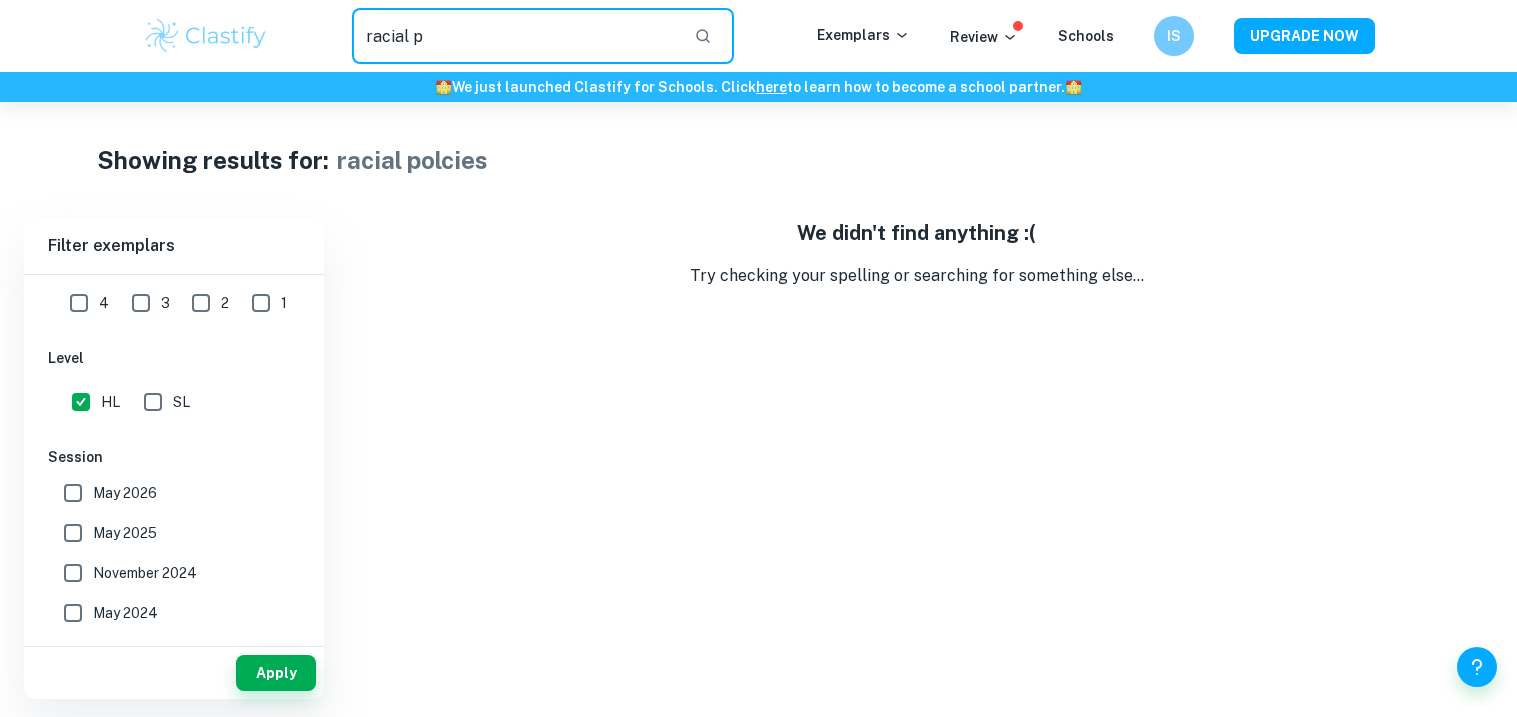 click on "racial p" at bounding box center [515, 36] 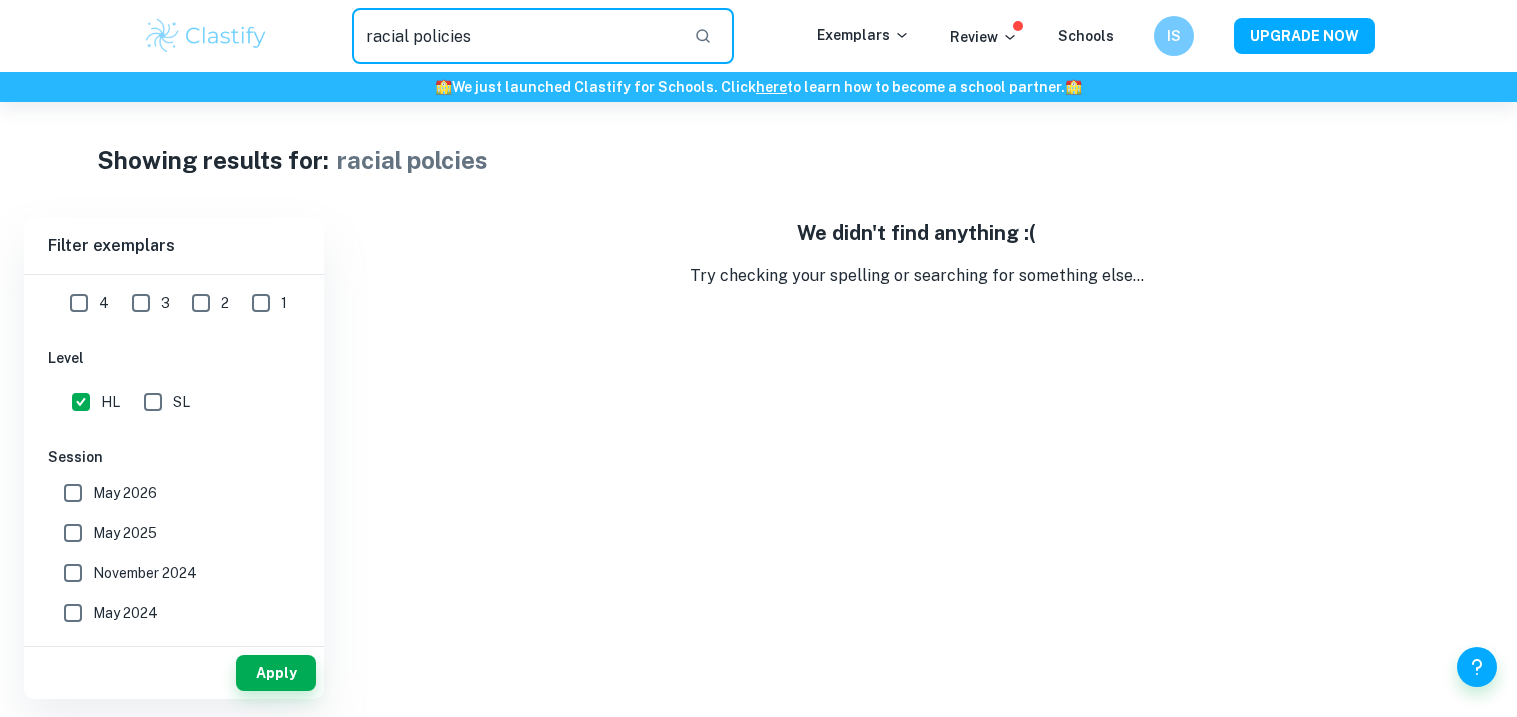 type on "racial policies" 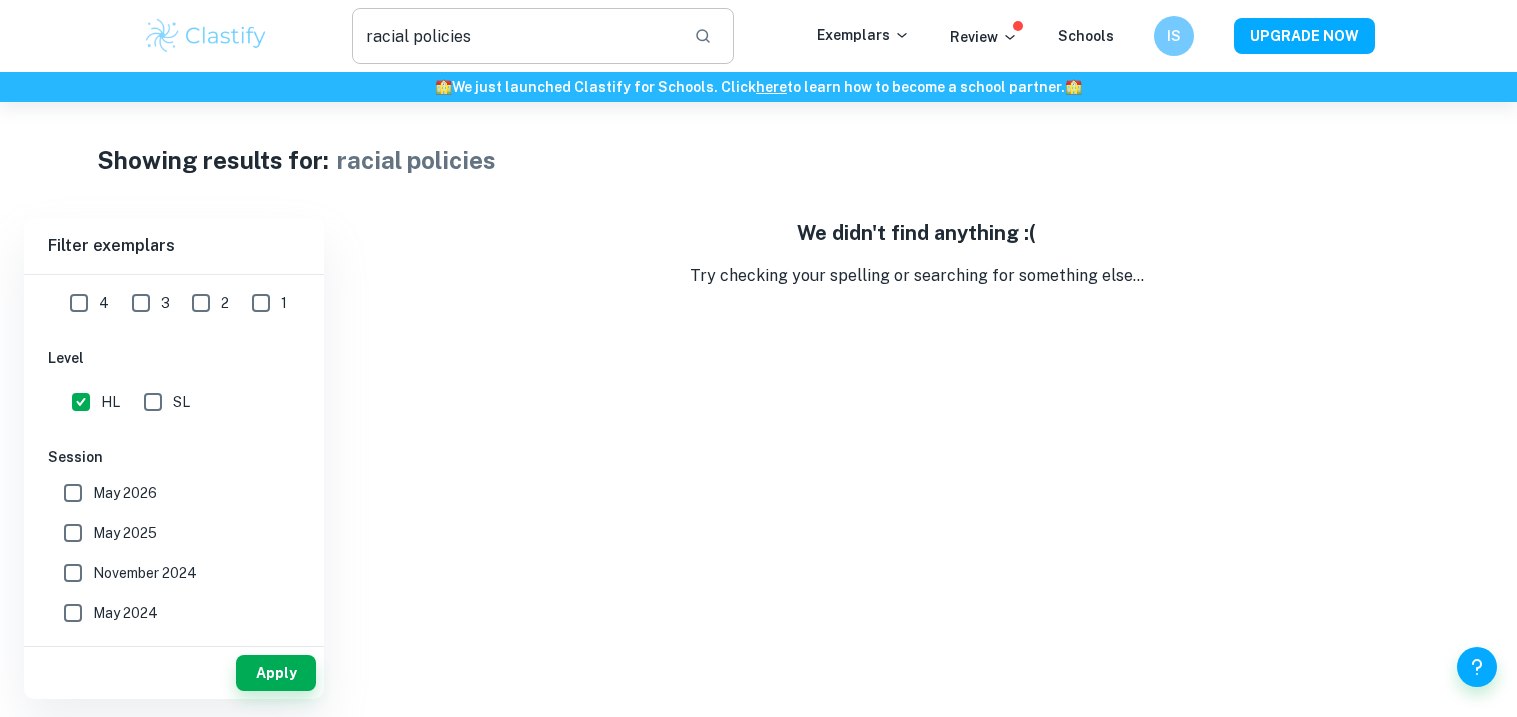 click 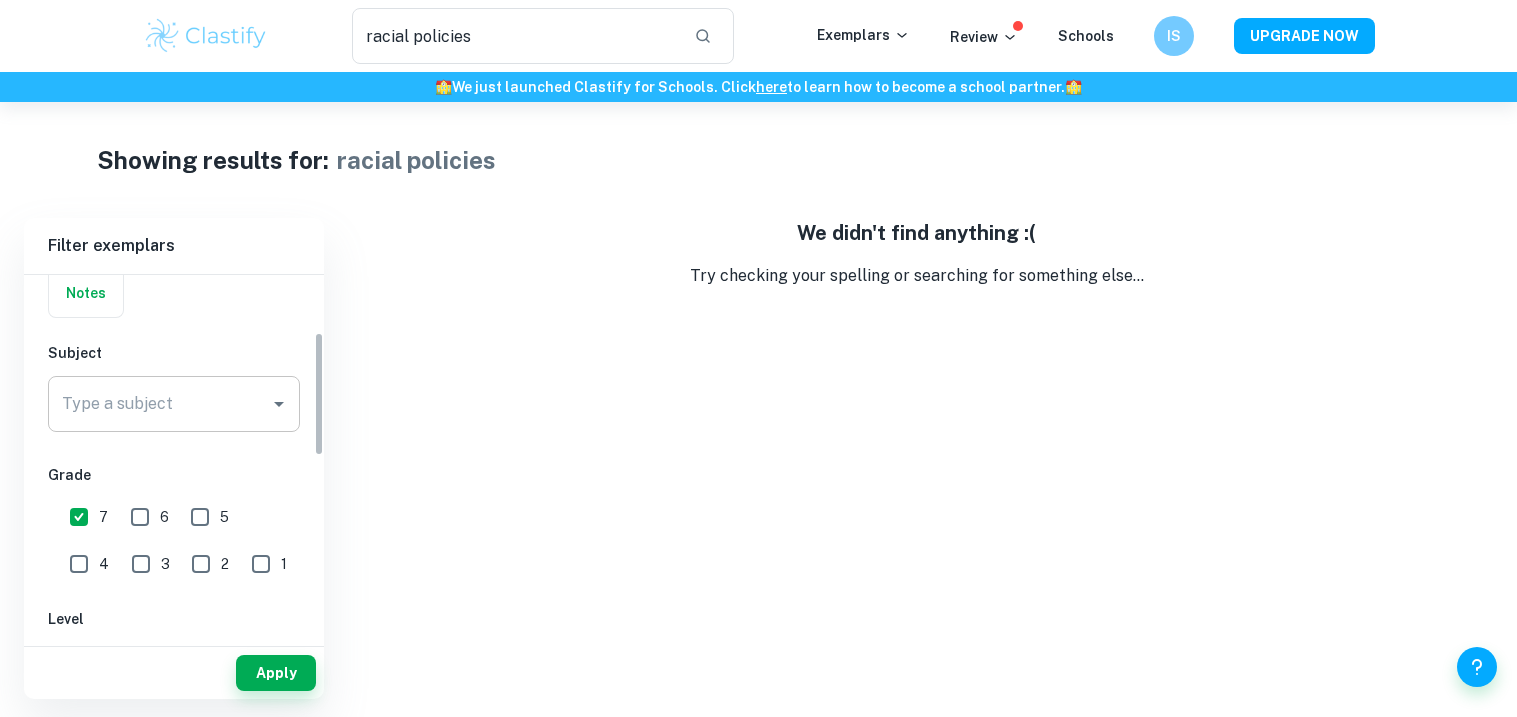 scroll, scrollTop: 167, scrollLeft: 0, axis: vertical 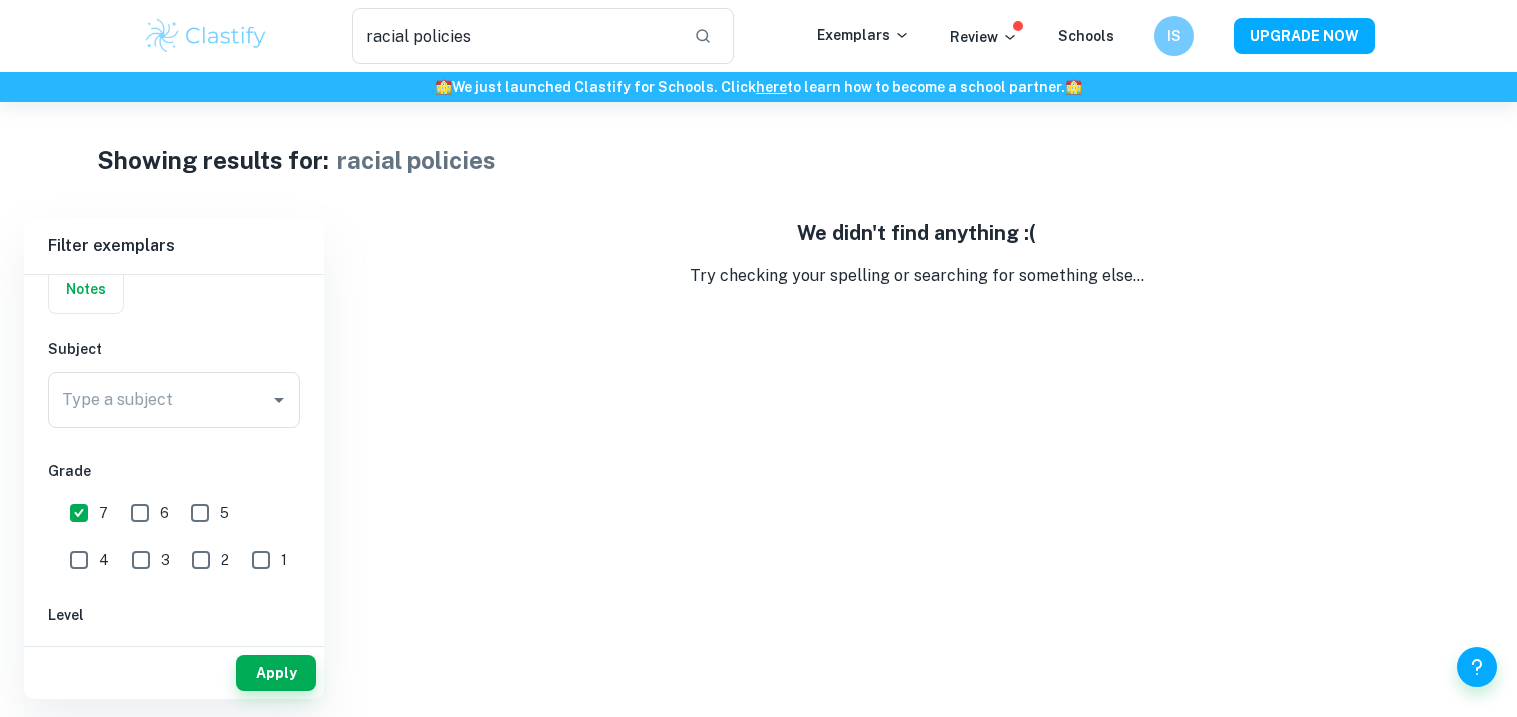 click on "7" at bounding box center [79, 513] 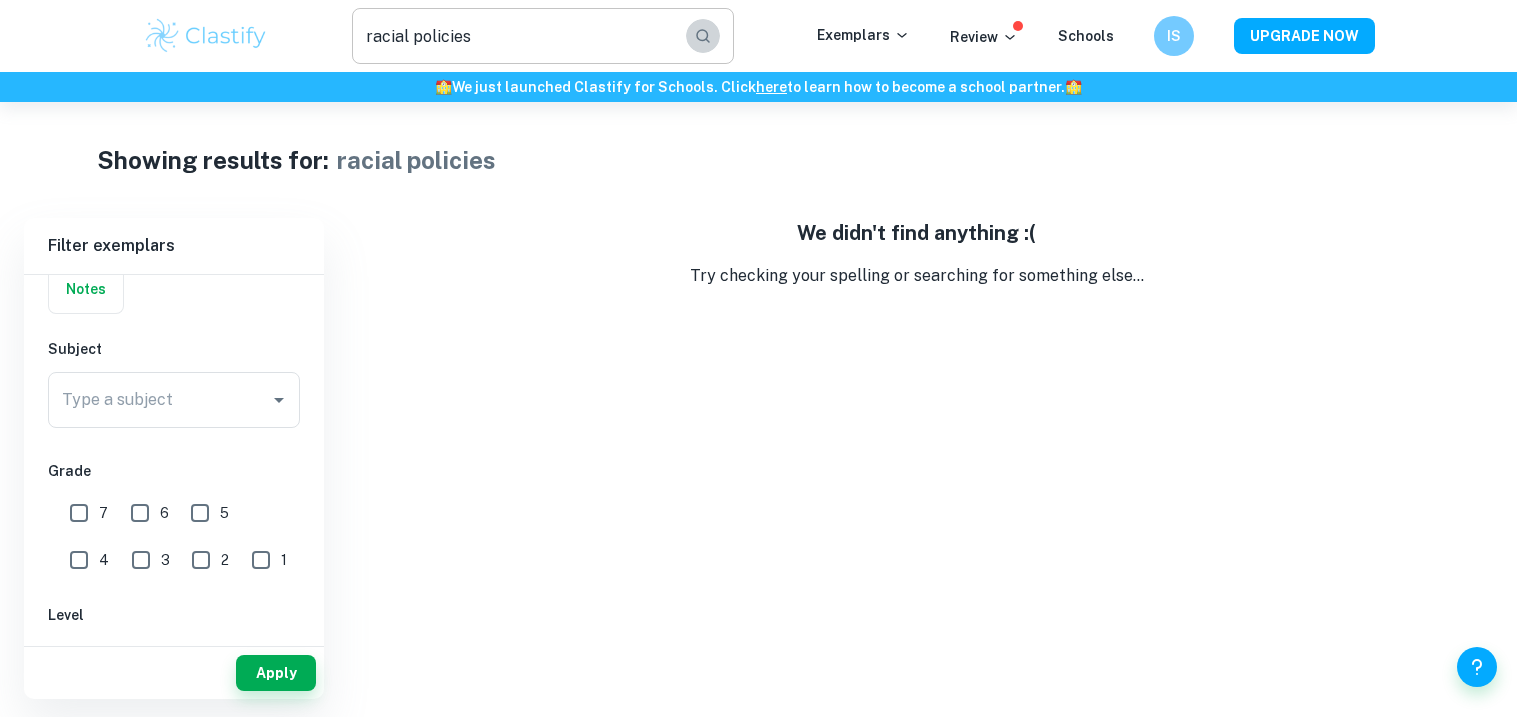 click 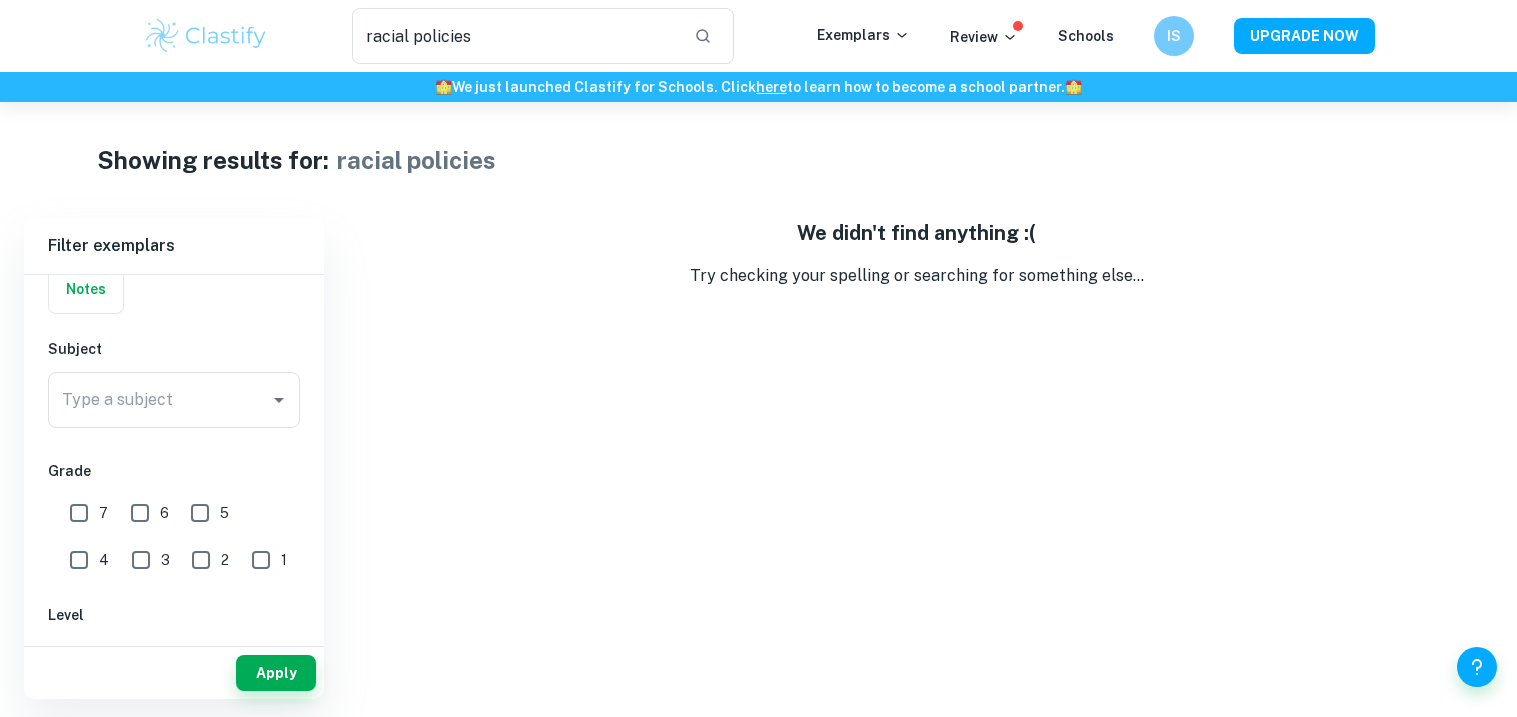 click on "Apply" at bounding box center [276, 673] 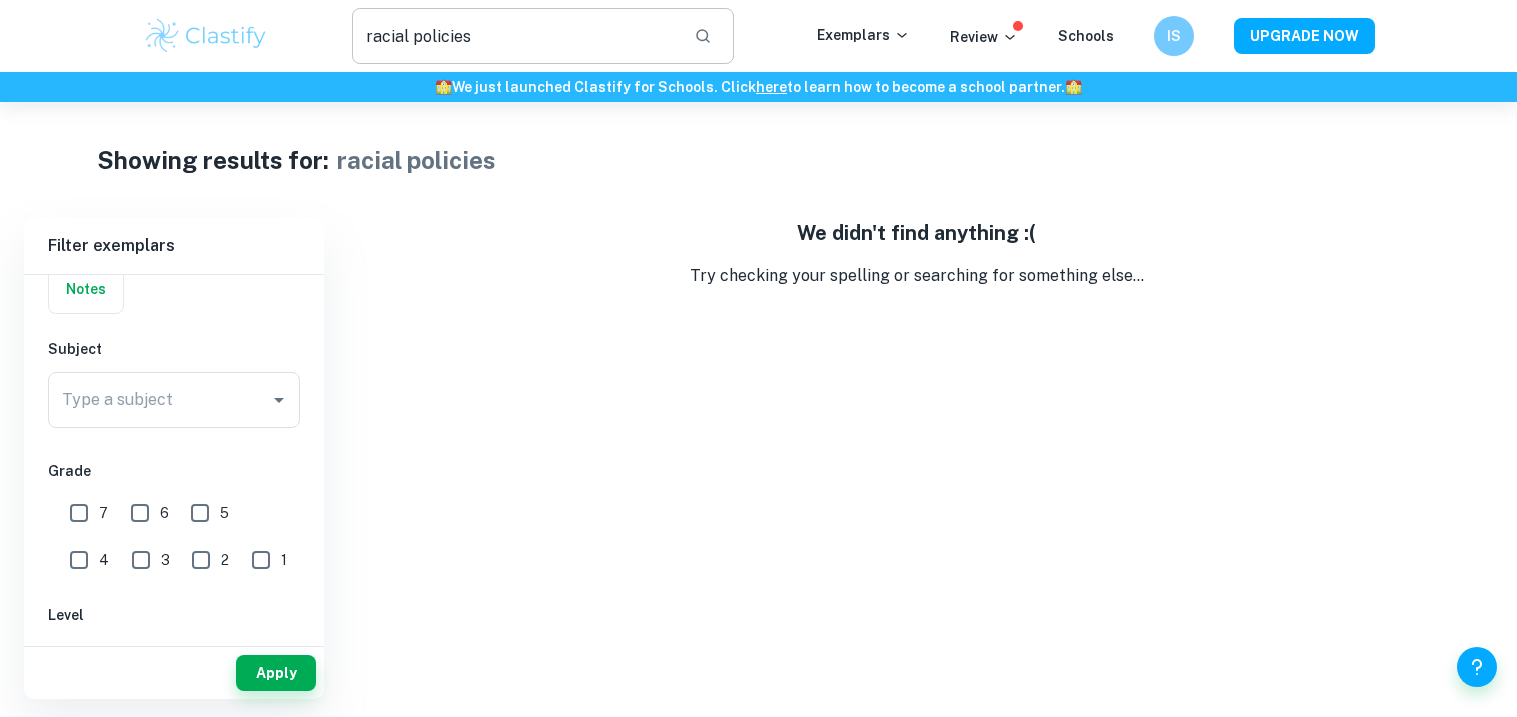 click on "racial policies" at bounding box center [515, 36] 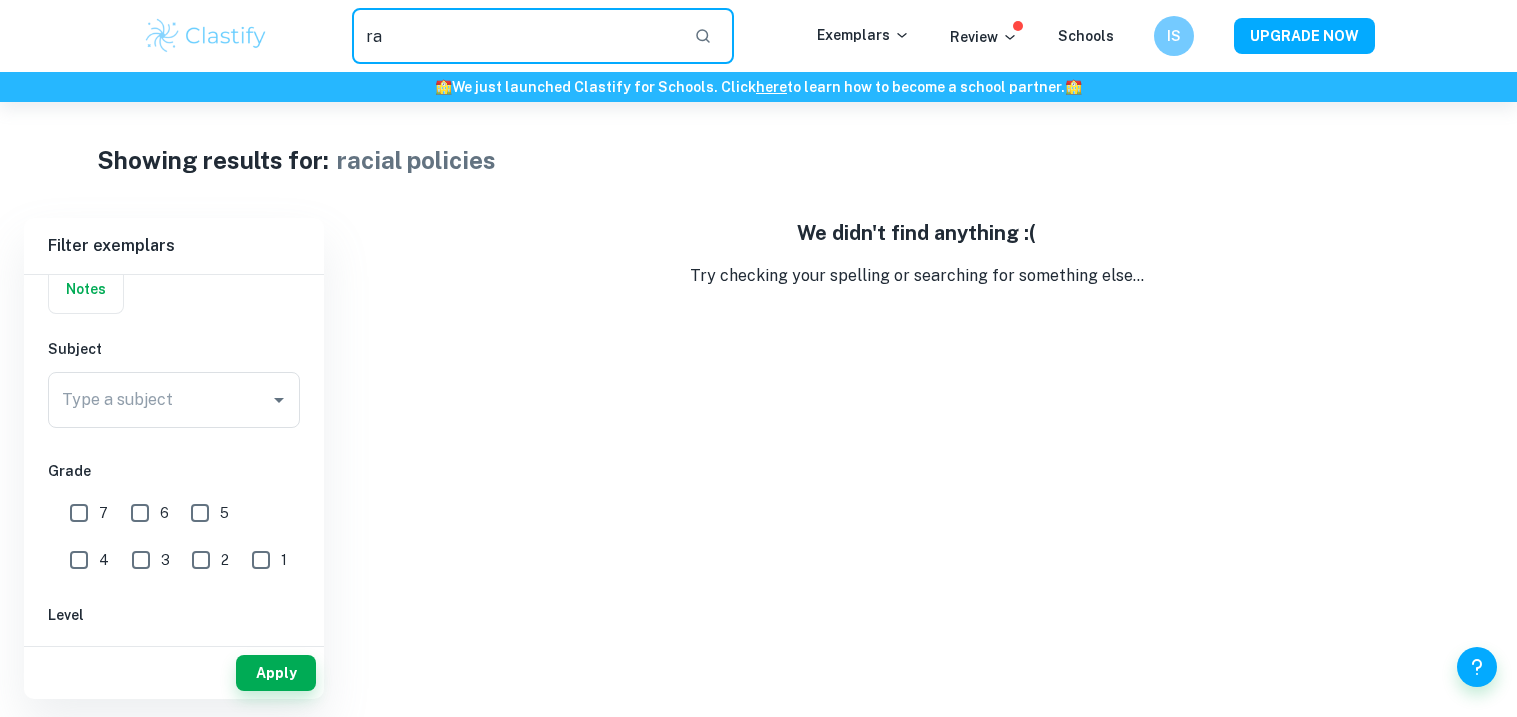 type on "r" 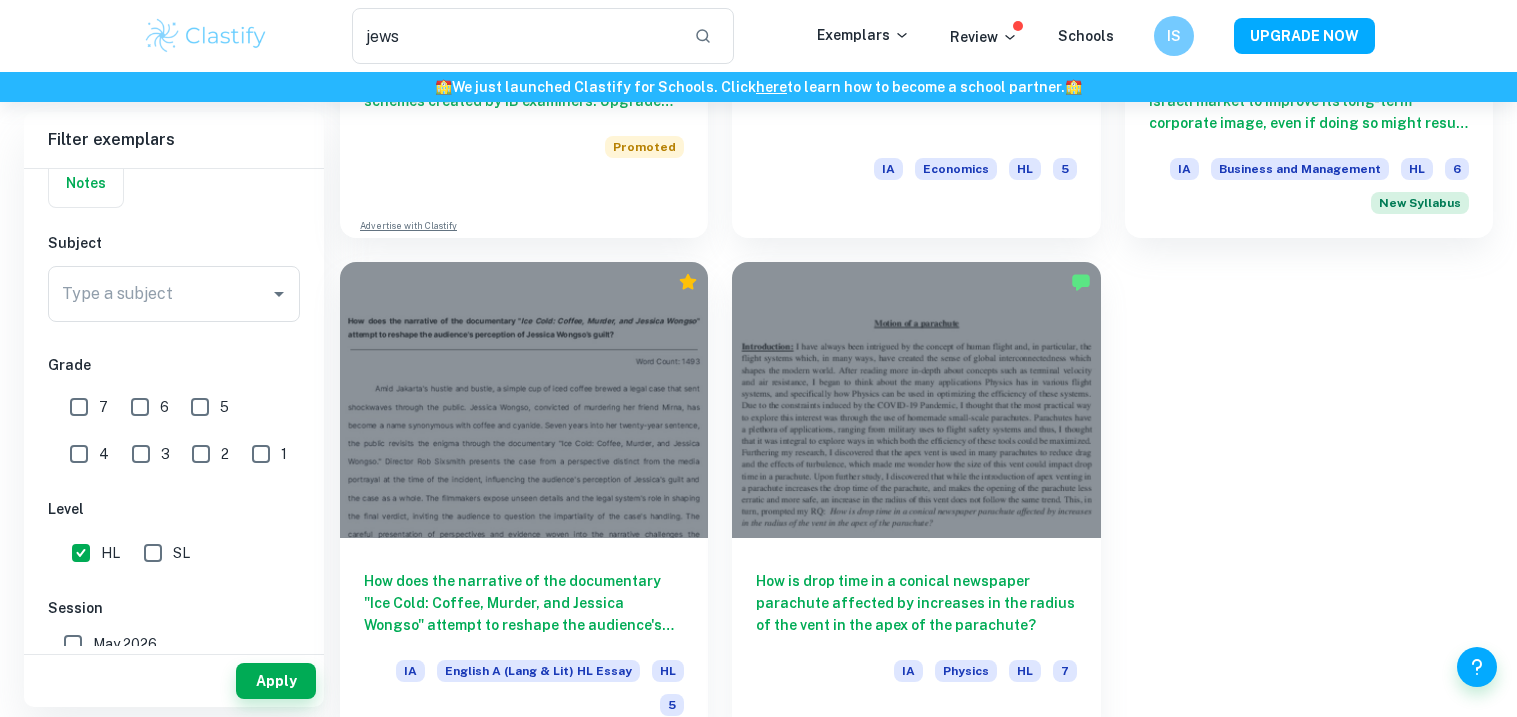 scroll, scrollTop: 0, scrollLeft: 0, axis: both 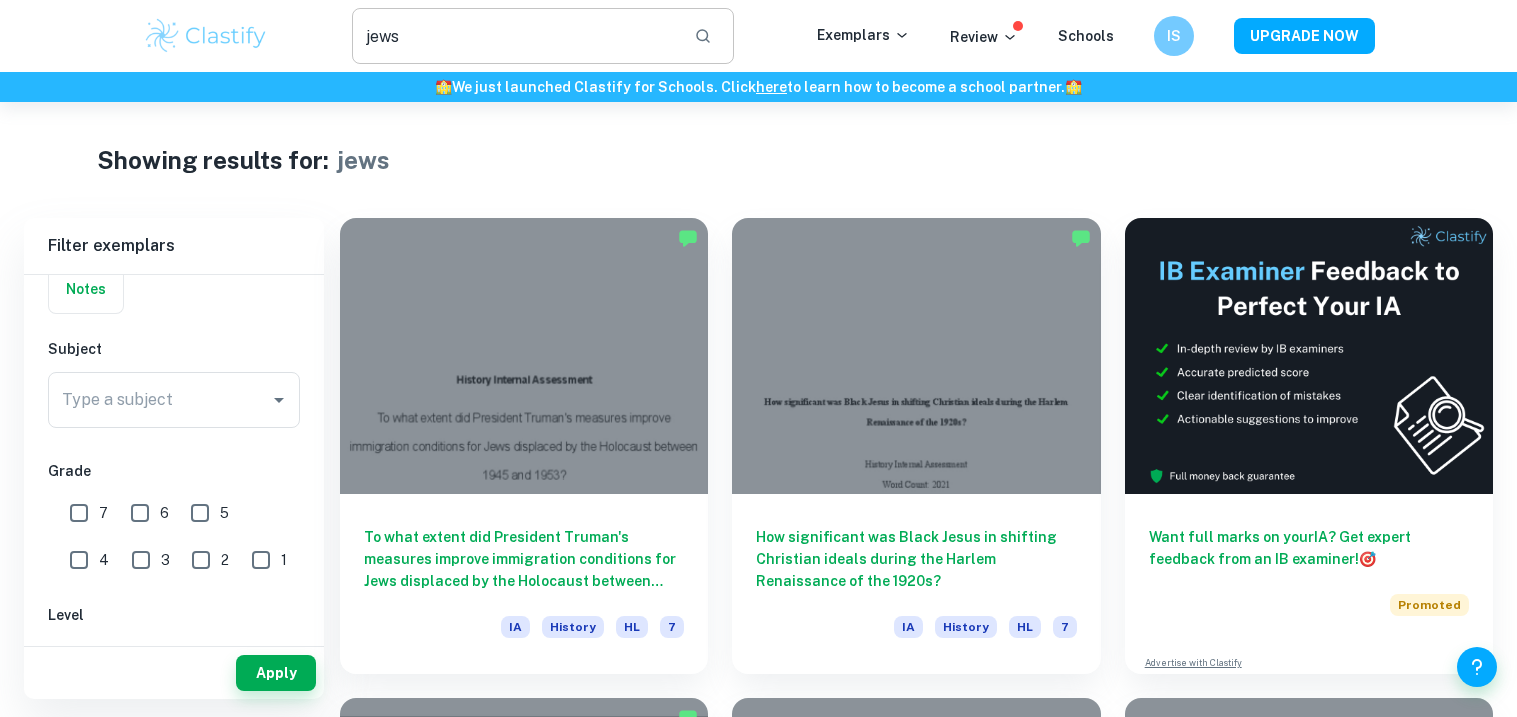 click on "jews" at bounding box center [515, 36] 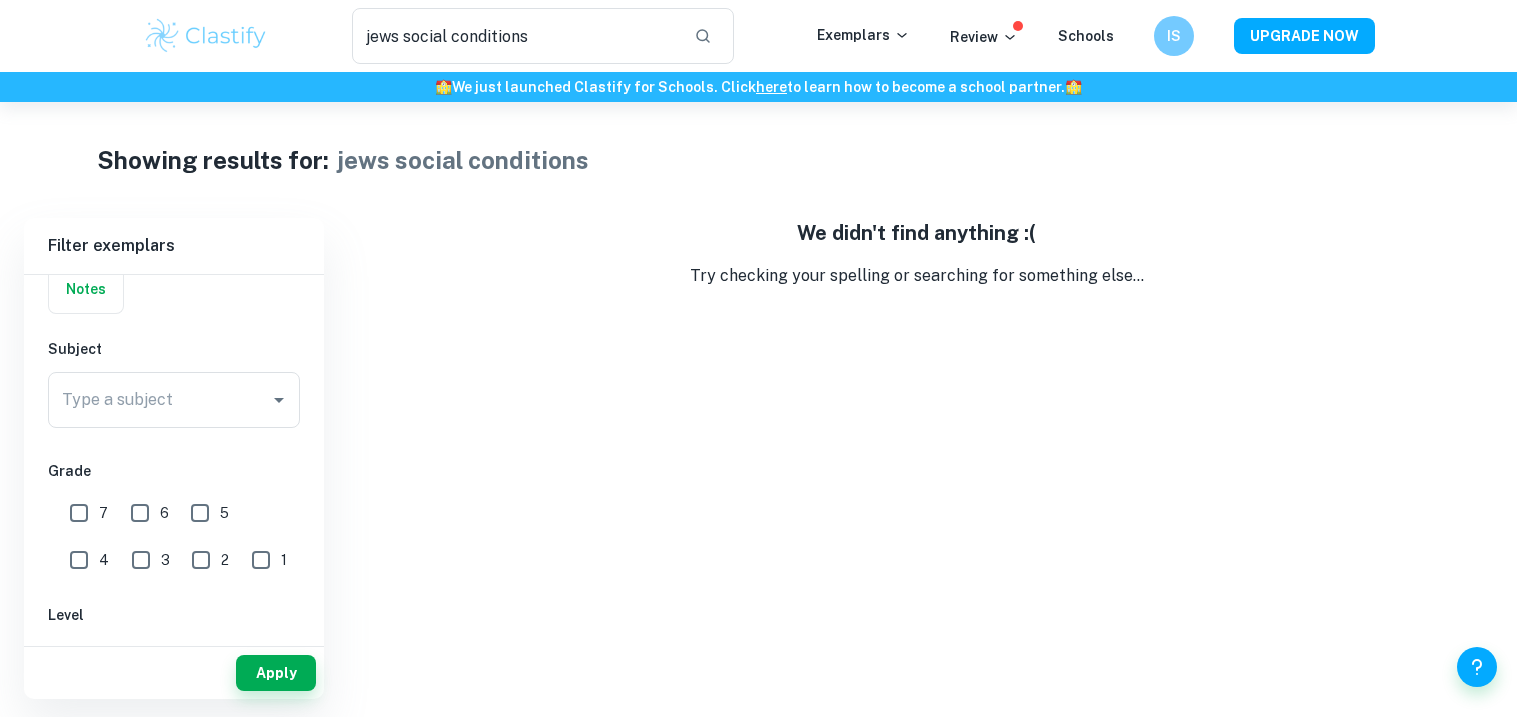 type on "jews" 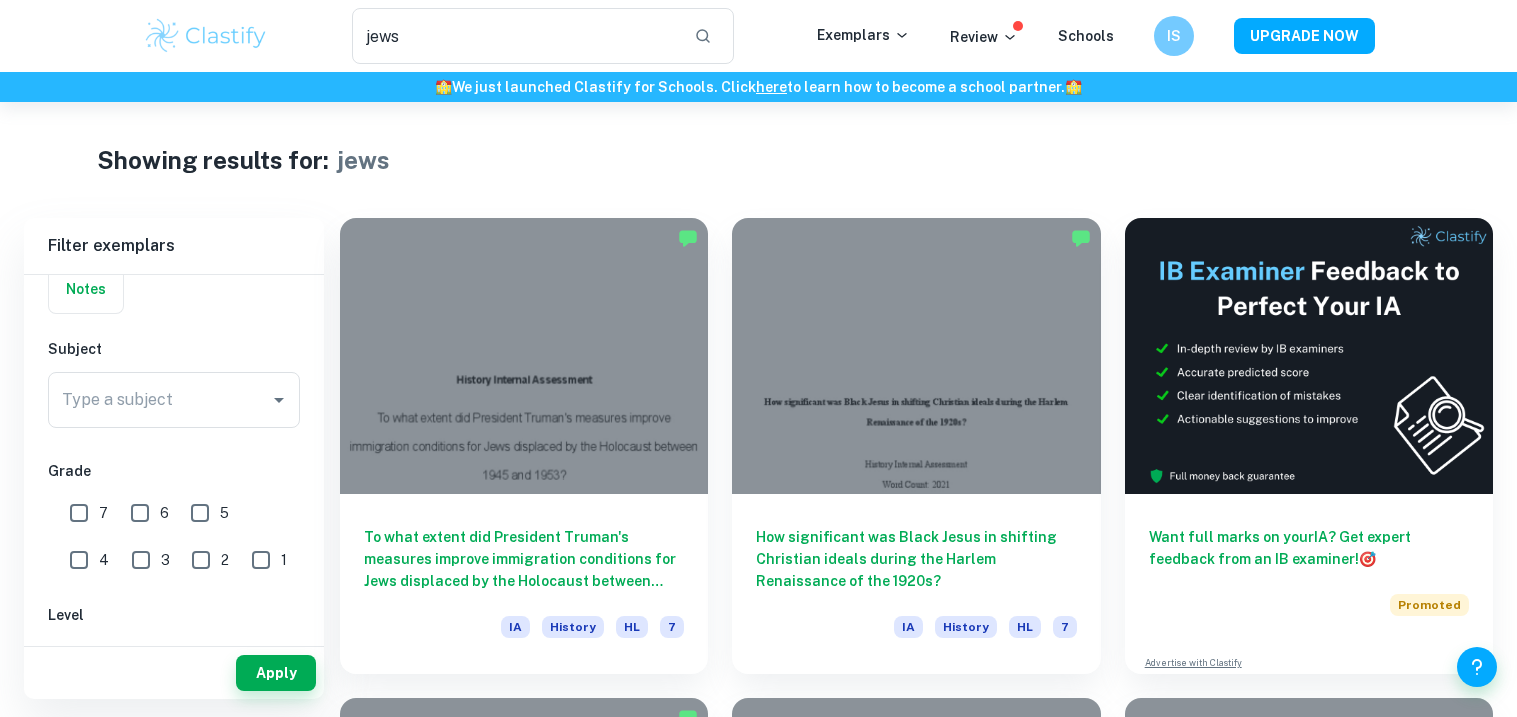click at bounding box center [206, 36] 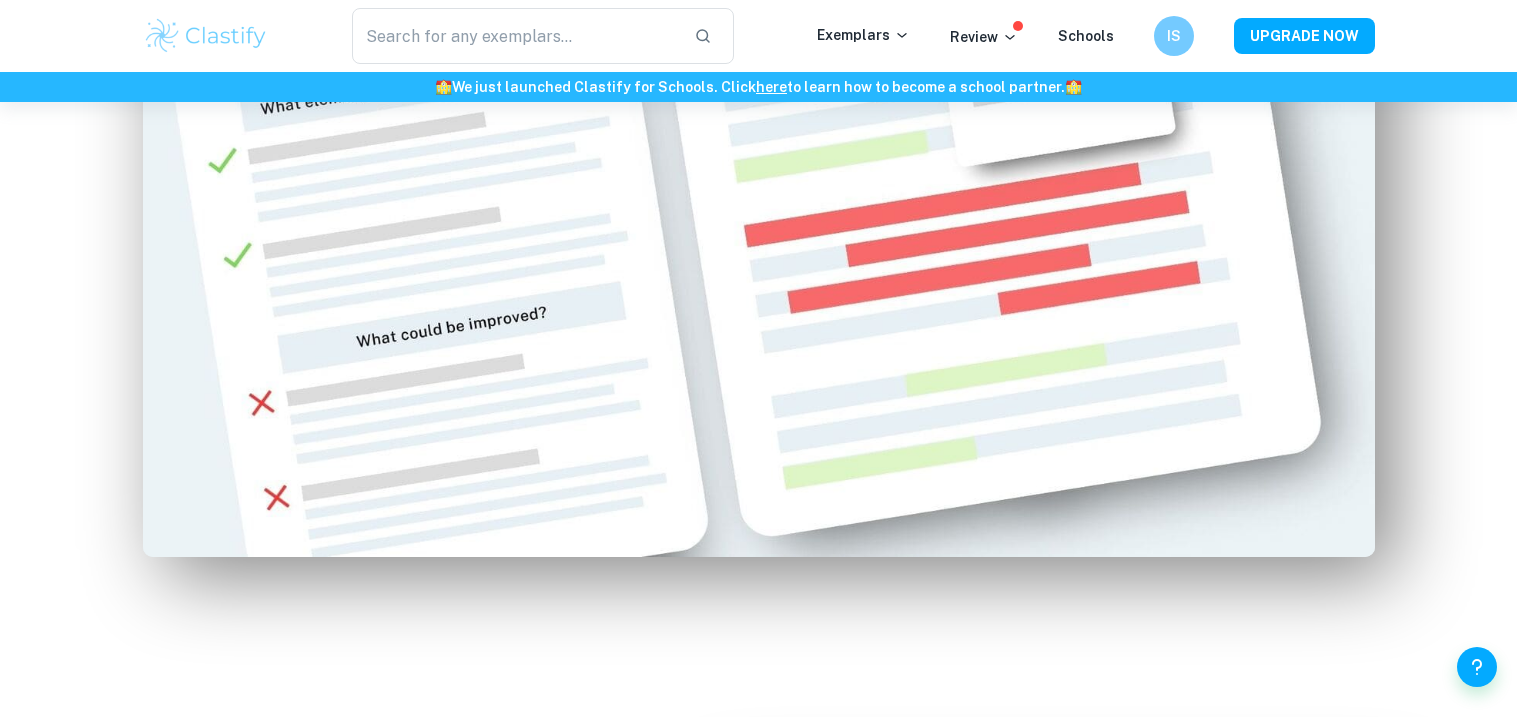 scroll, scrollTop: 0, scrollLeft: 0, axis: both 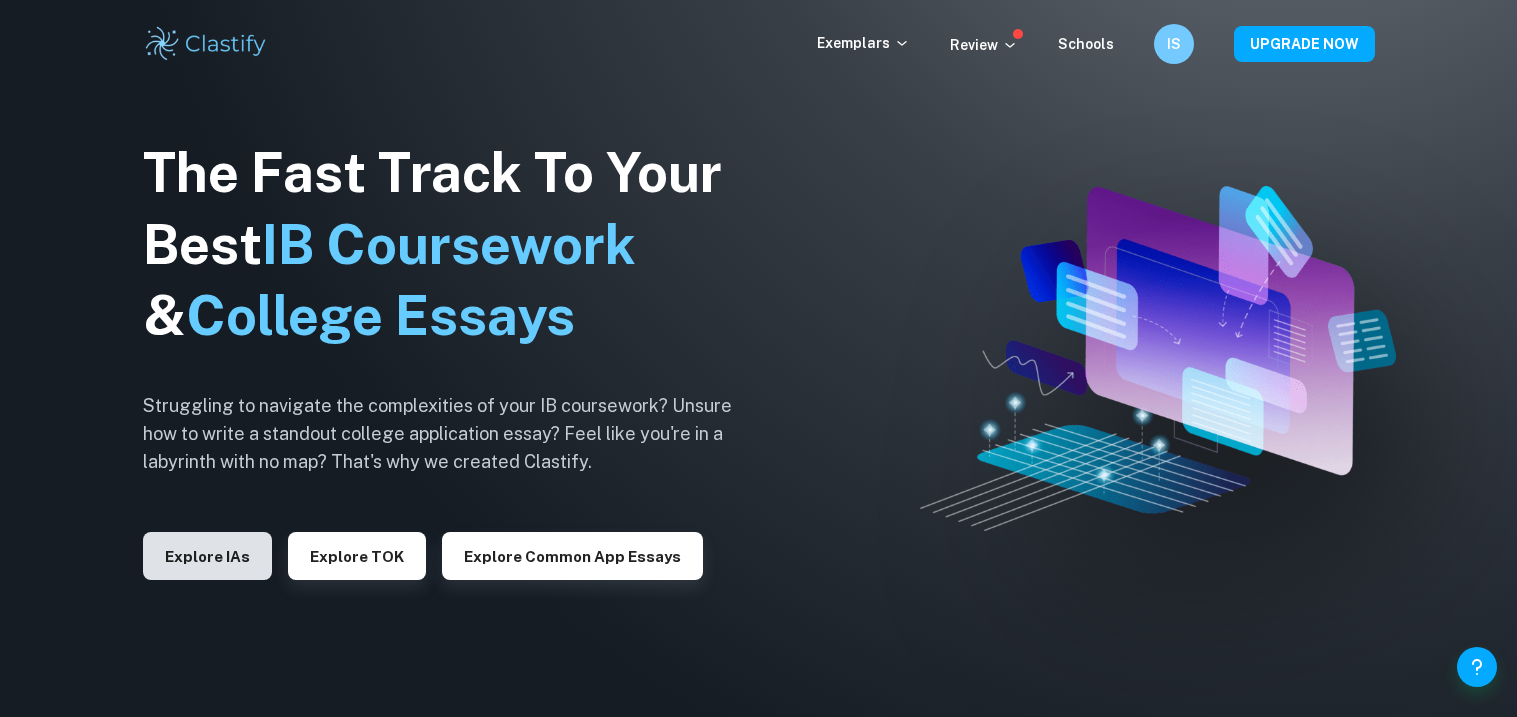 click on "Explore IAs" at bounding box center [207, 556] 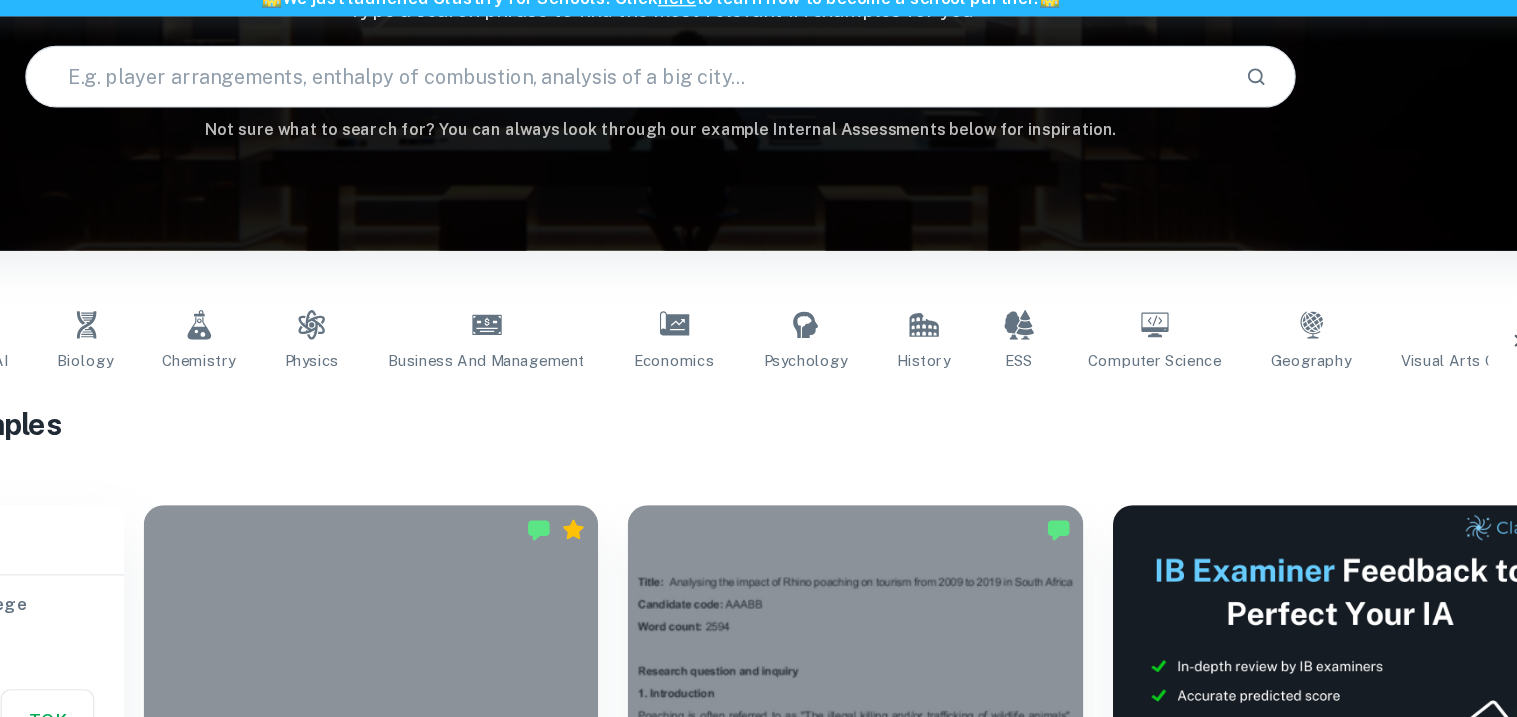 scroll, scrollTop: 176, scrollLeft: 0, axis: vertical 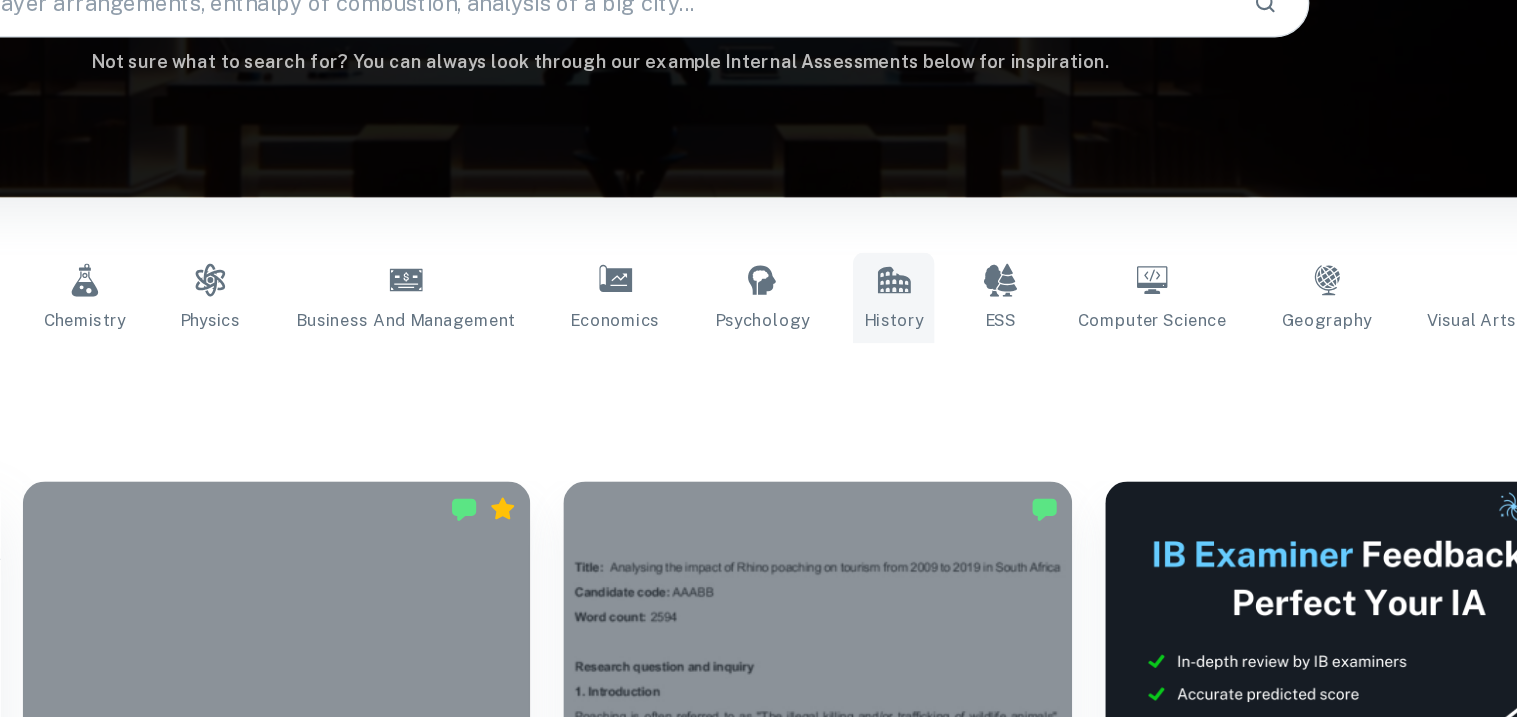 click 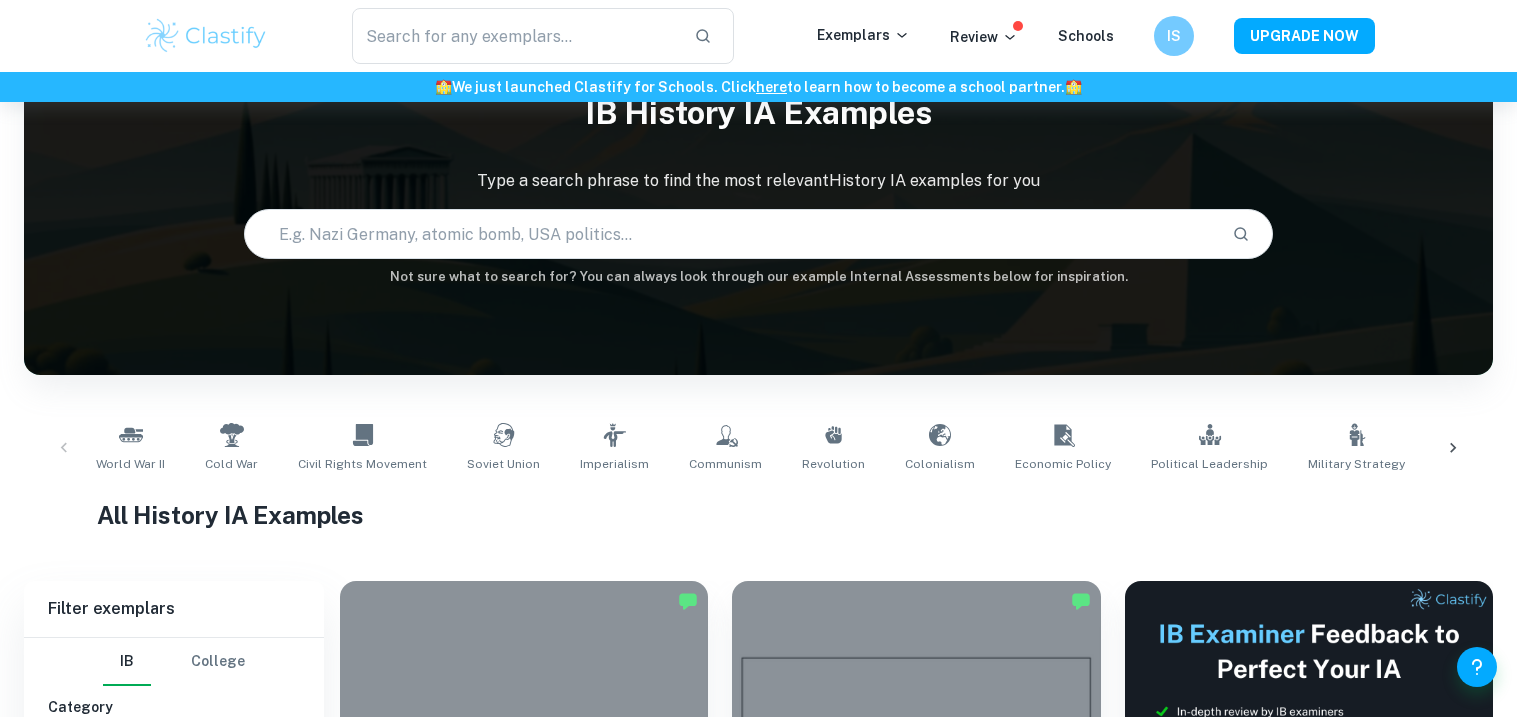 scroll, scrollTop: 93, scrollLeft: 0, axis: vertical 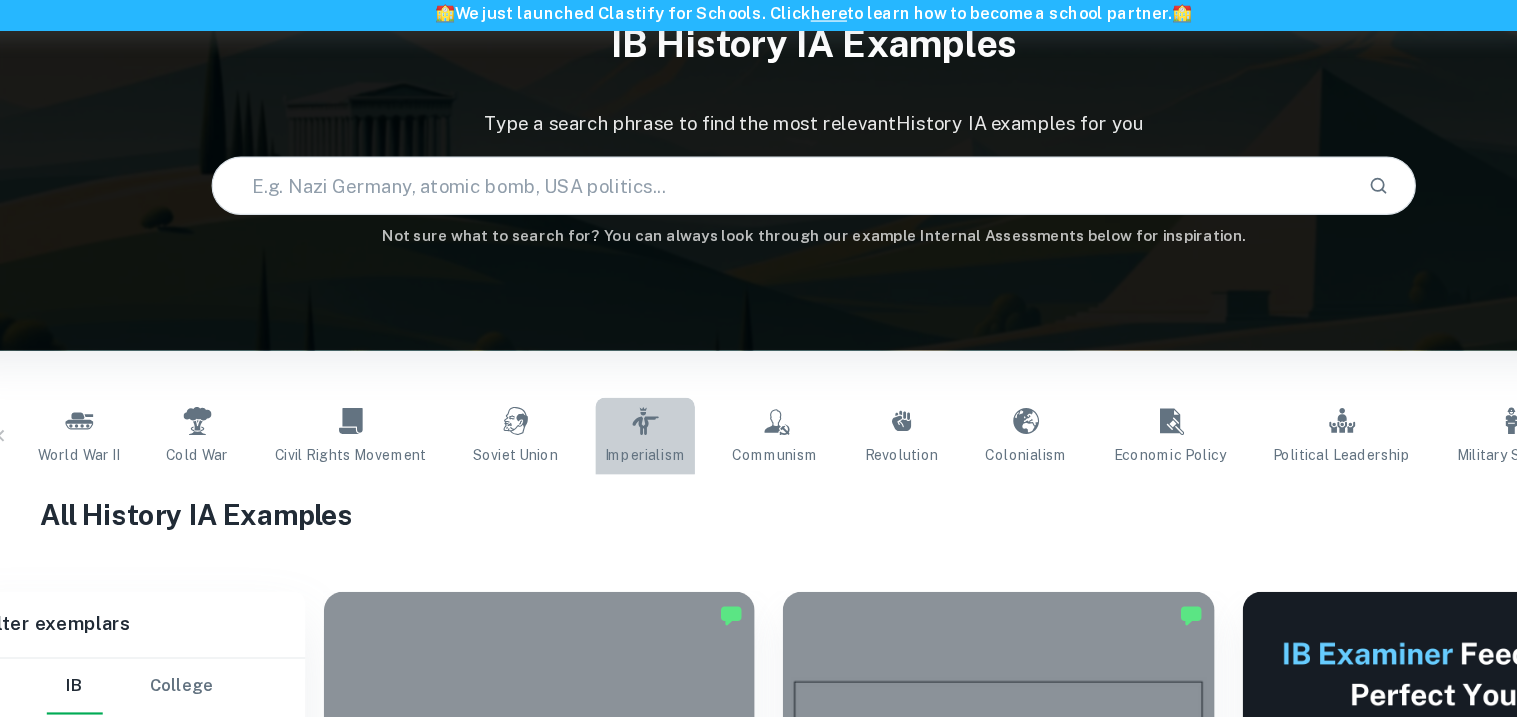 click 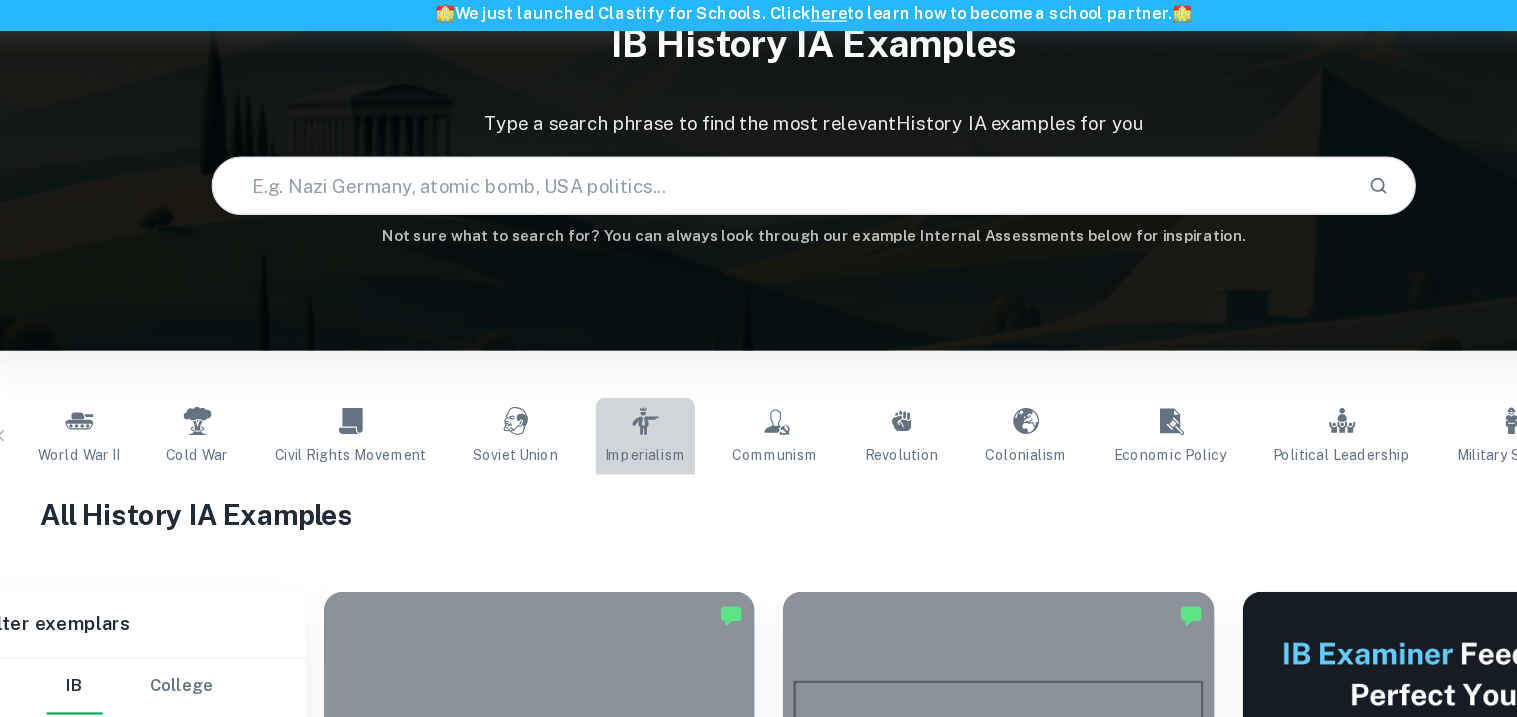 type on "Imperialism" 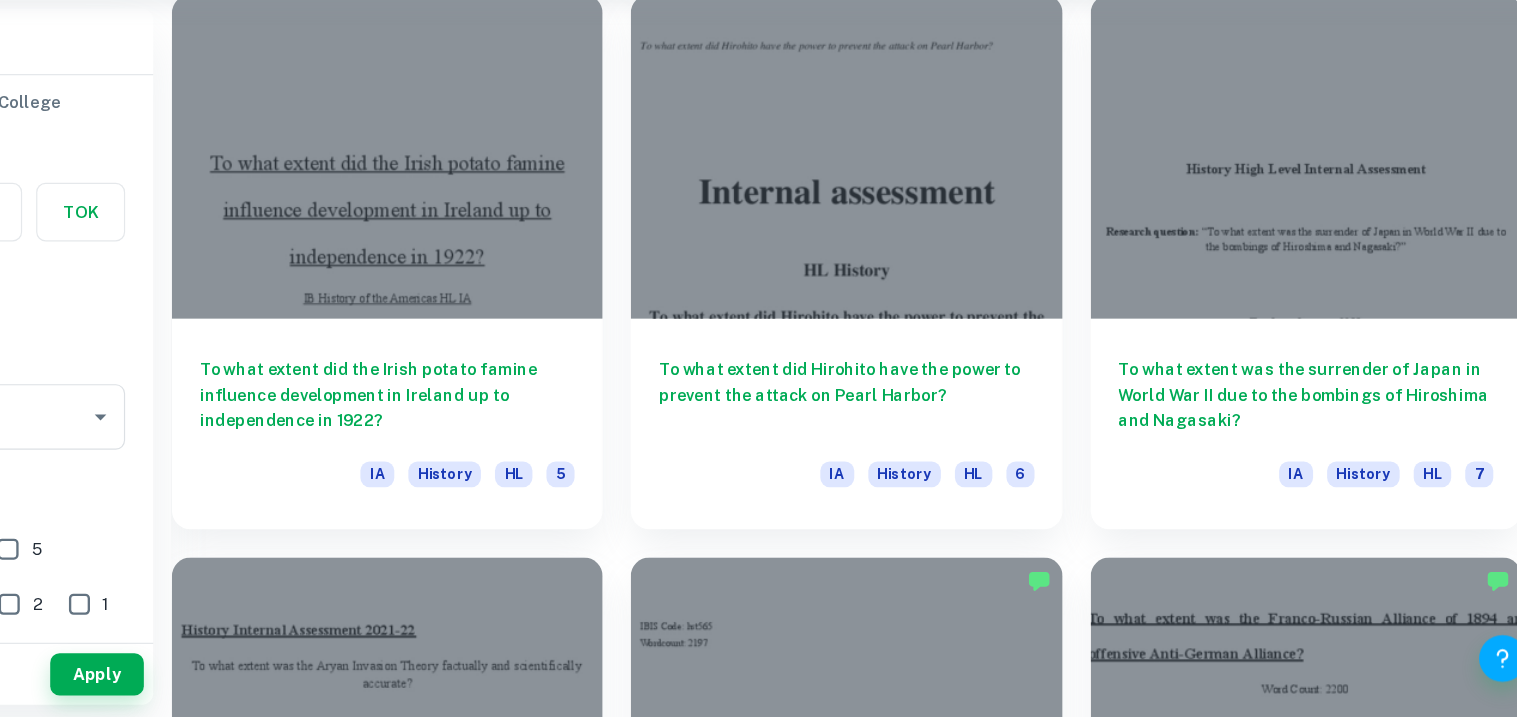 scroll, scrollTop: 7791, scrollLeft: 0, axis: vertical 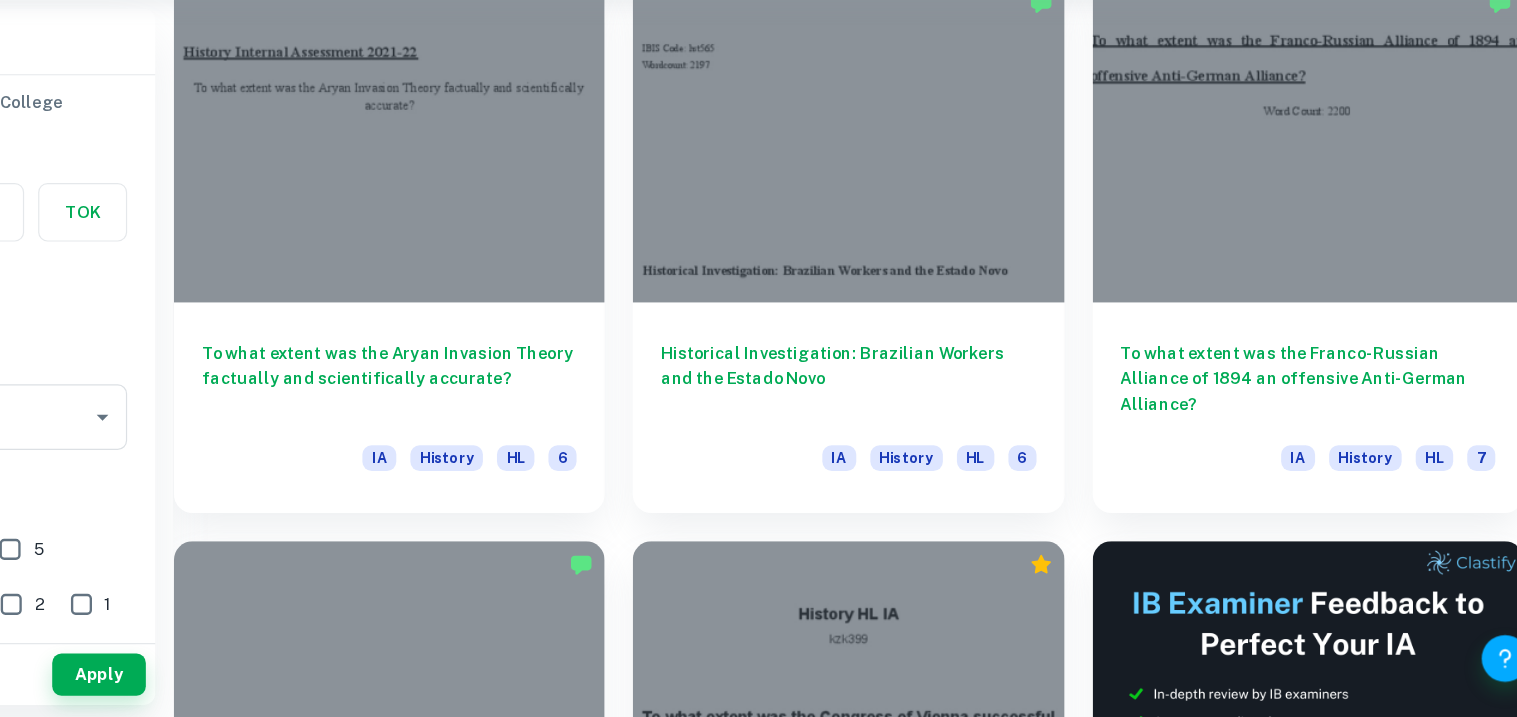 click at bounding box center [1309, 225] 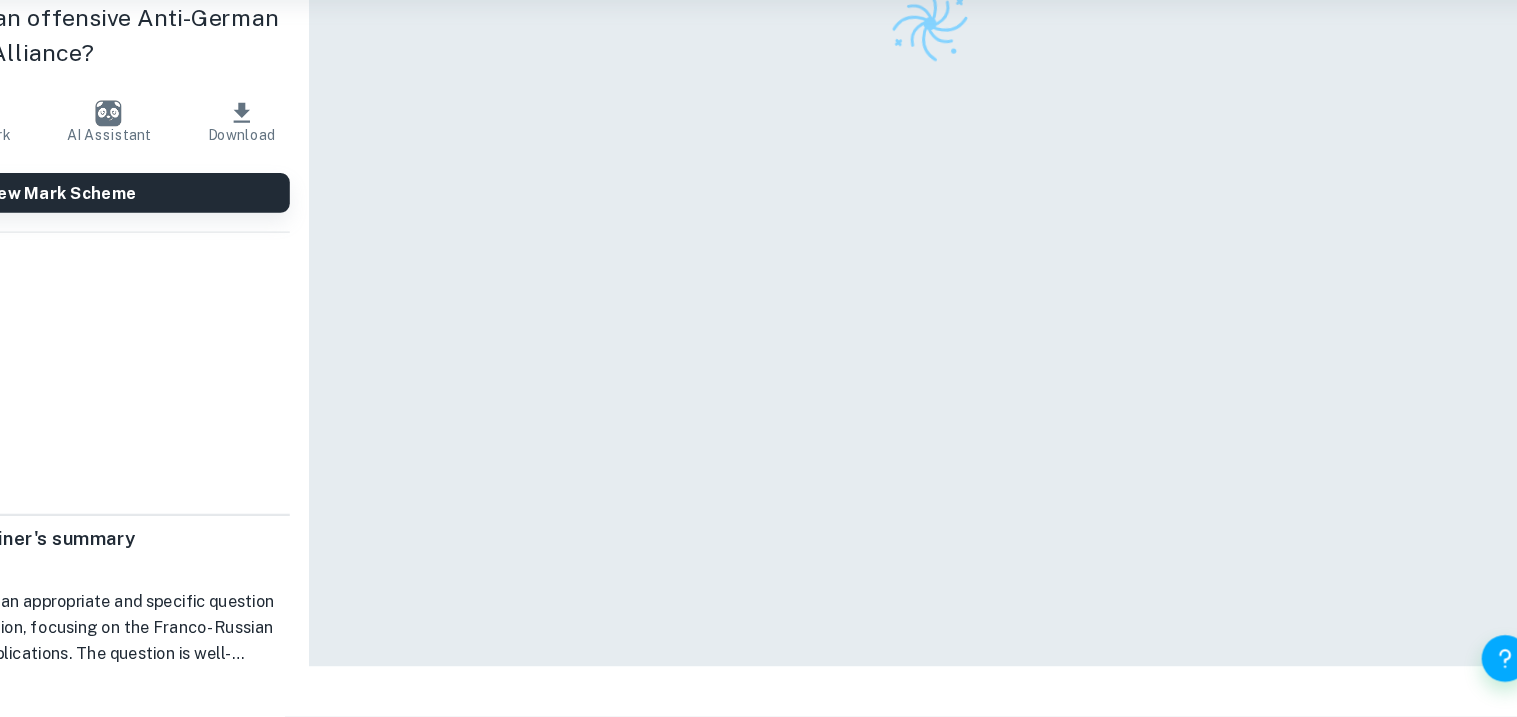 scroll, scrollTop: 0, scrollLeft: 0, axis: both 